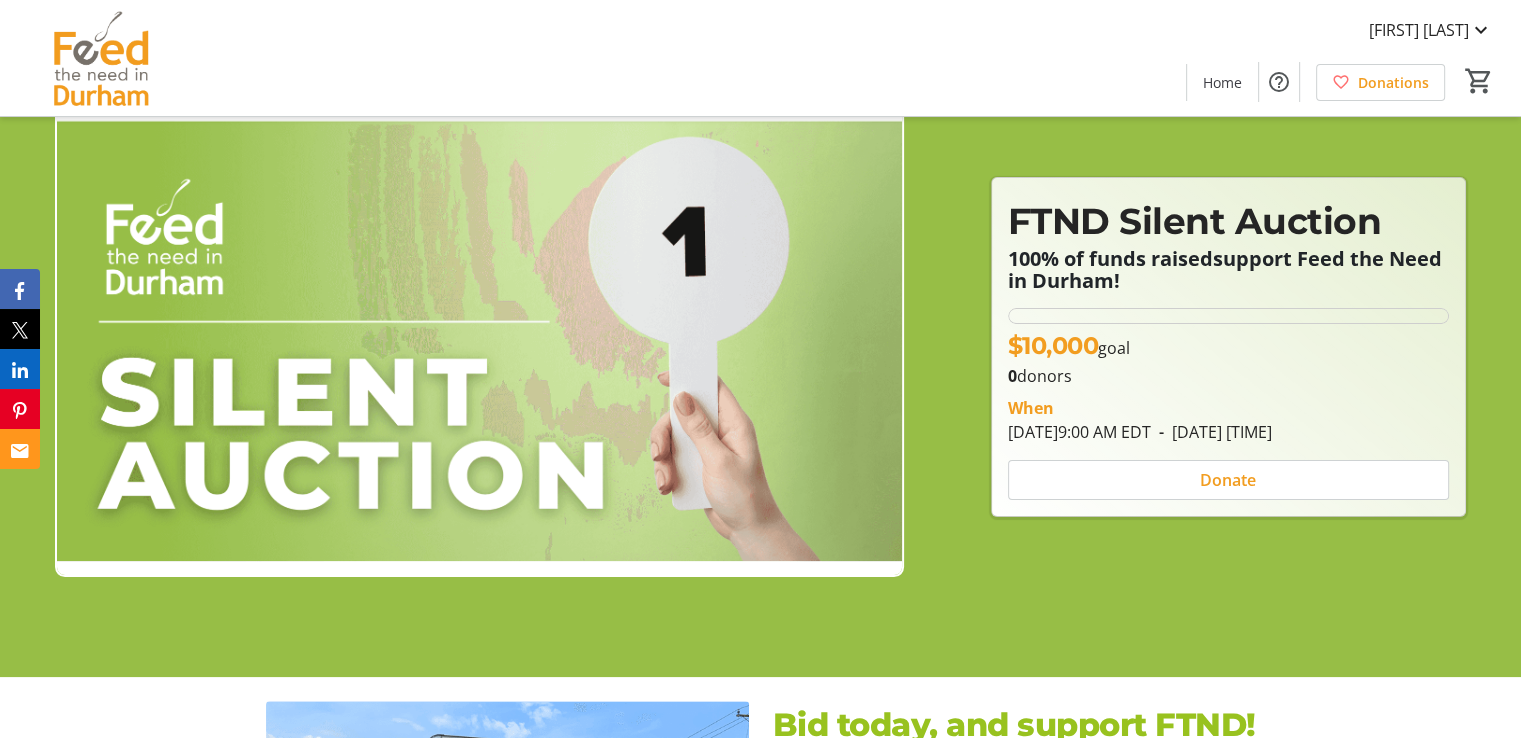 scroll, scrollTop: 0, scrollLeft: 0, axis: both 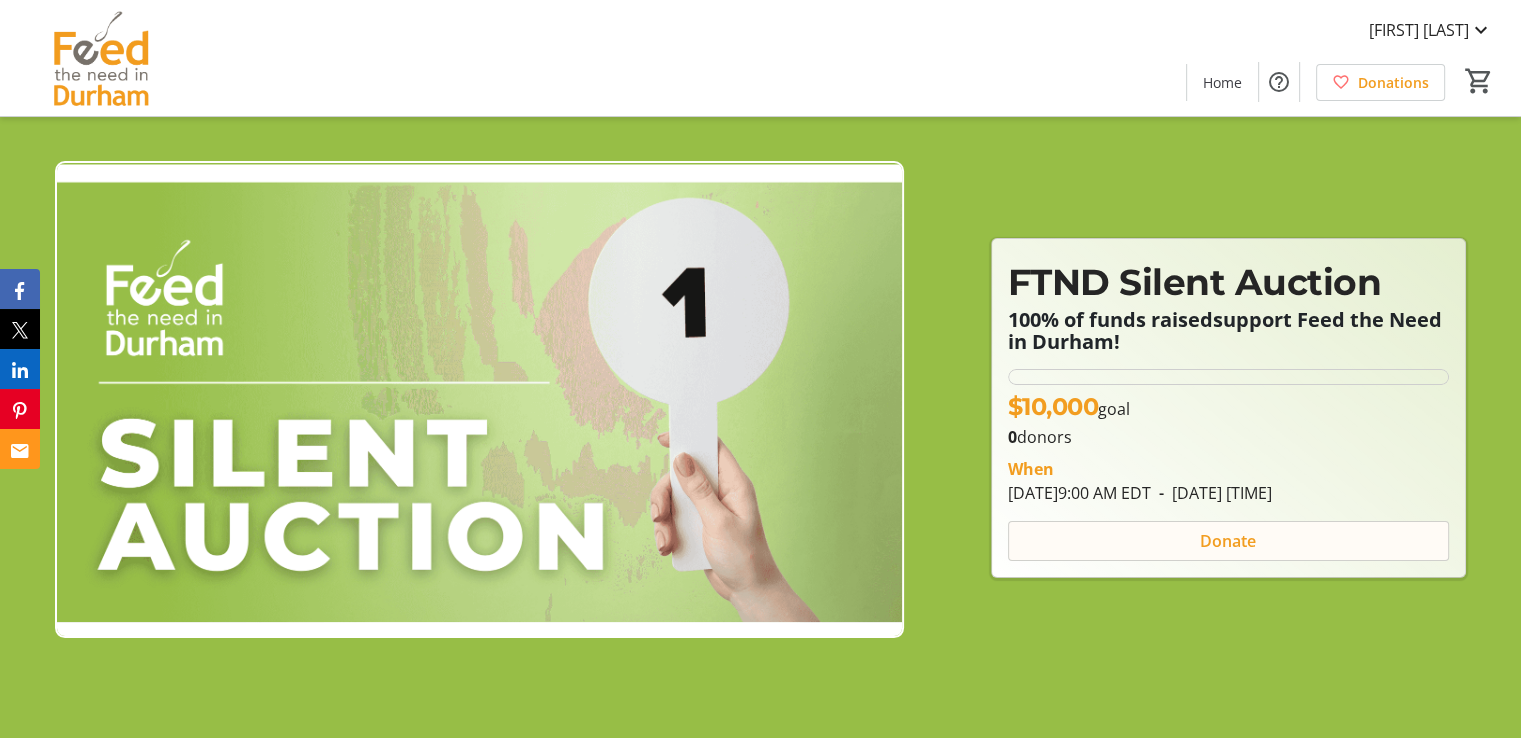 click on "Donate" at bounding box center (1228, 541) 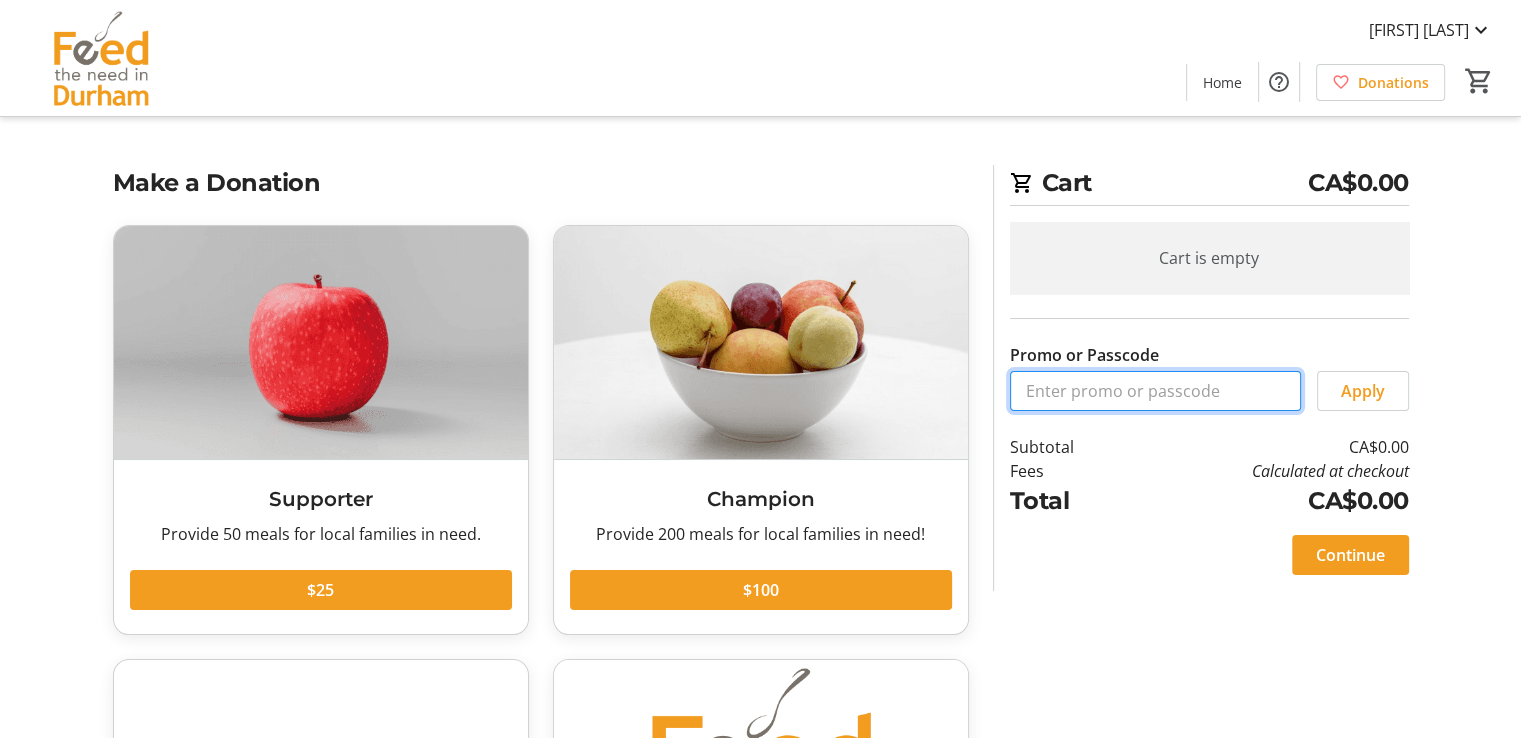 click on "Promo or Passcode" at bounding box center [1155, 391] 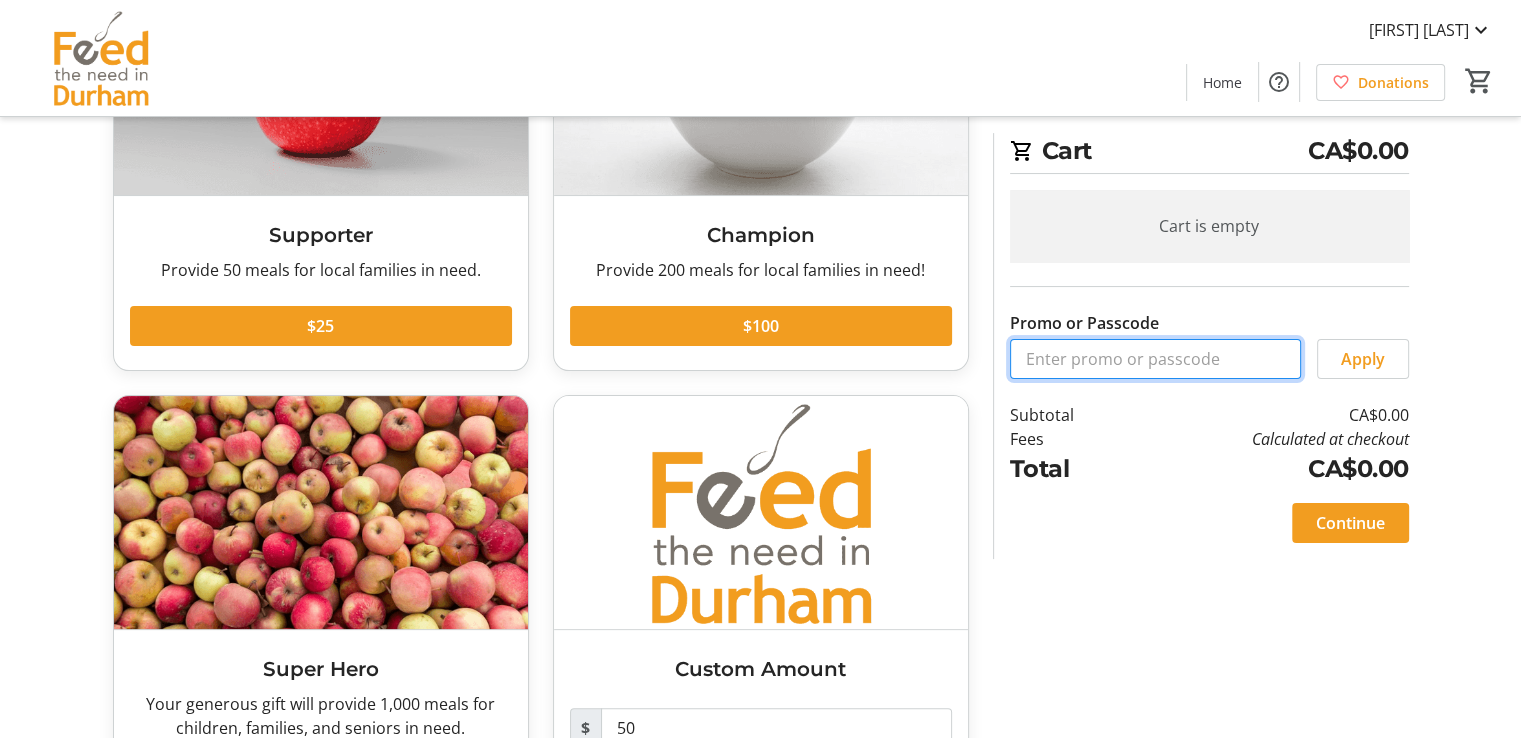 scroll, scrollTop: 385, scrollLeft: 0, axis: vertical 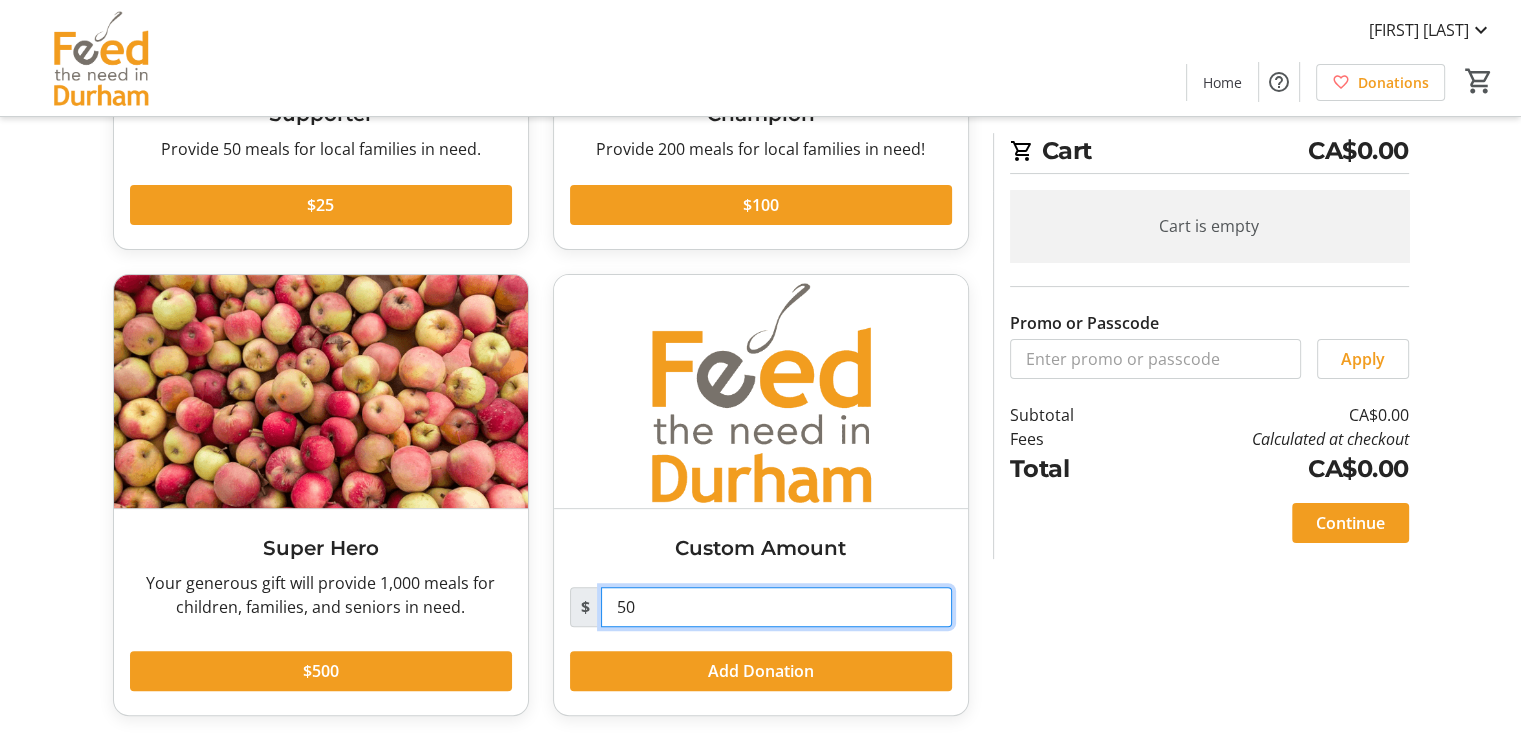 click on "50" at bounding box center (776, 607) 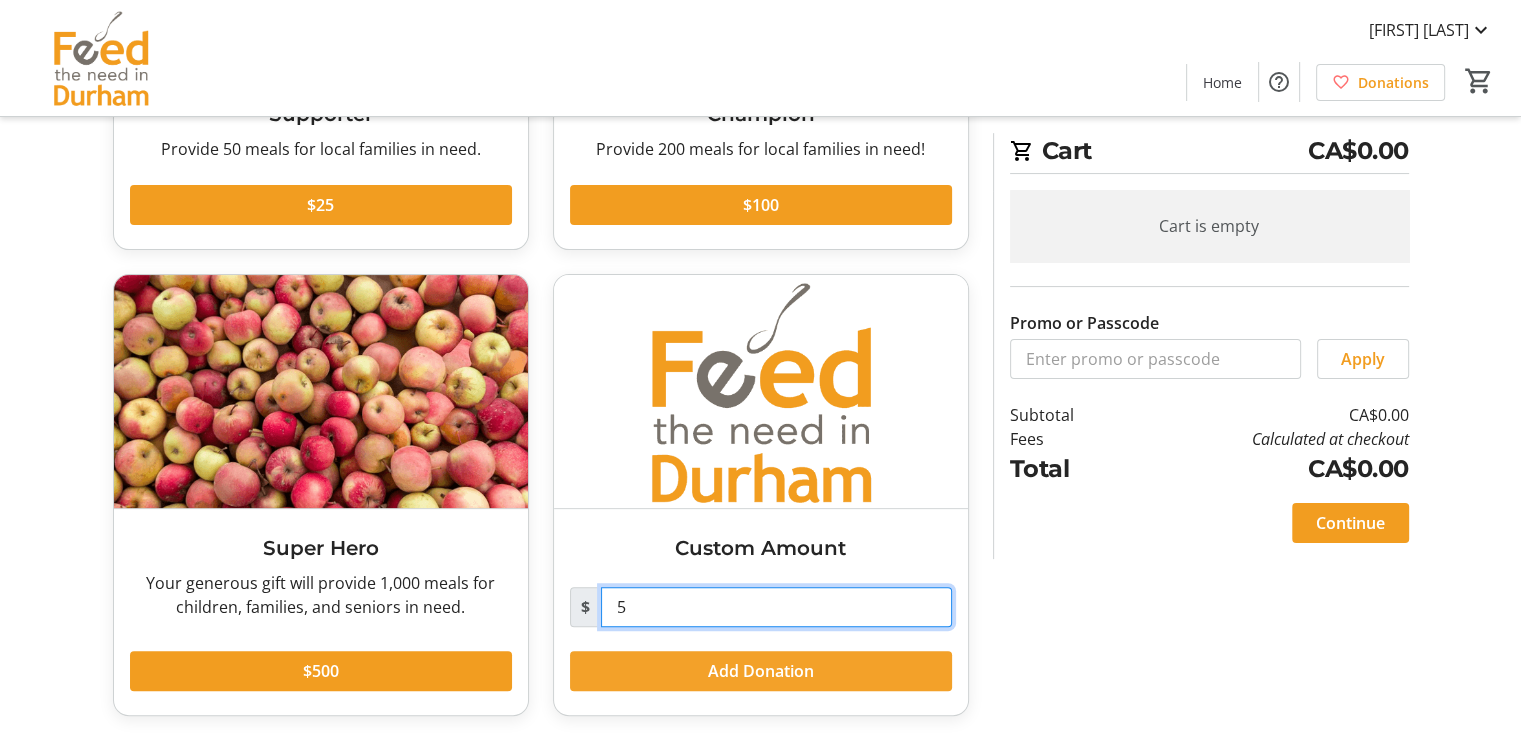 type on "5" 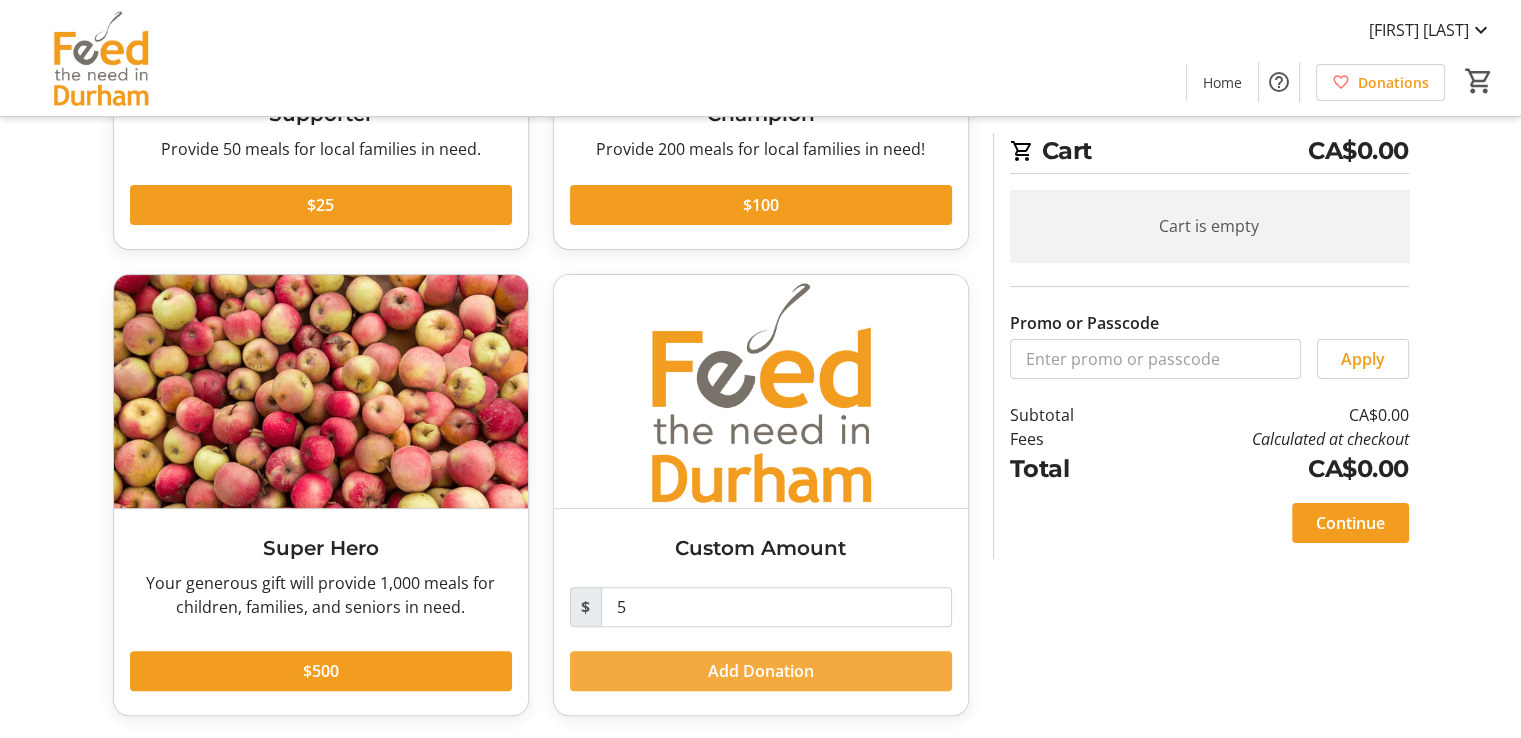 click on "Add Donation" 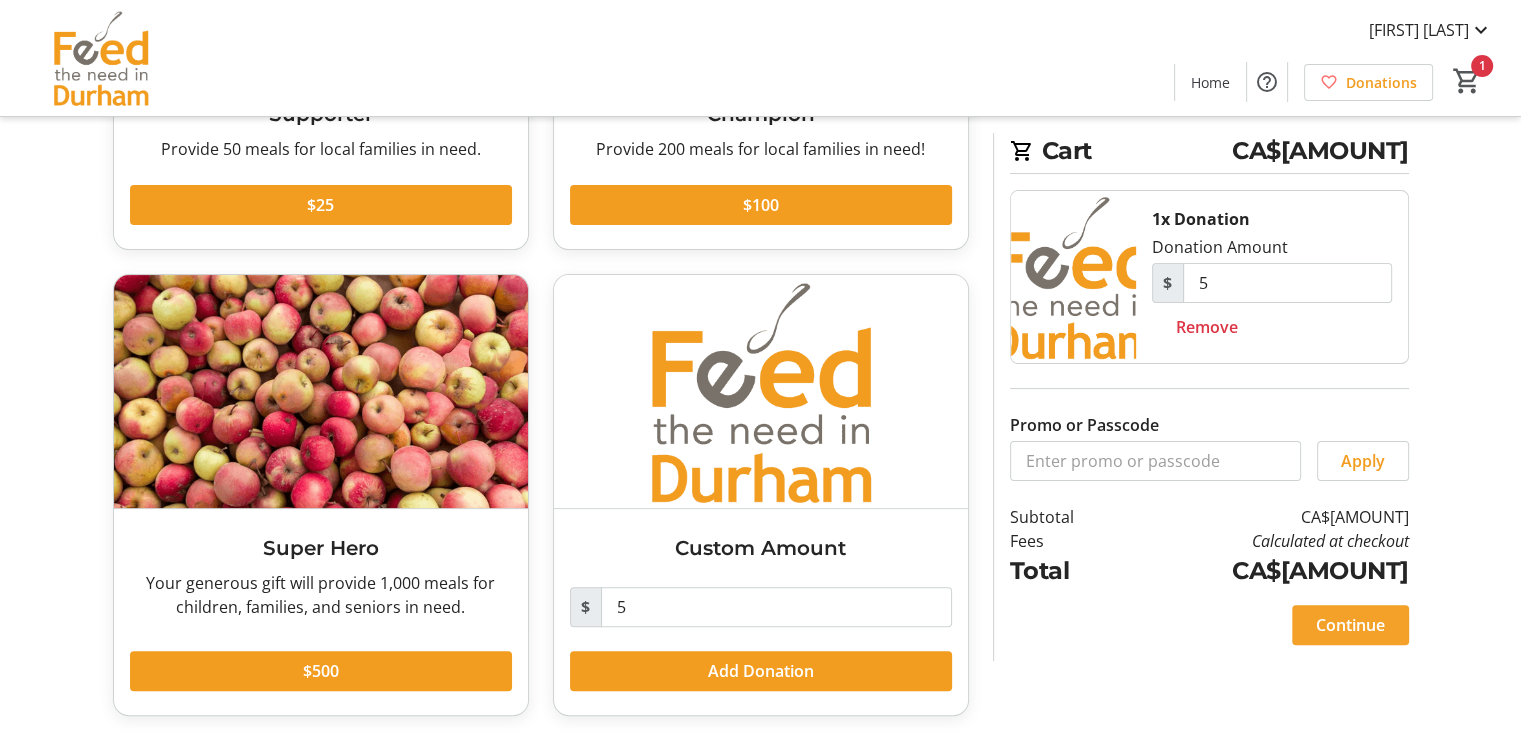 click on "Continue" 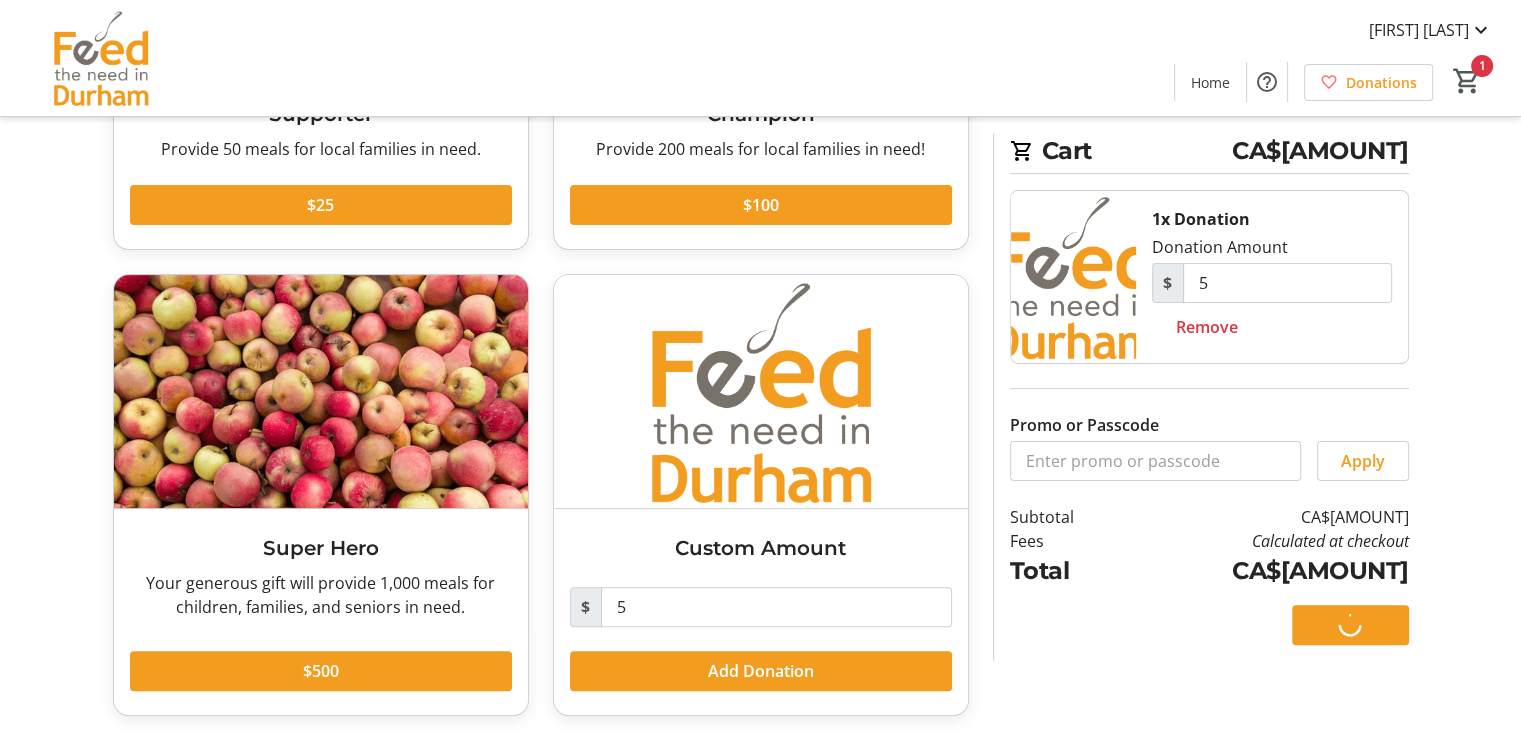 scroll, scrollTop: 0, scrollLeft: 0, axis: both 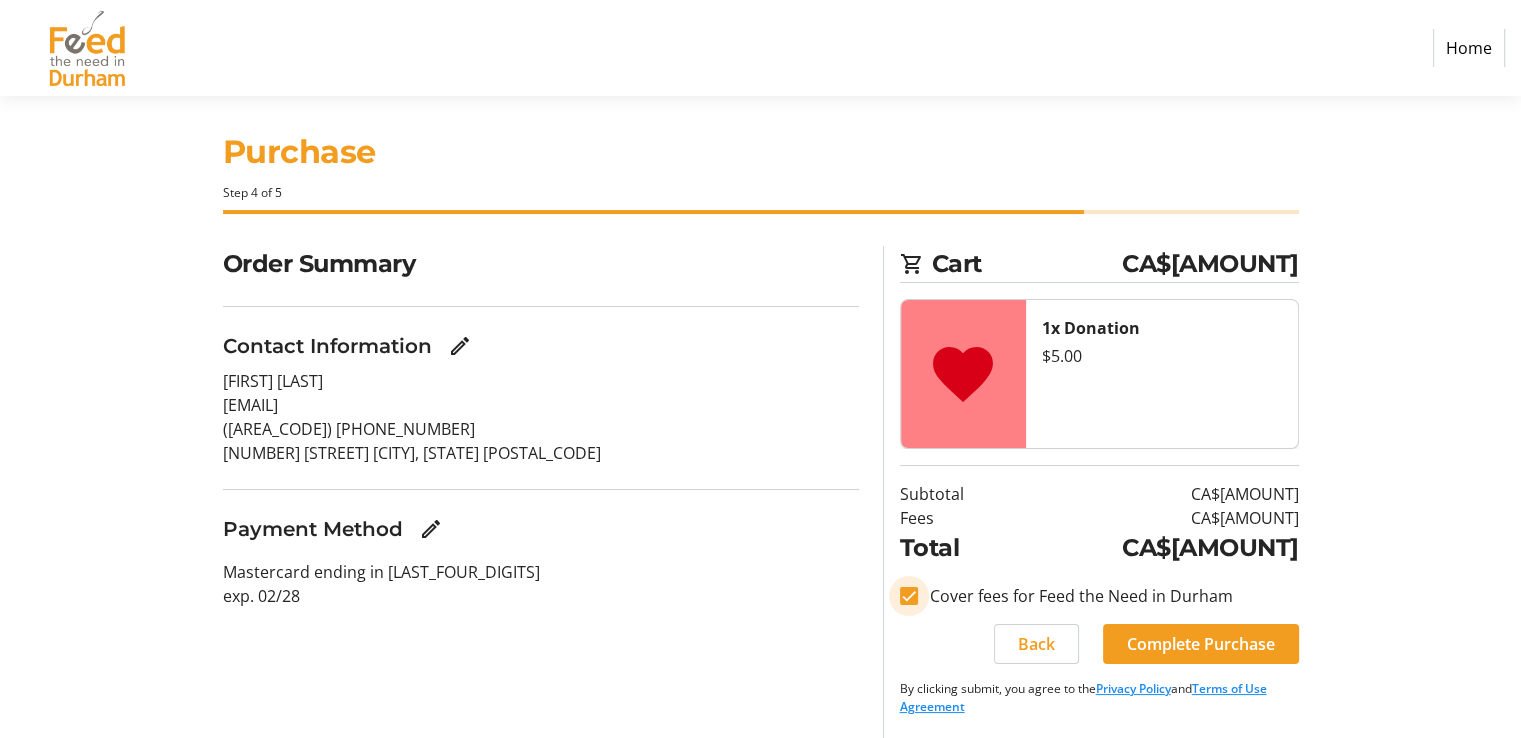 click on "Cover fees for Feed the Need in Durham" at bounding box center [909, 596] 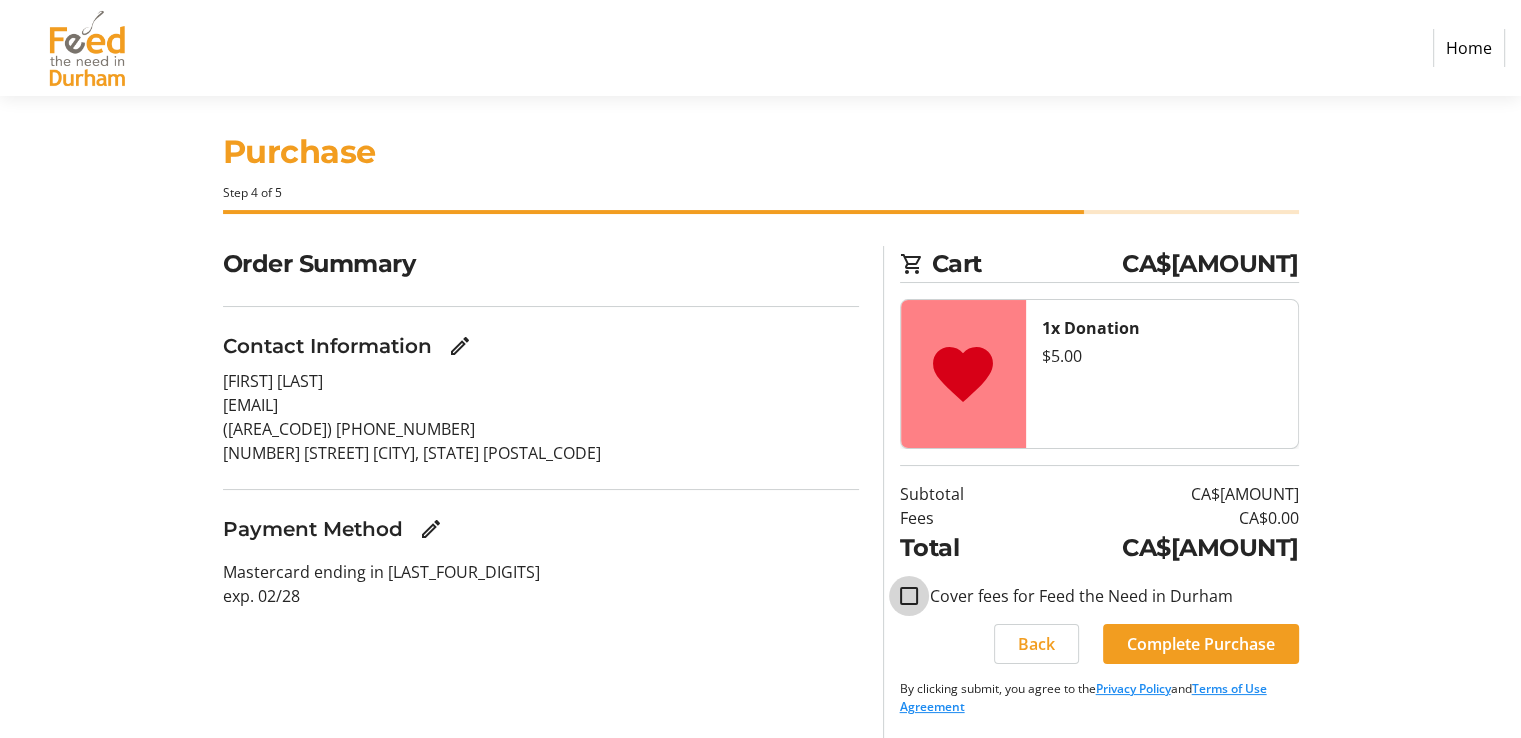 click on "Cover fees for Feed the Need in Durham" at bounding box center (909, 596) 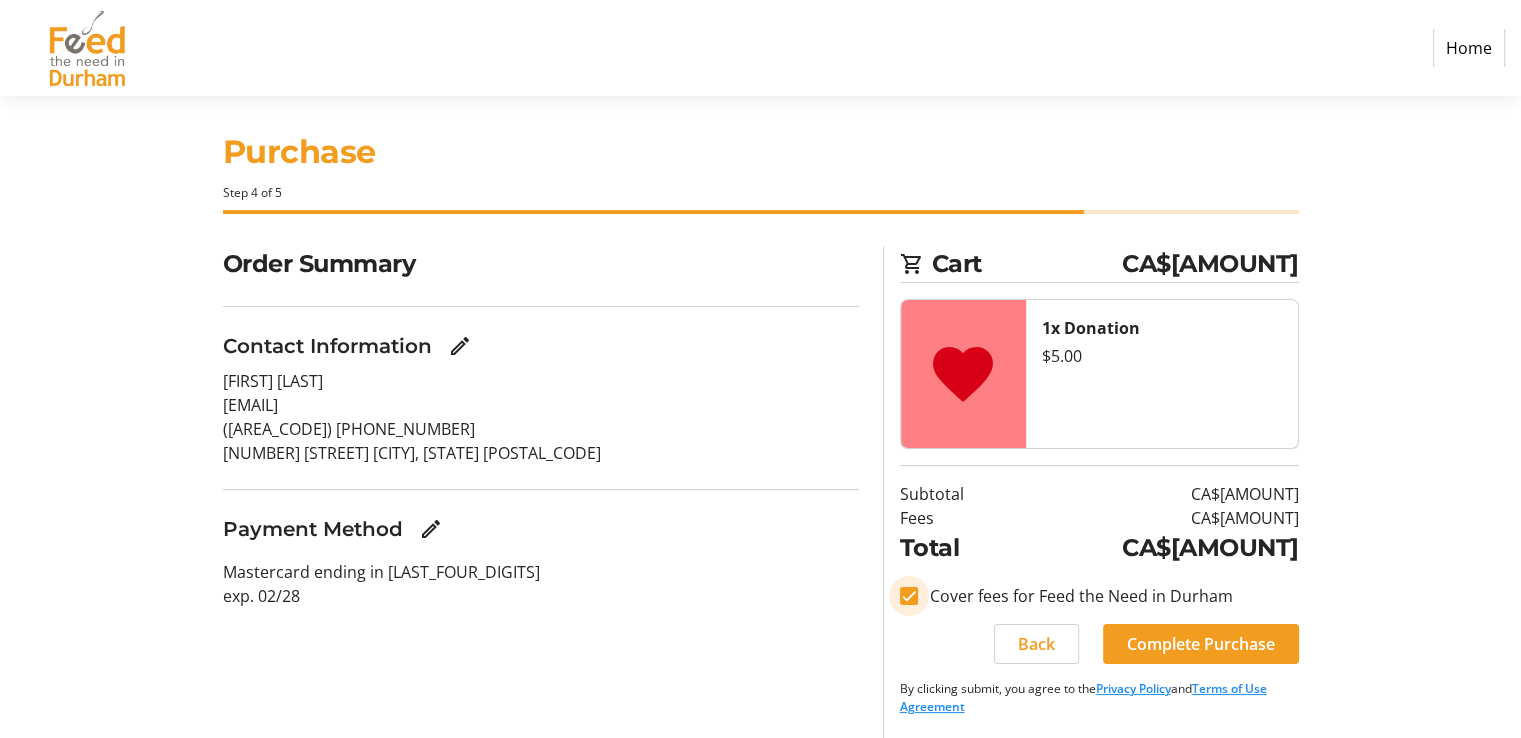 click on "Cover fees for Feed the Need in Durham" at bounding box center (909, 596) 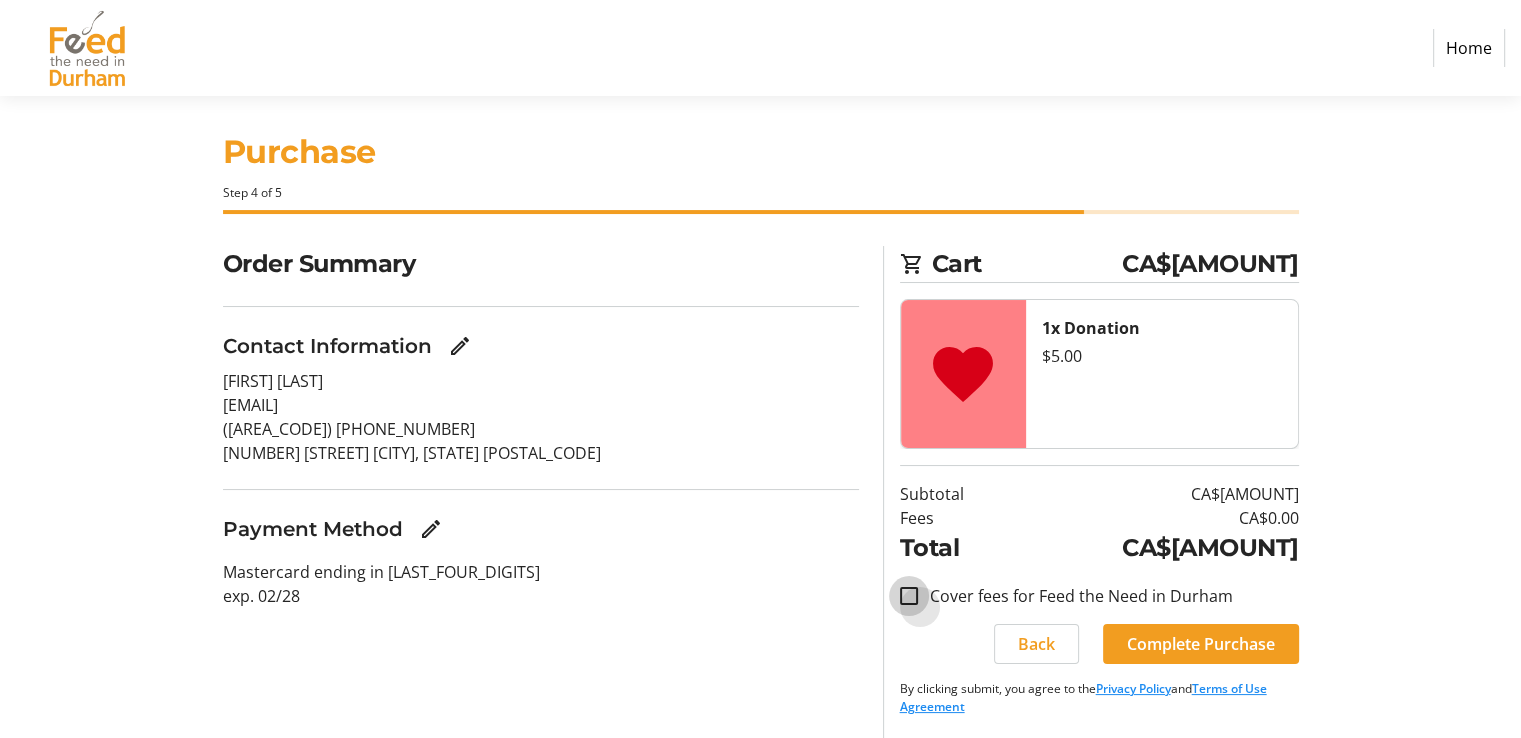click on "Cover fees for Feed the Need in Durham" at bounding box center [909, 596] 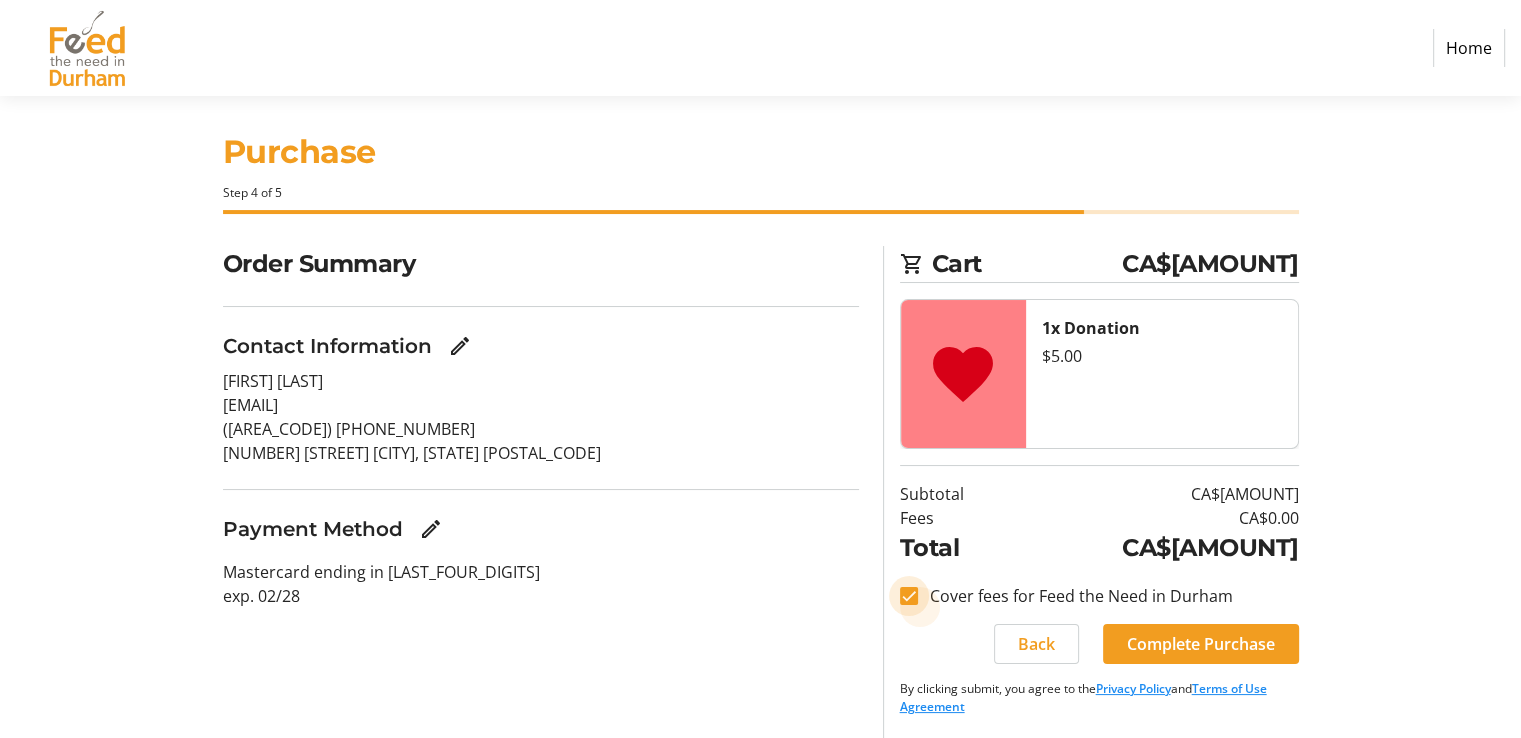 checkbox on "true" 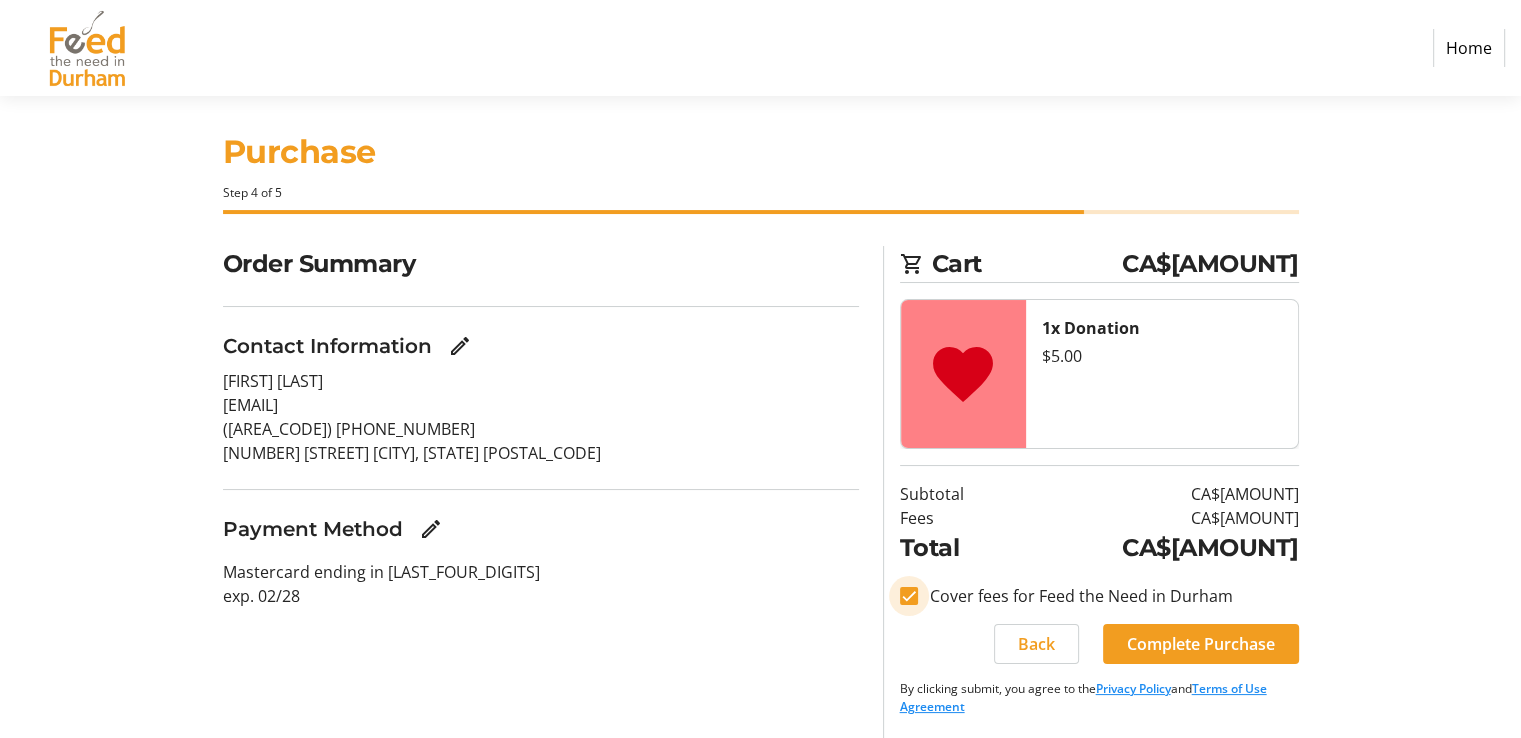 scroll, scrollTop: 0, scrollLeft: 0, axis: both 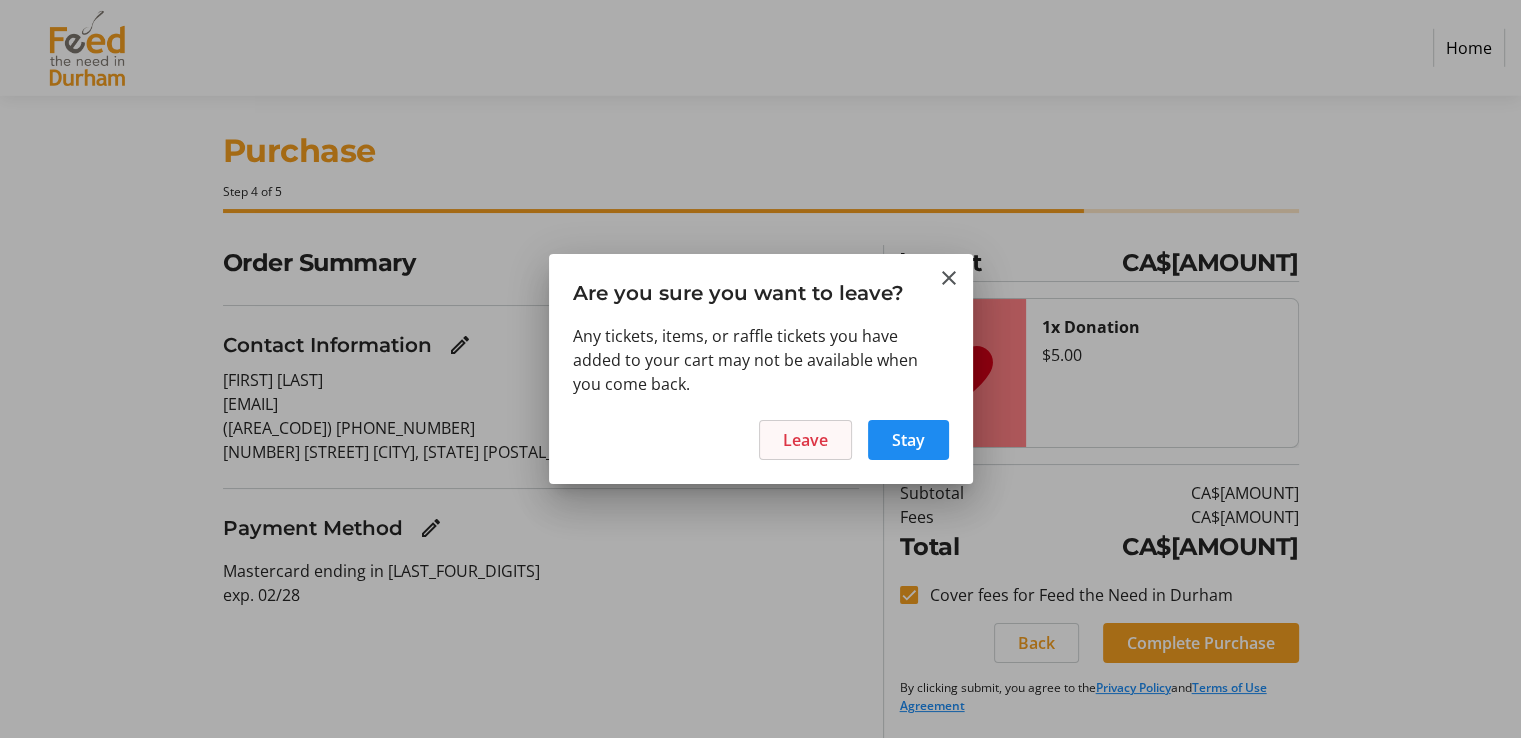 click on "Leave" at bounding box center [805, 440] 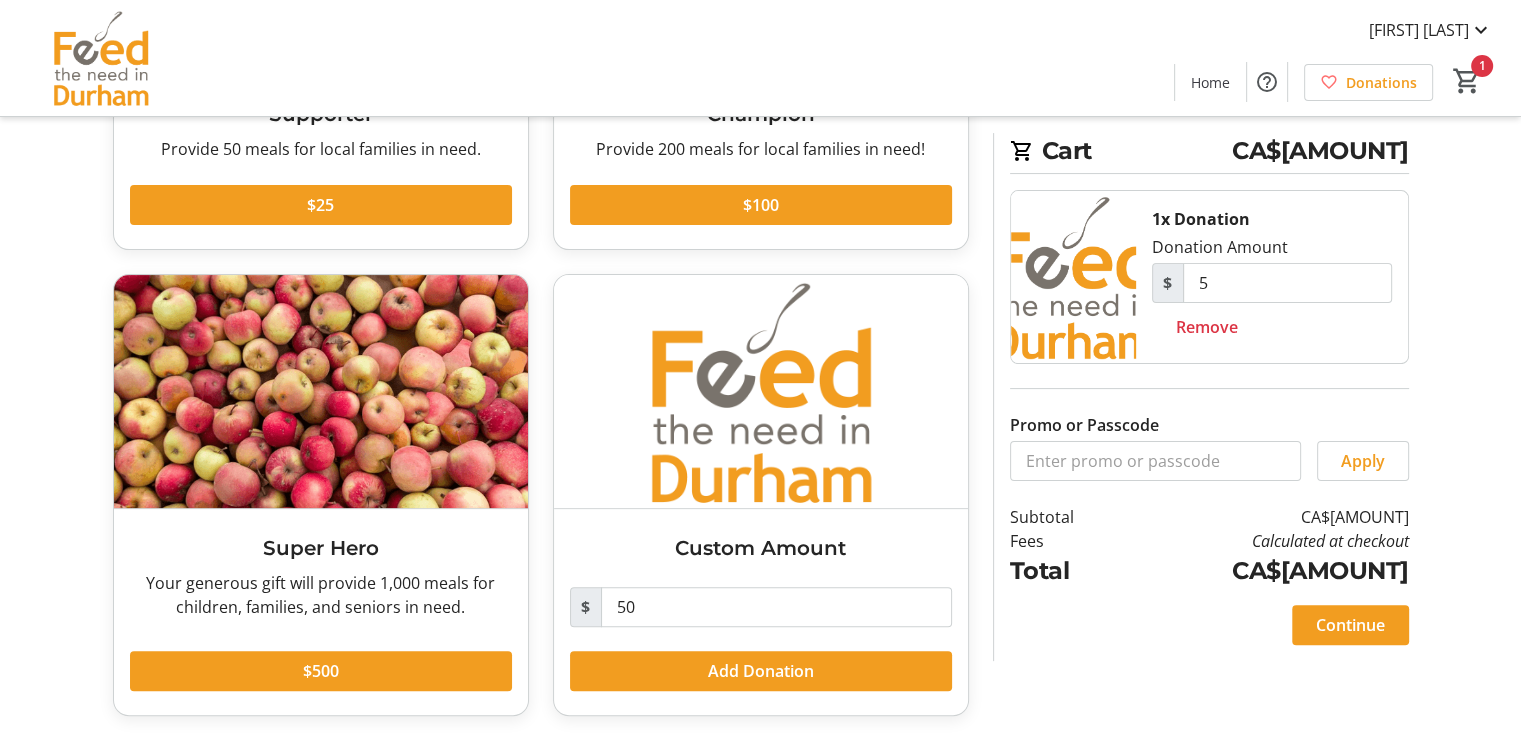 scroll, scrollTop: 0, scrollLeft: 0, axis: both 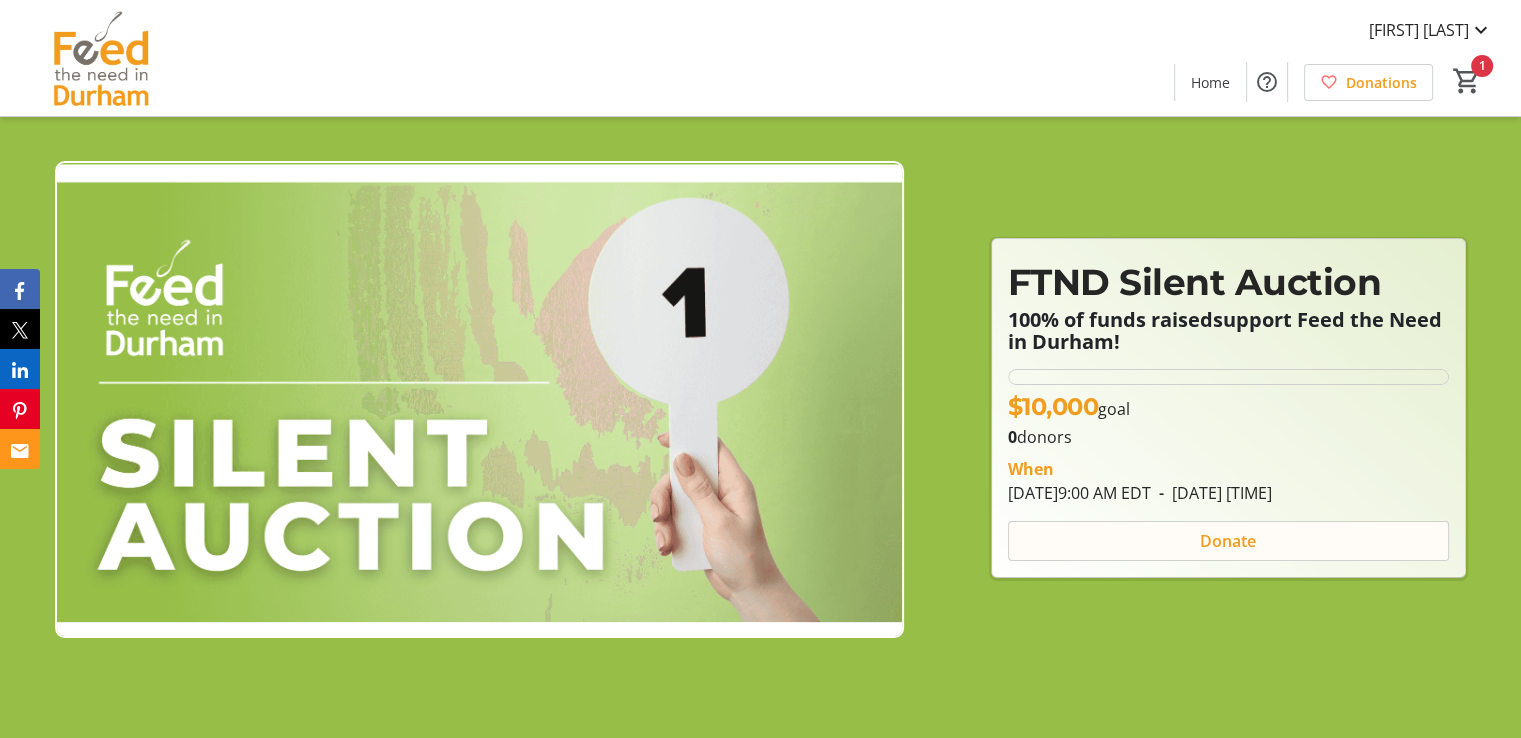 click at bounding box center (1228, 541) 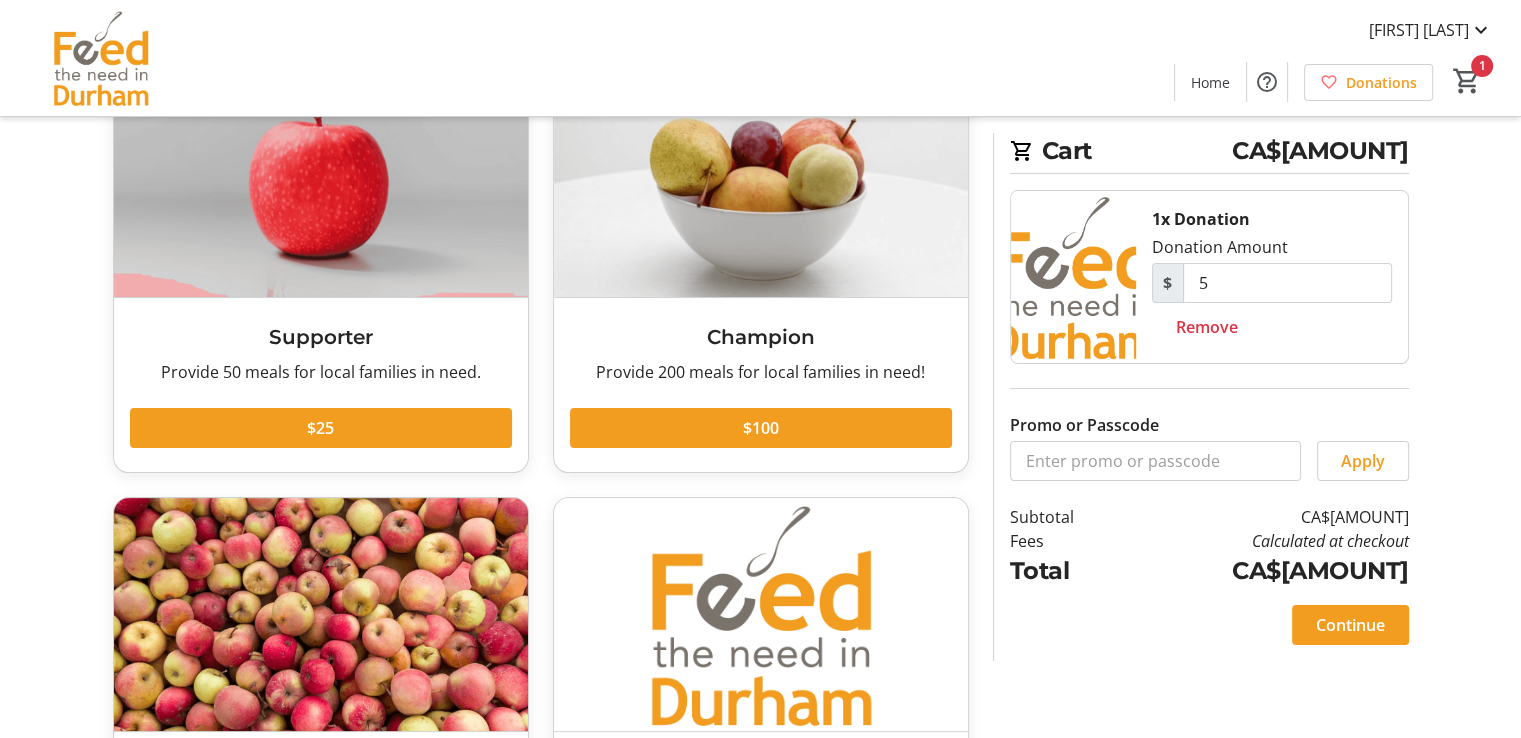 scroll, scrollTop: 200, scrollLeft: 0, axis: vertical 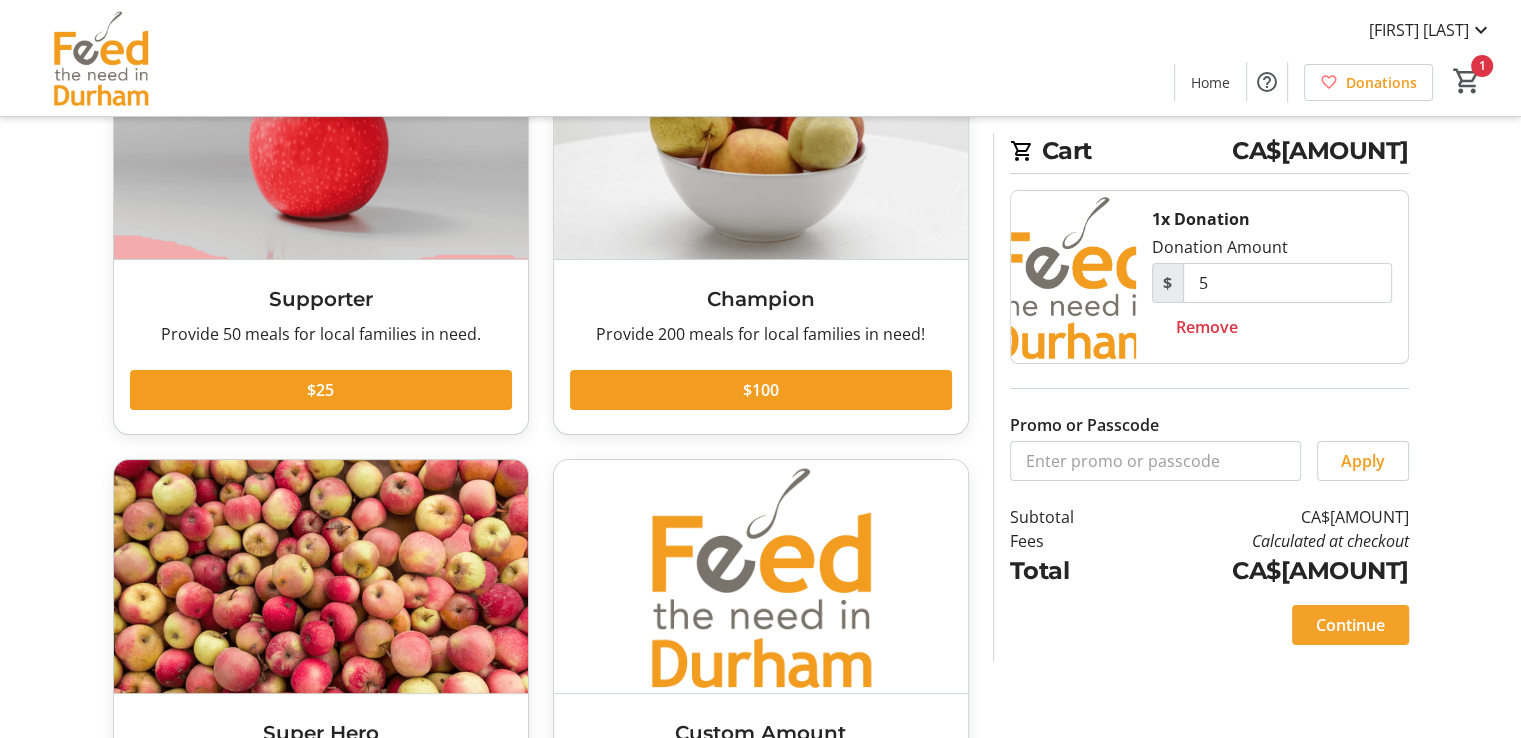 click 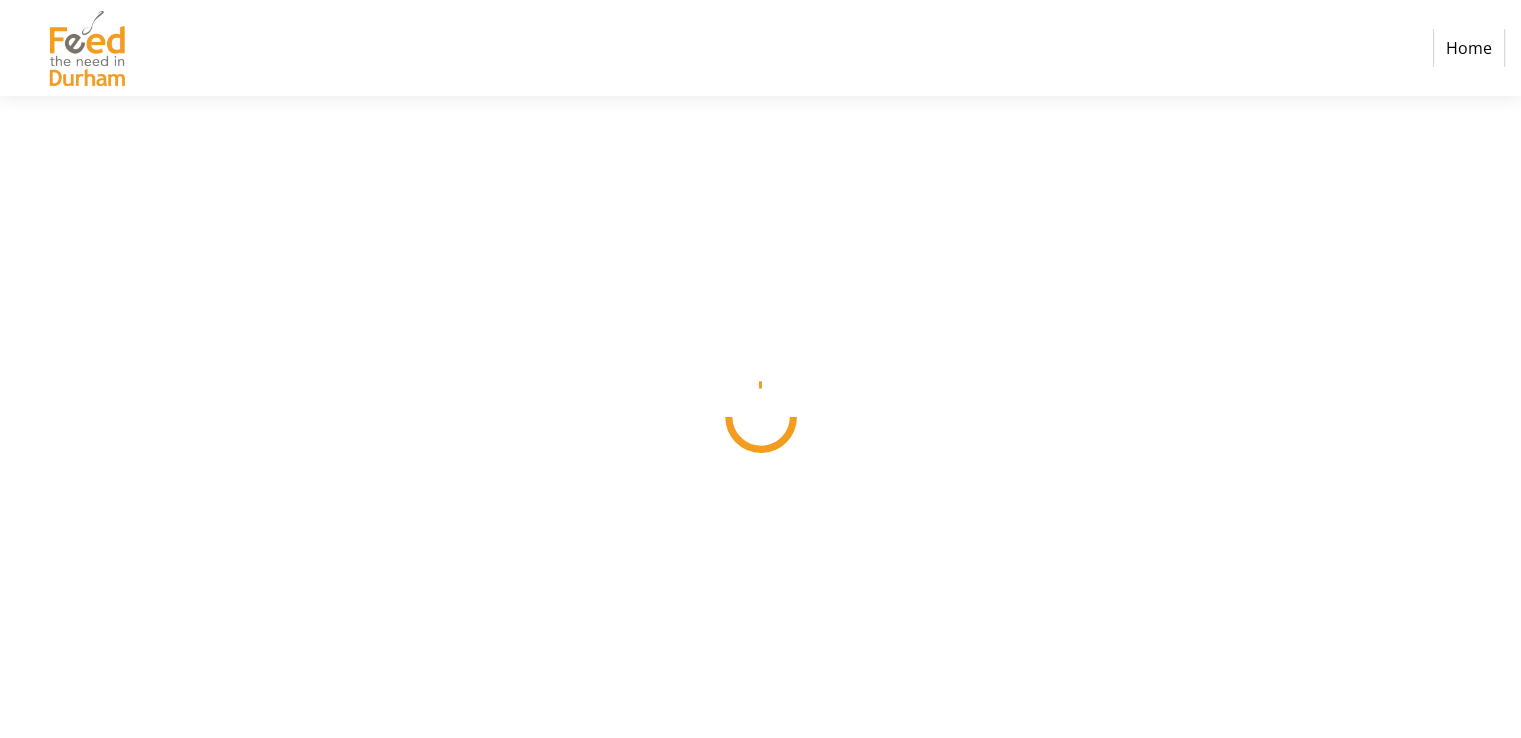 scroll, scrollTop: 0, scrollLeft: 0, axis: both 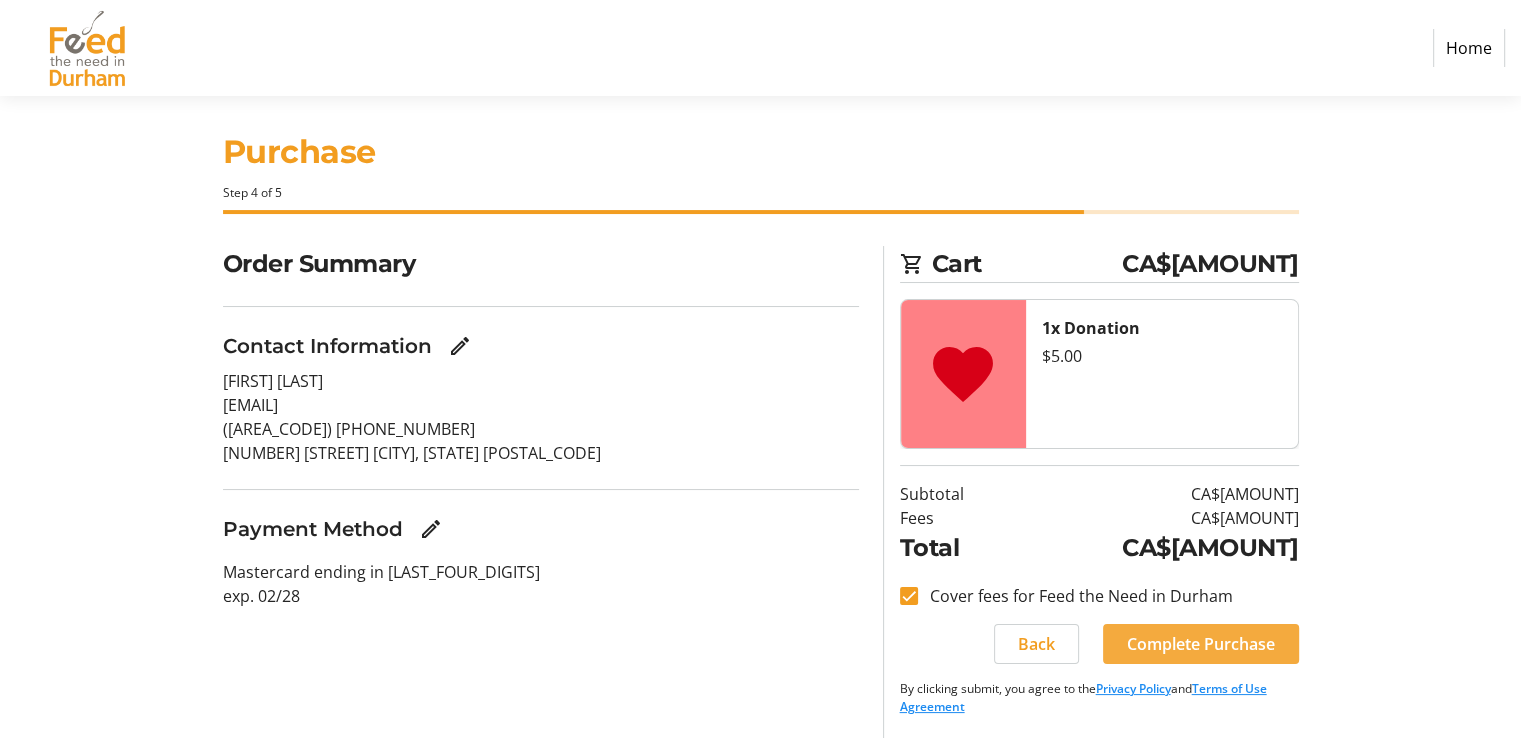 click on "Complete Purchase" 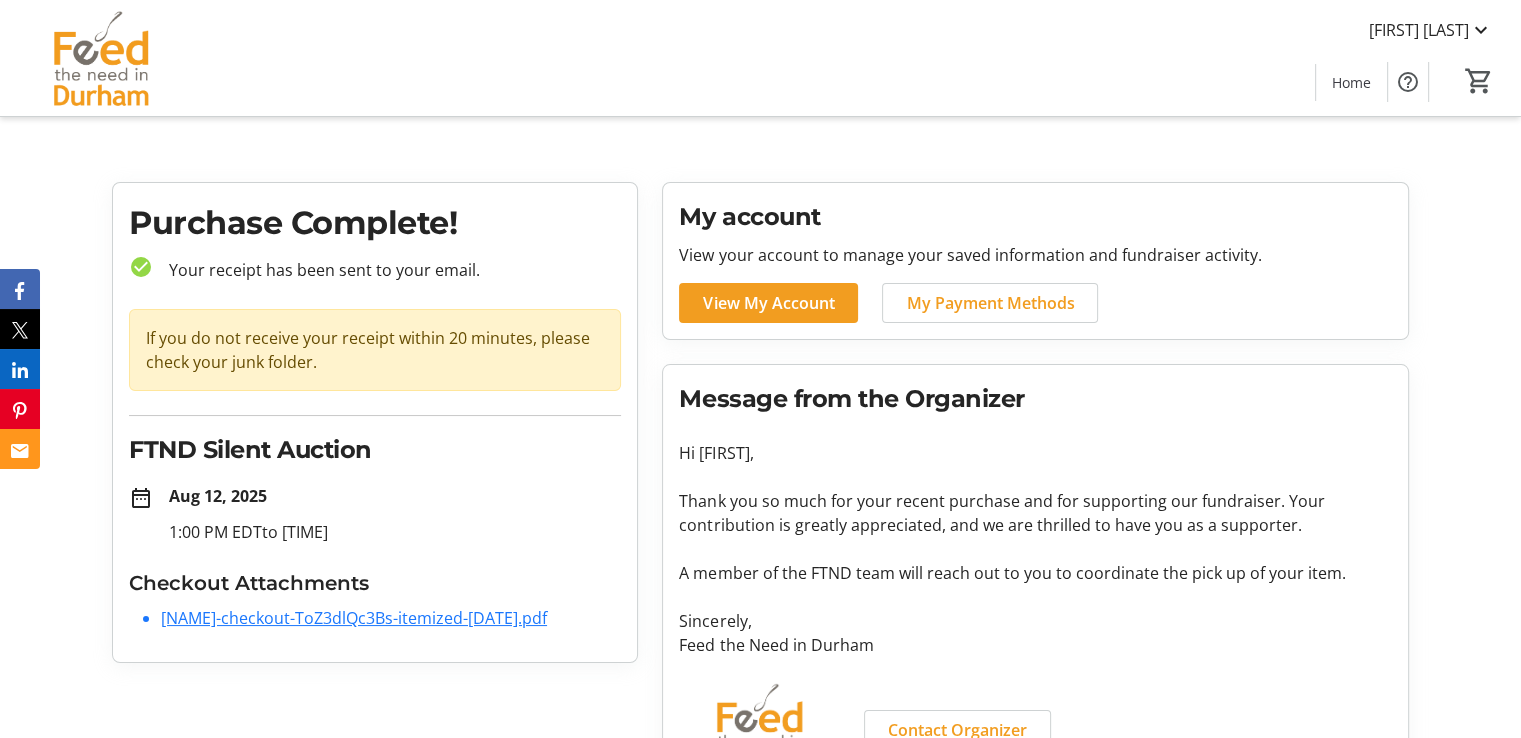 drag, startPoint x: 154, startPoint y: 541, endPoint x: 427, endPoint y: 519, distance: 273.885 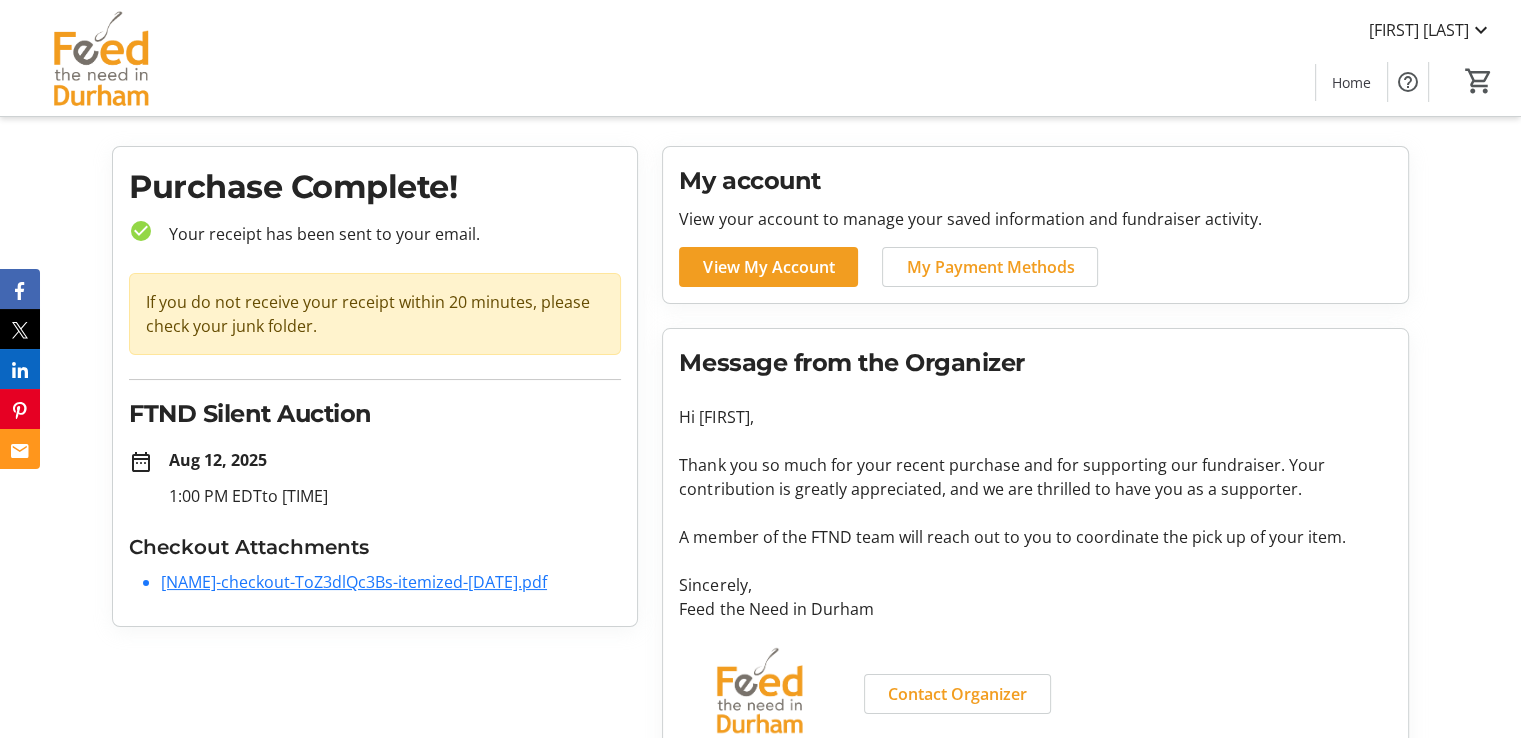 scroll, scrollTop: 73, scrollLeft: 0, axis: vertical 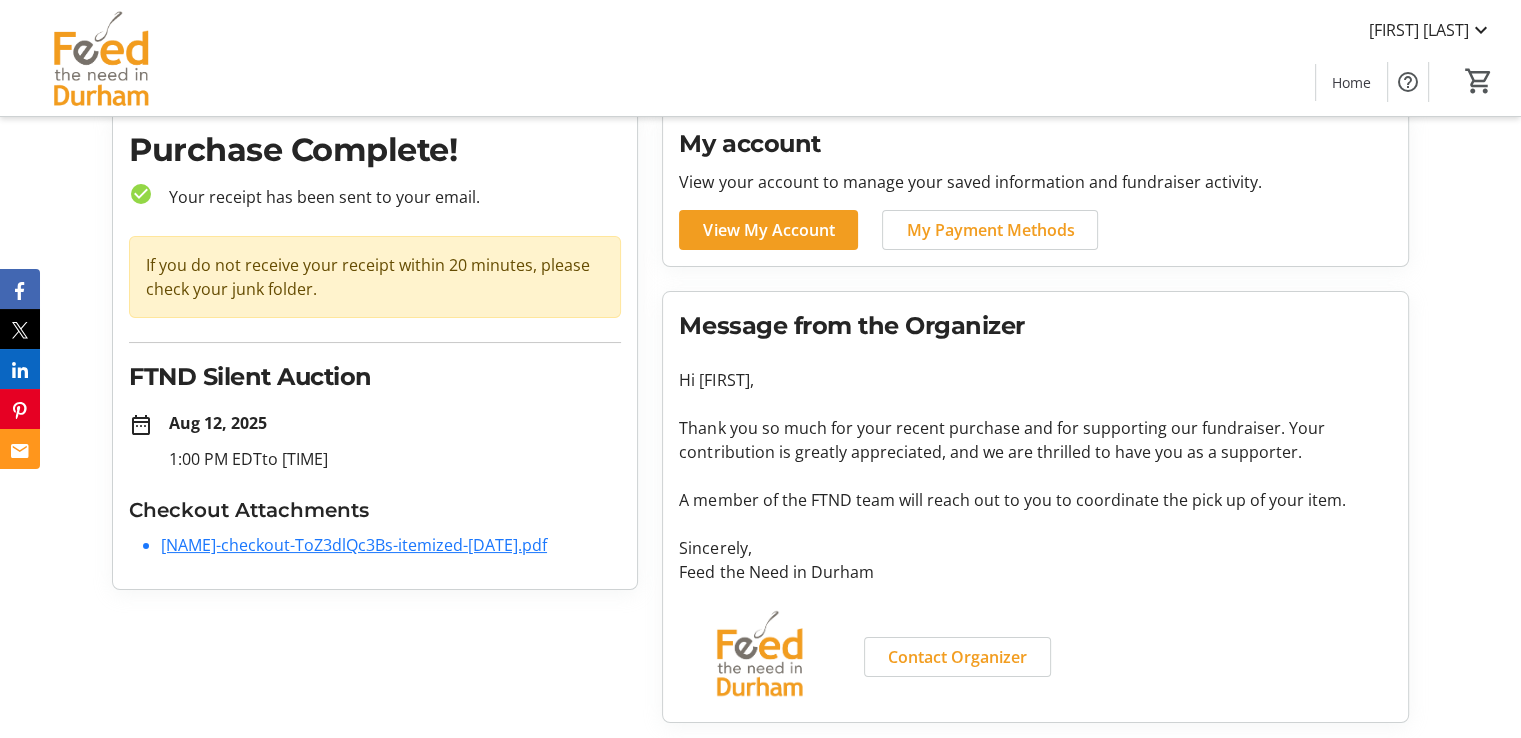 click on "[NAME]-checkout-ToZ3dlQc3Bs-itemized-[DATE].pdf" 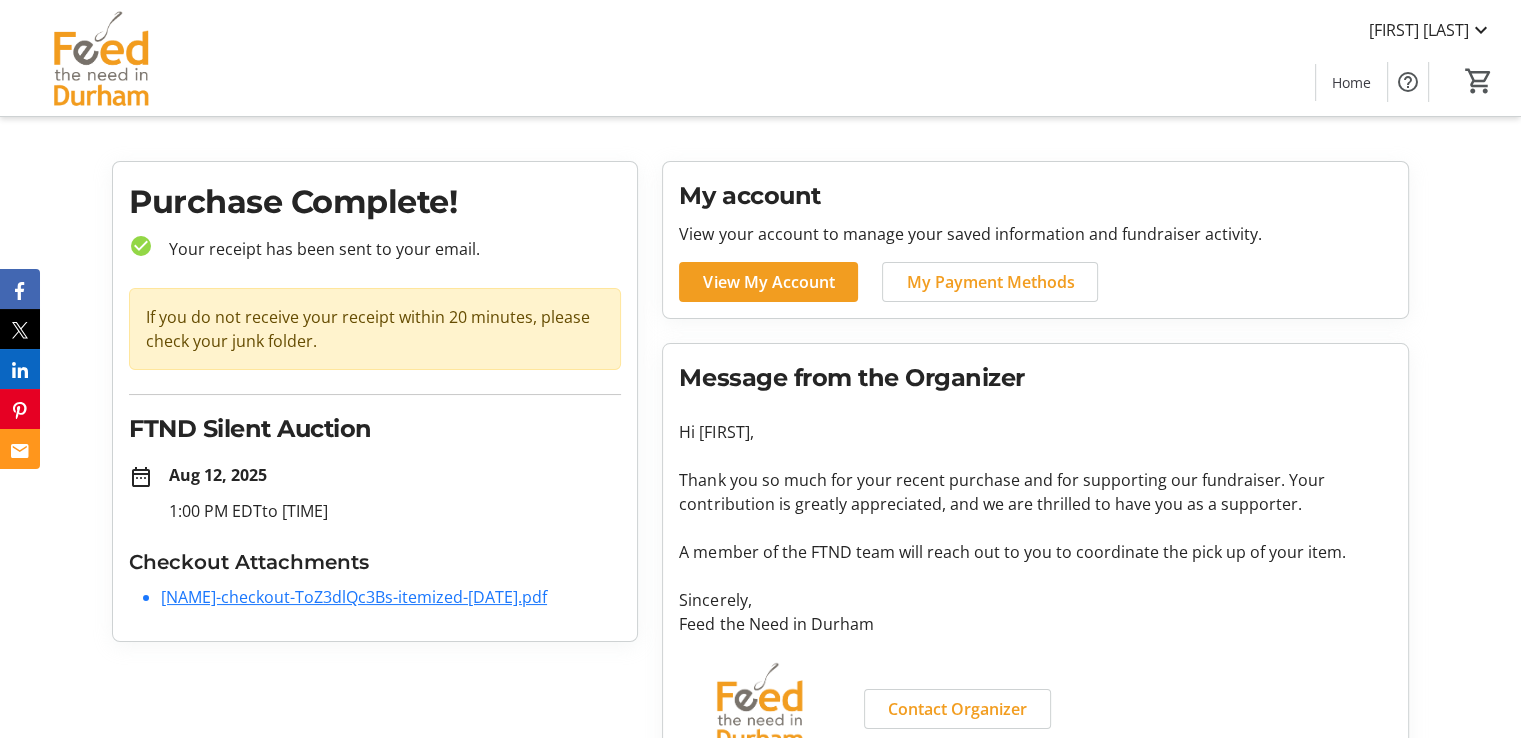 scroll, scrollTop: 0, scrollLeft: 0, axis: both 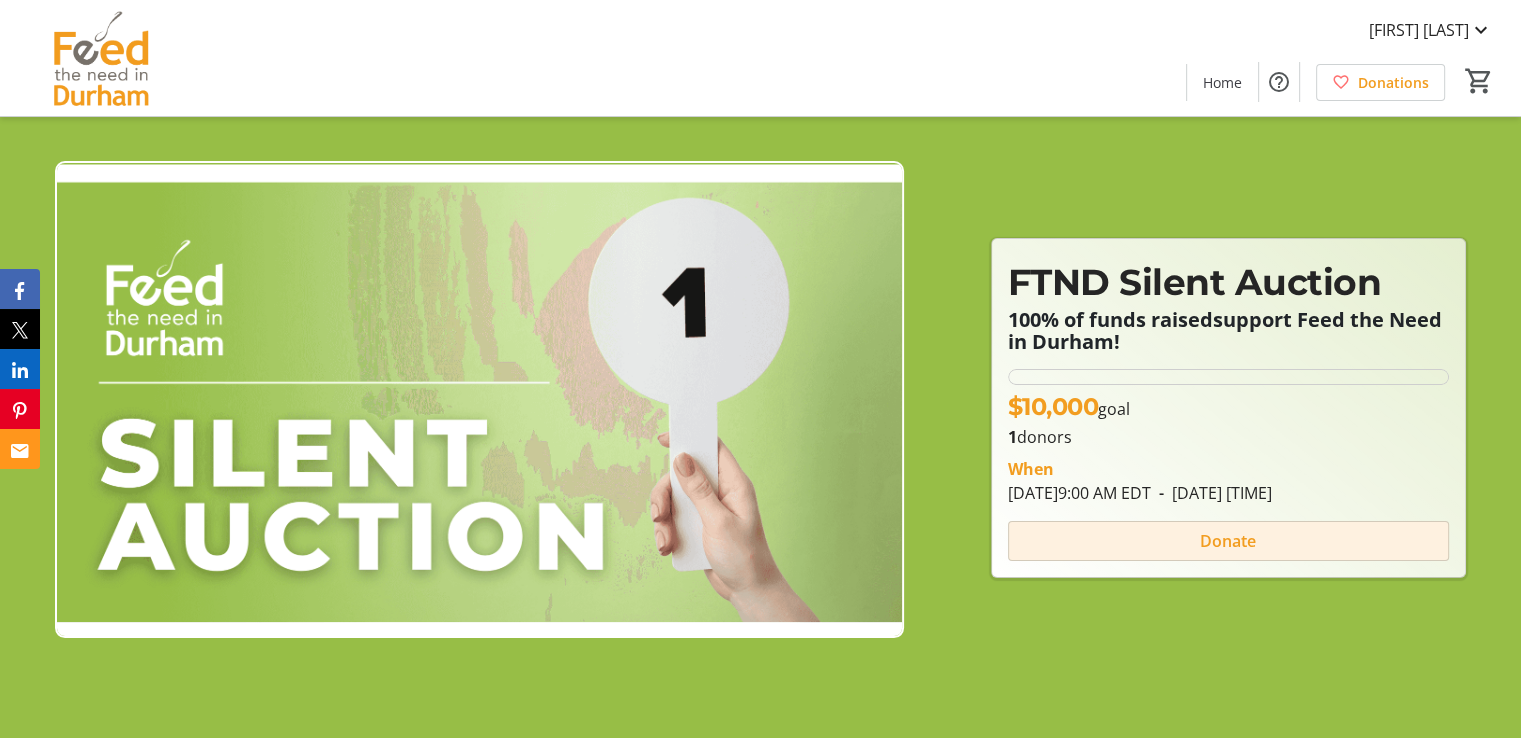 click at bounding box center (1228, 541) 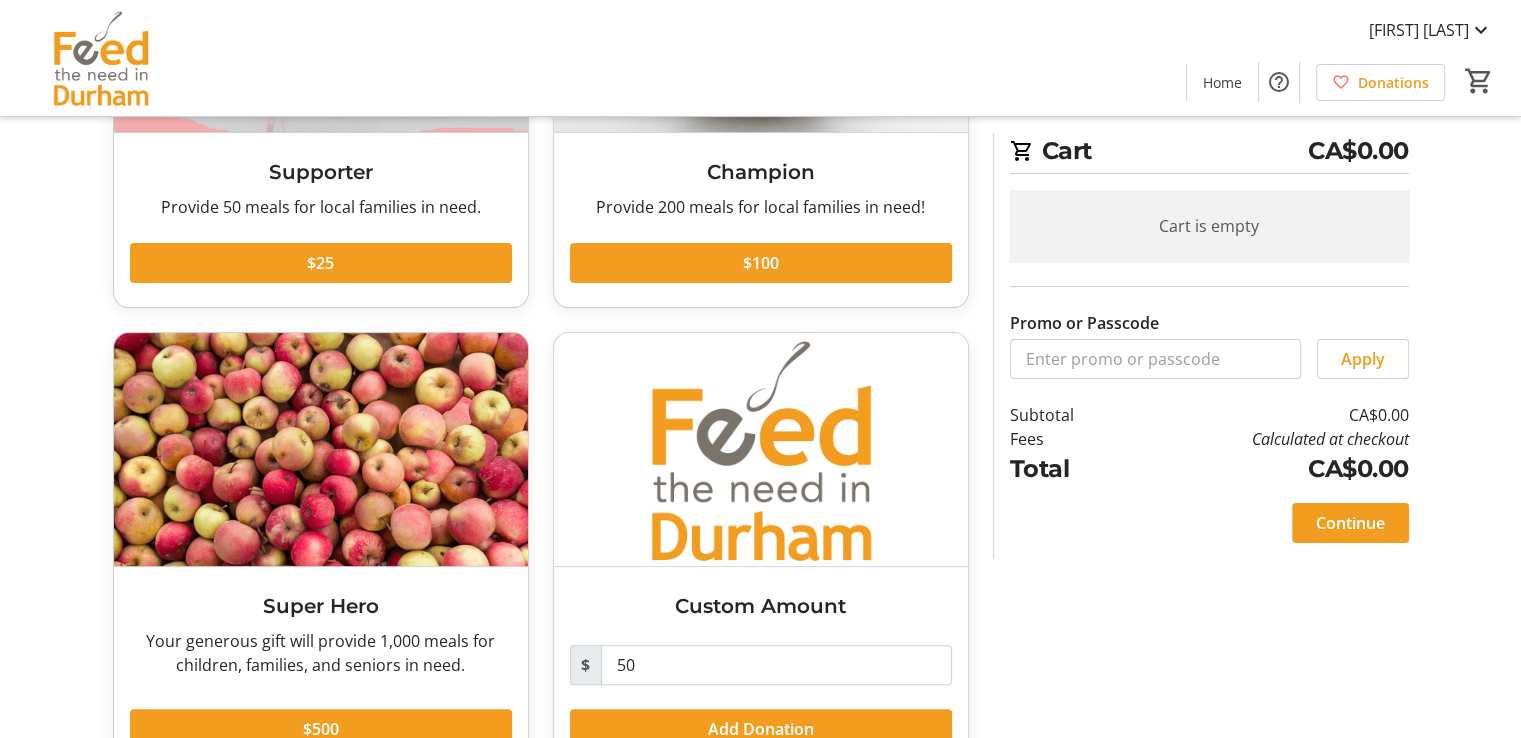 scroll, scrollTop: 385, scrollLeft: 0, axis: vertical 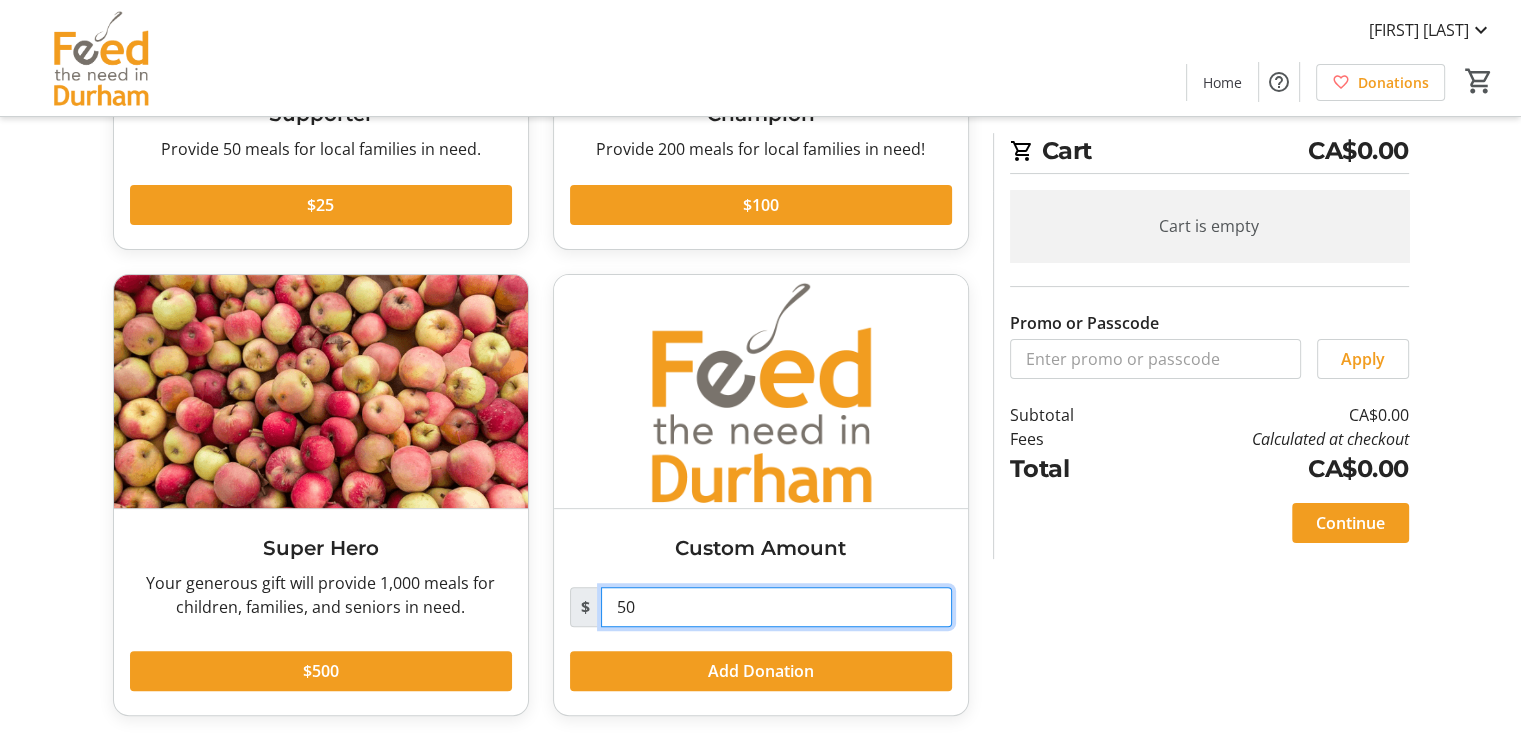 click on "50" at bounding box center [776, 607] 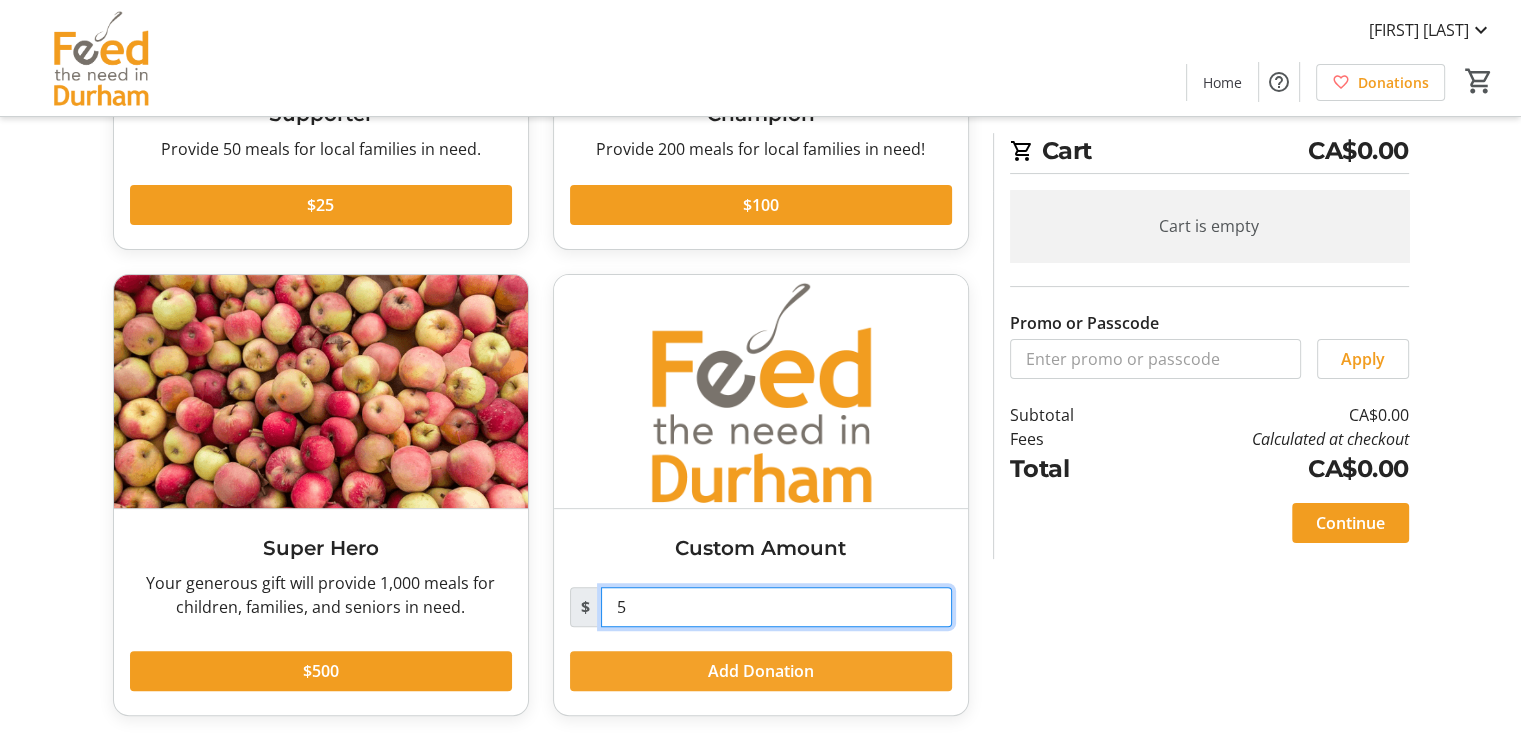 type on "5" 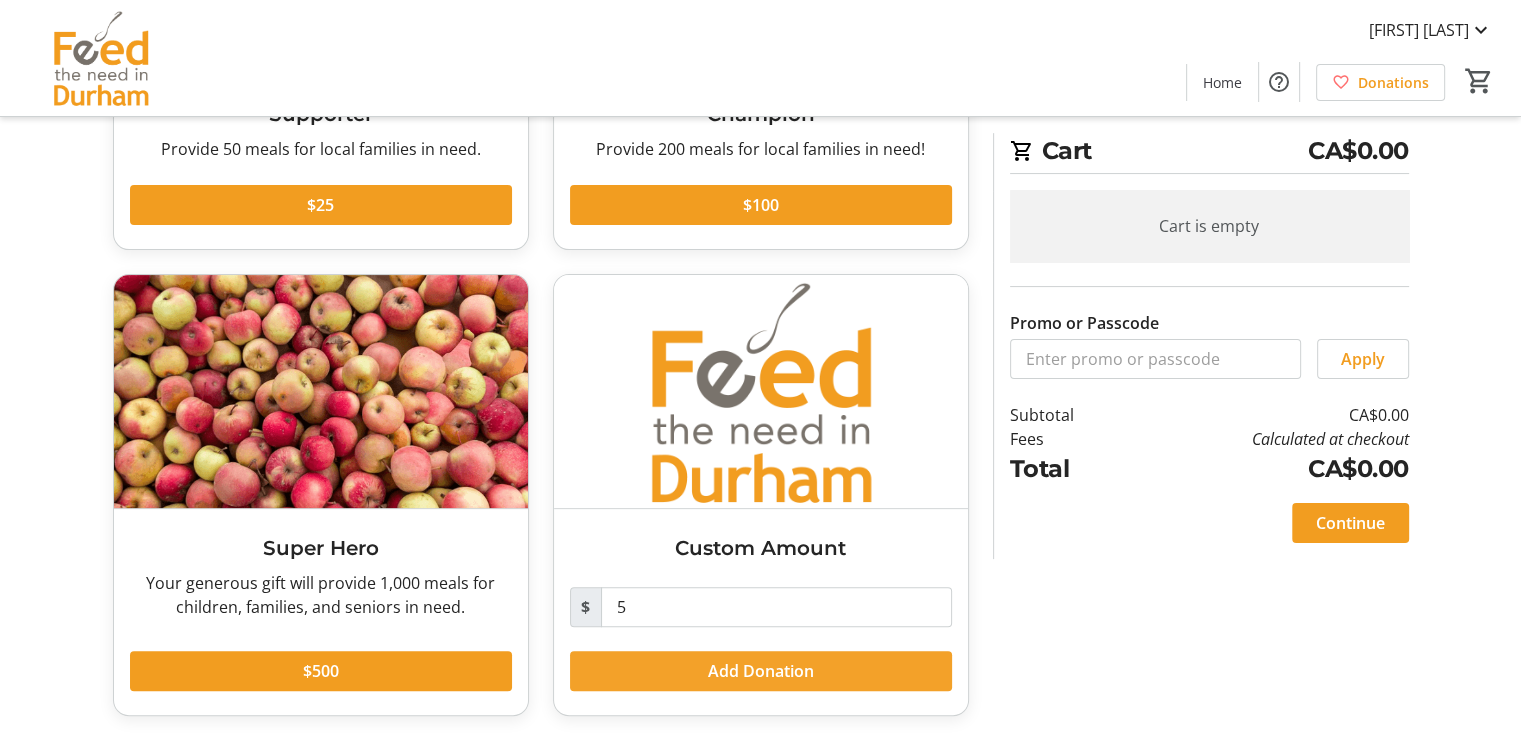 click 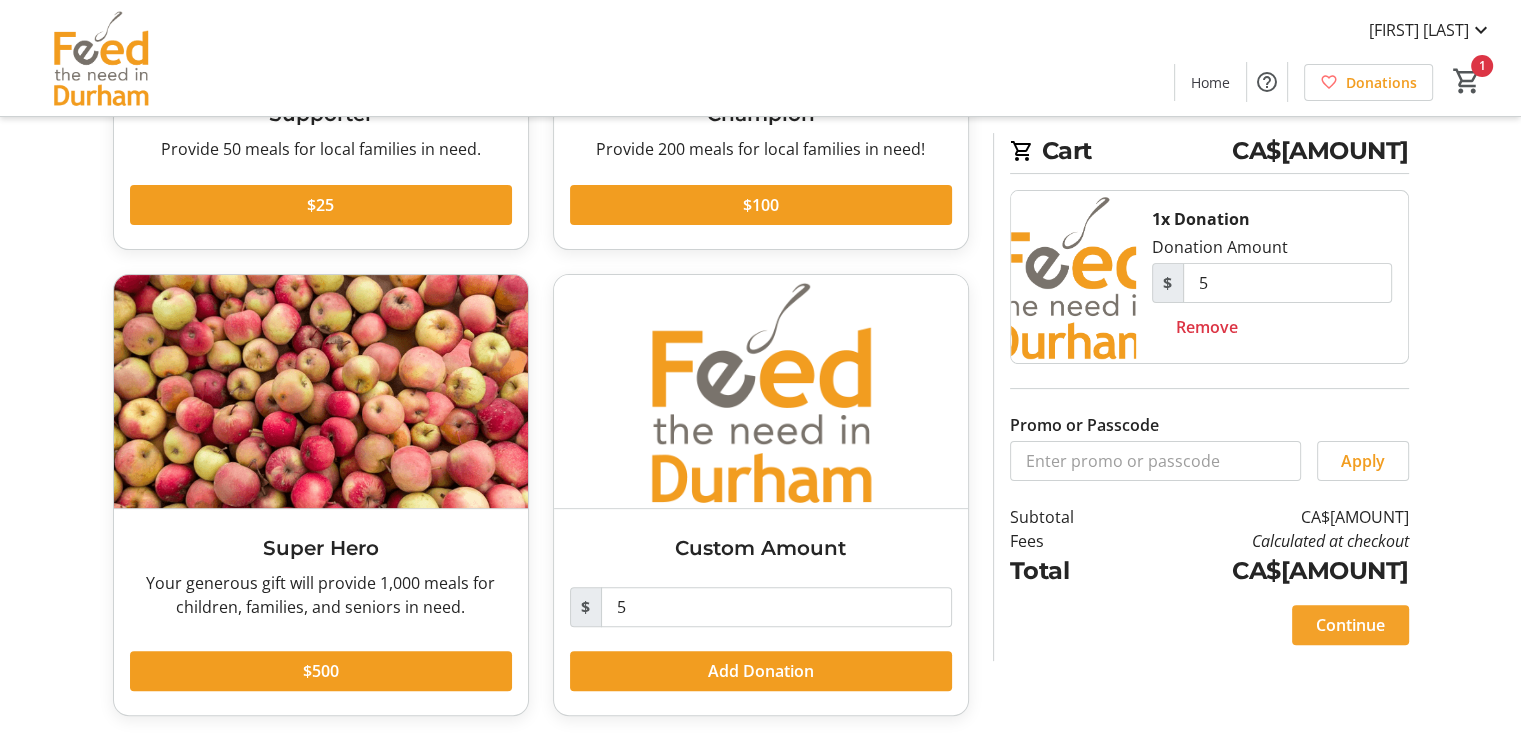 click on "Continue" 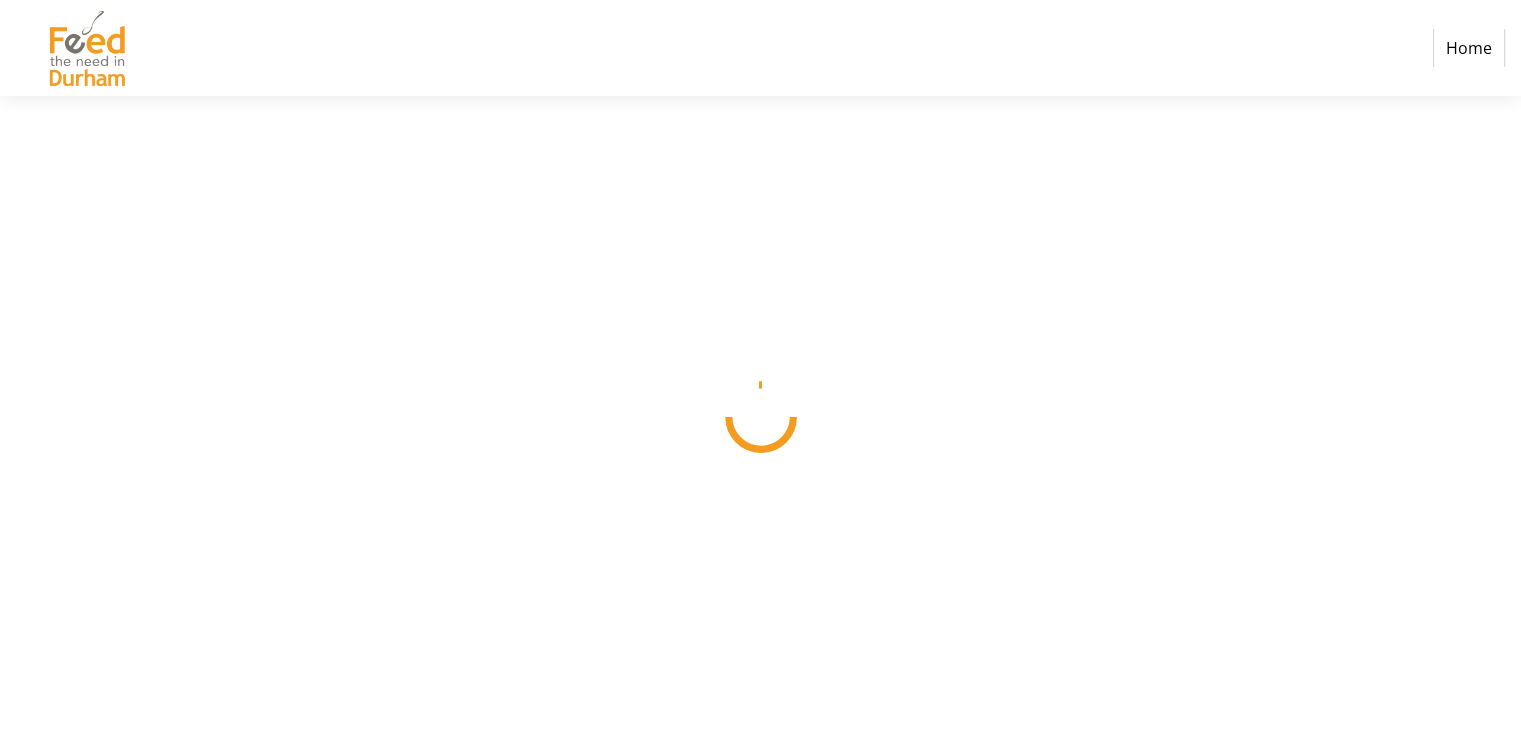 scroll, scrollTop: 0, scrollLeft: 0, axis: both 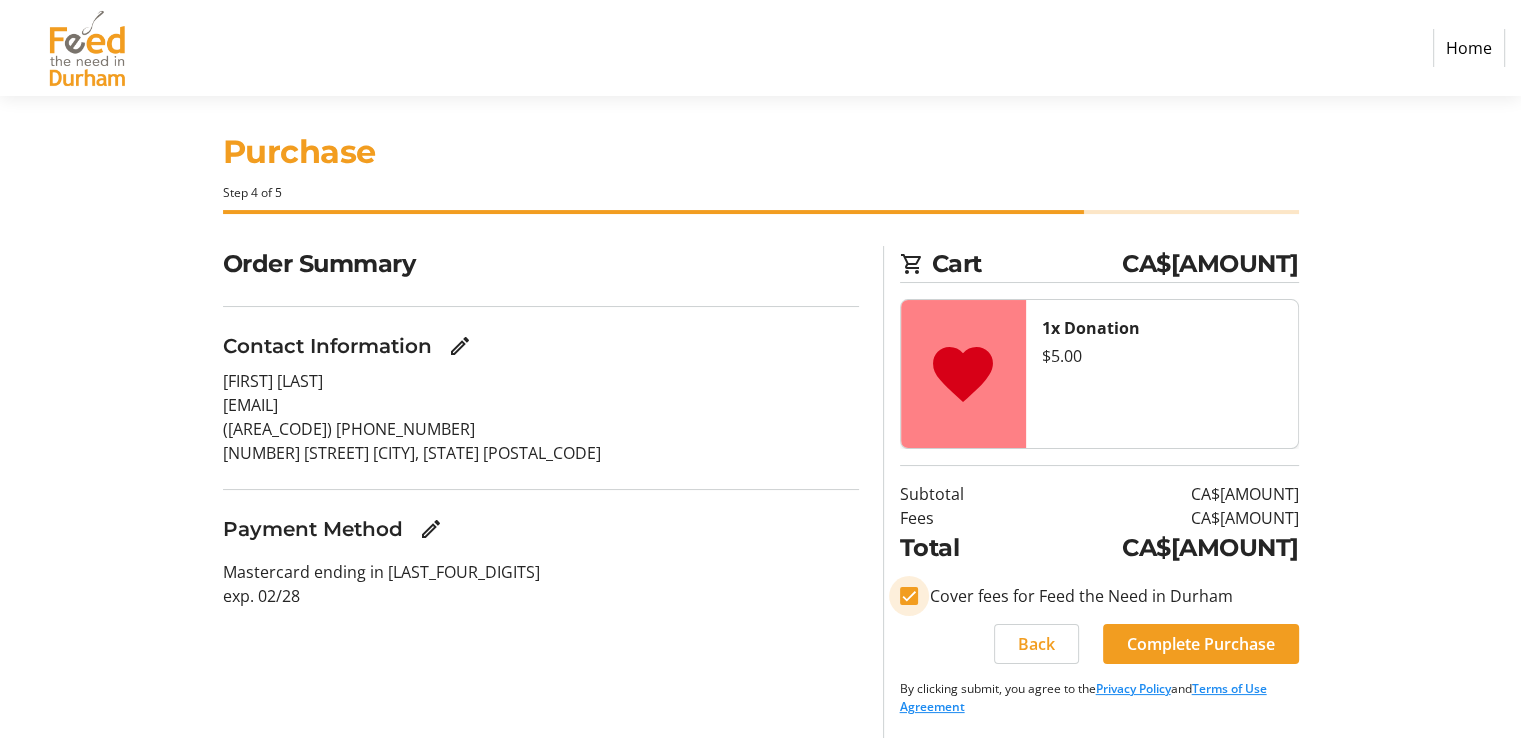 click on "Cover fees for Feed the Need in Durham" at bounding box center [909, 596] 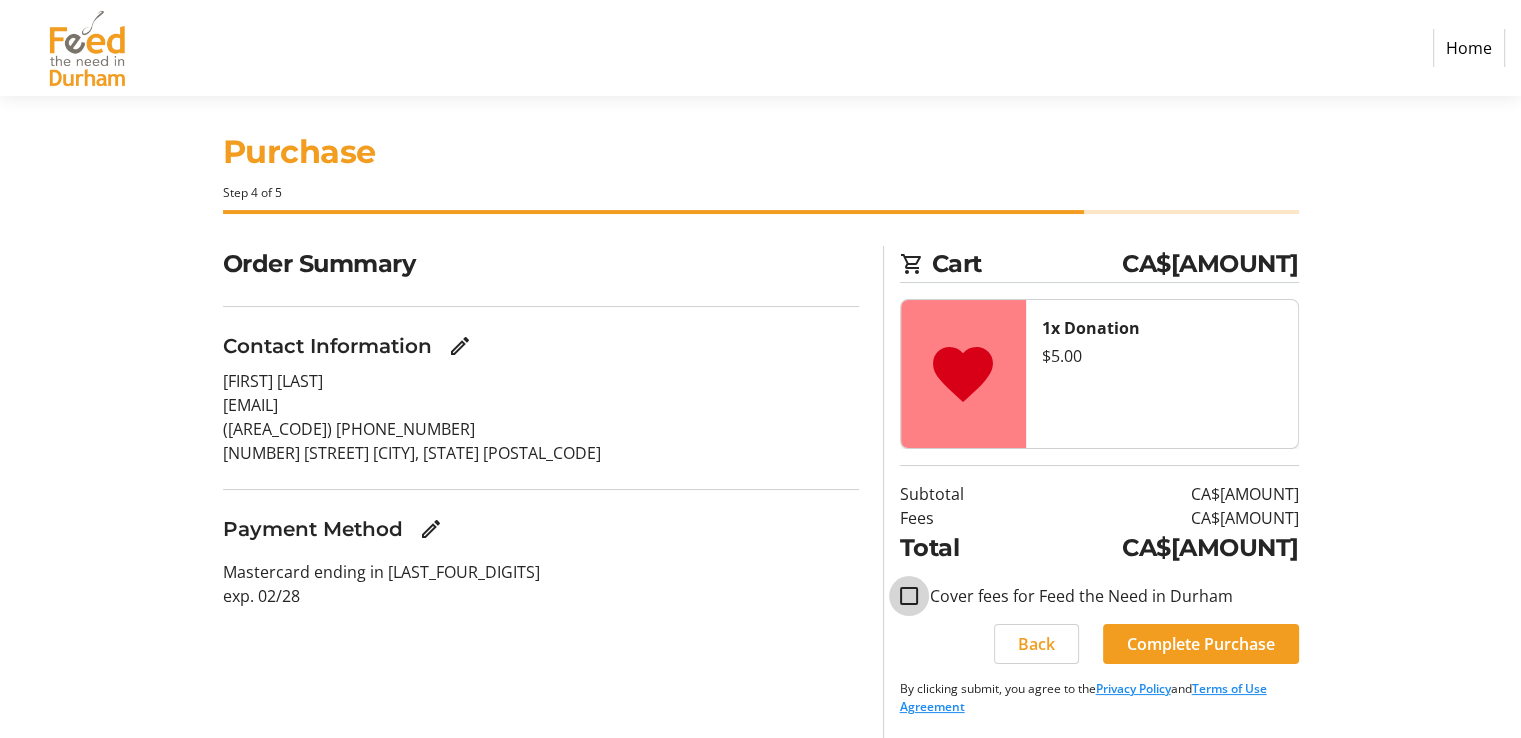 checkbox on "false" 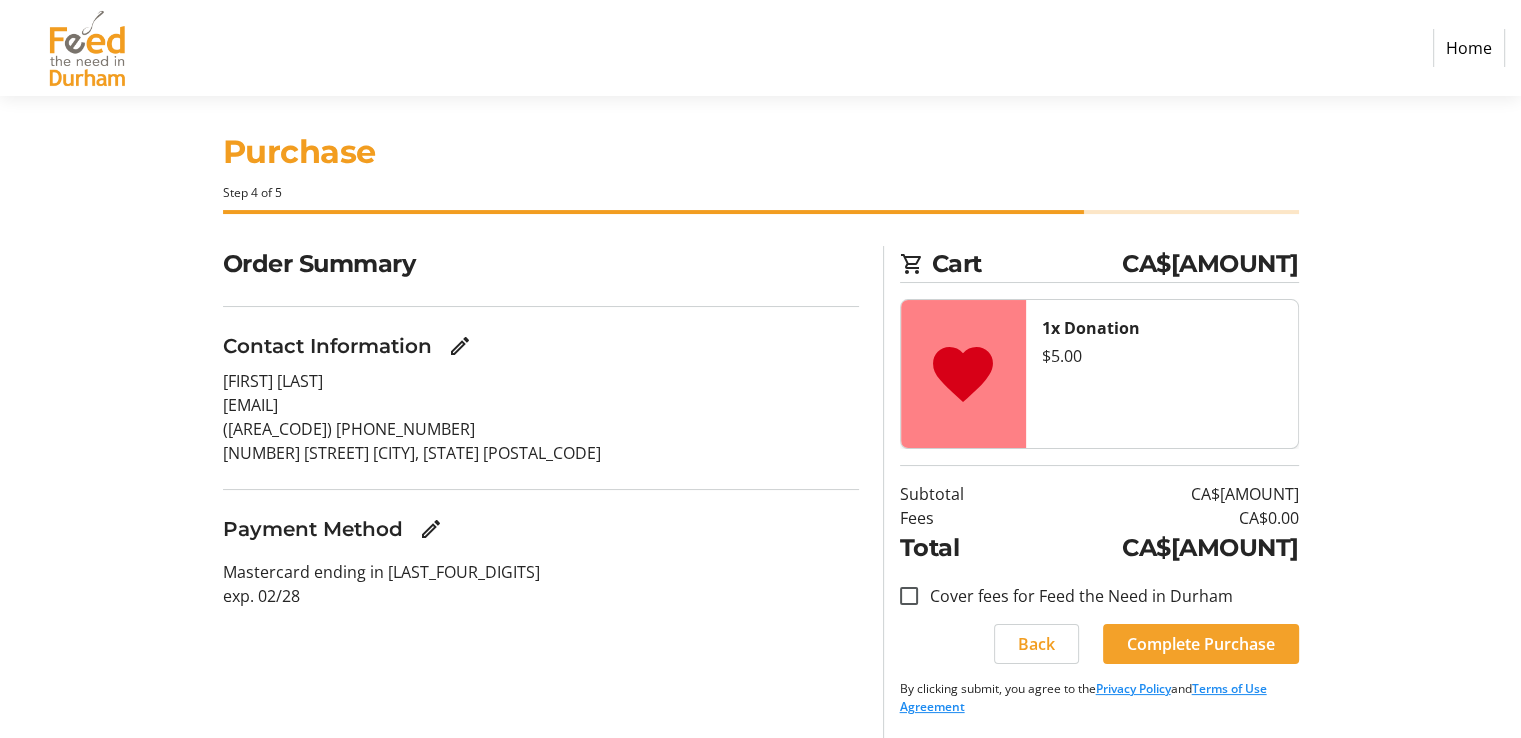 click on "Complete Purchase" 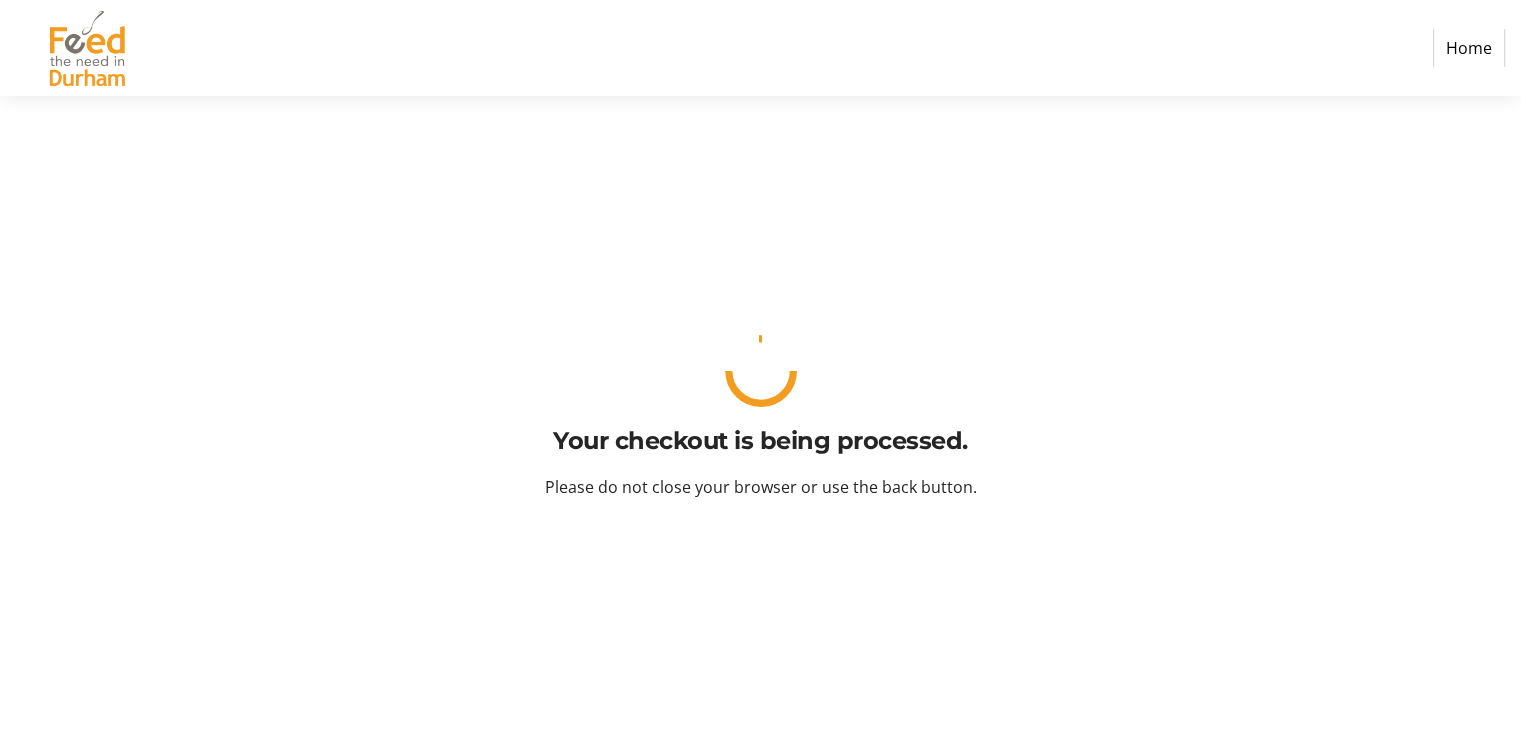 scroll, scrollTop: 0, scrollLeft: 0, axis: both 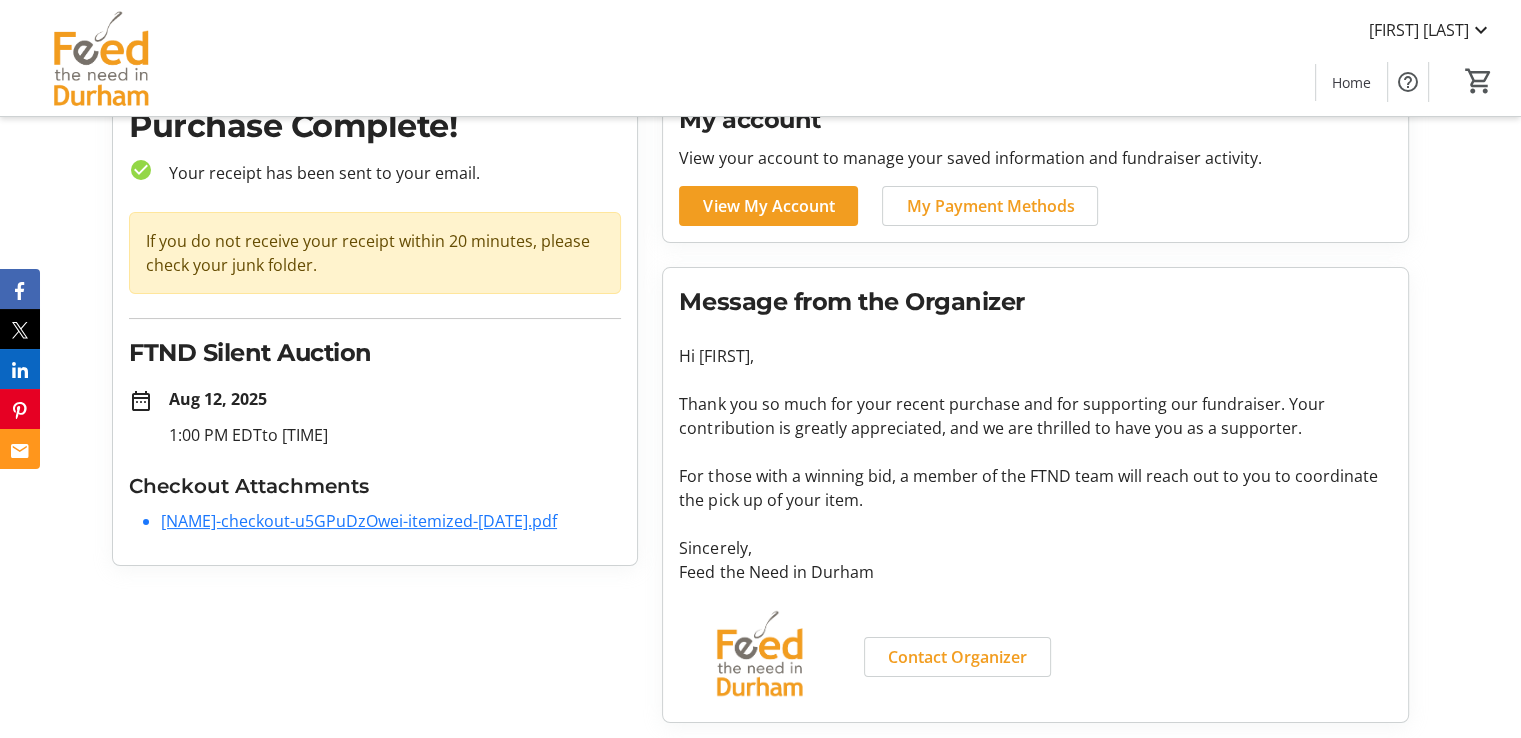 click on "[NAME]-checkout-u5GPuDzOwei-itemized-[DATE].pdf" 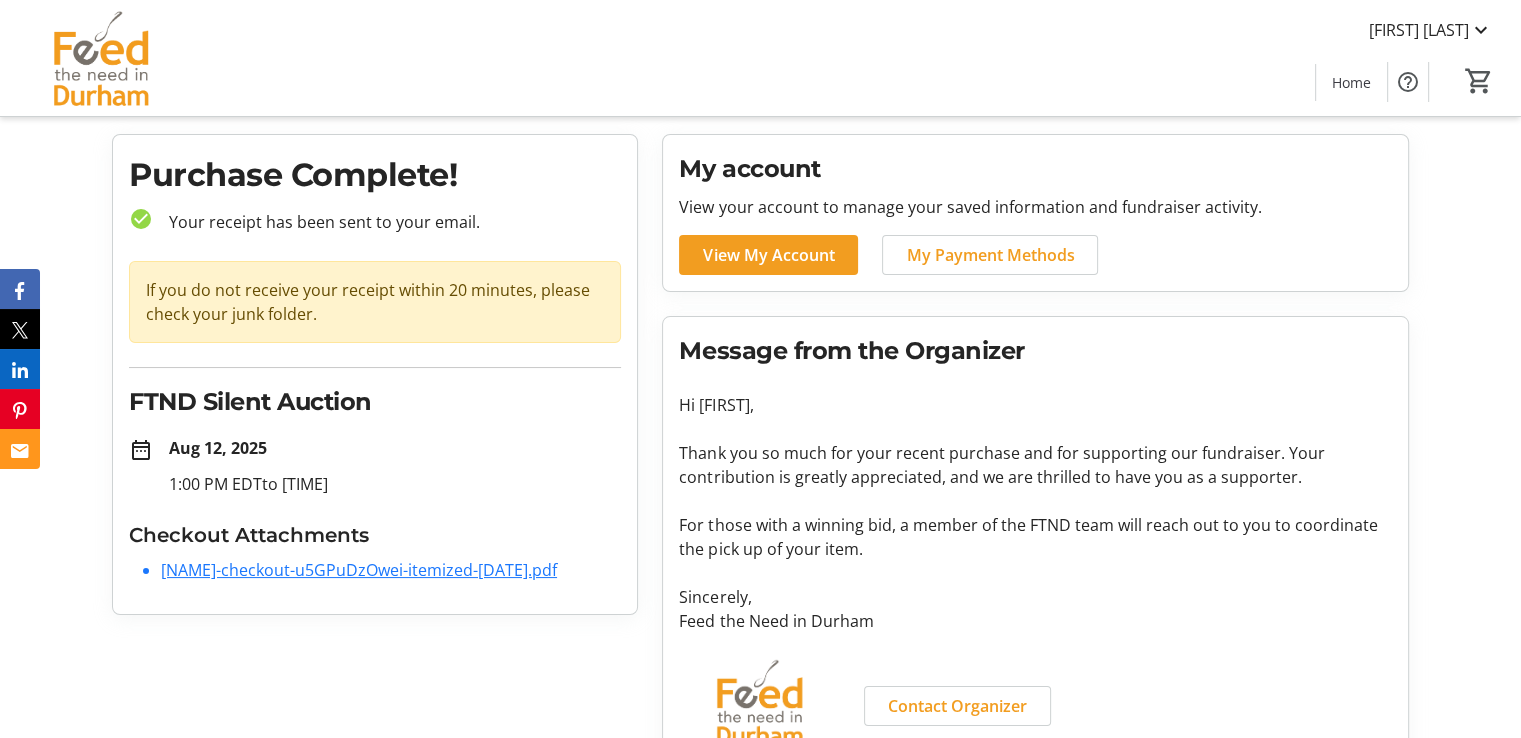 scroll, scrollTop: 0, scrollLeft: 0, axis: both 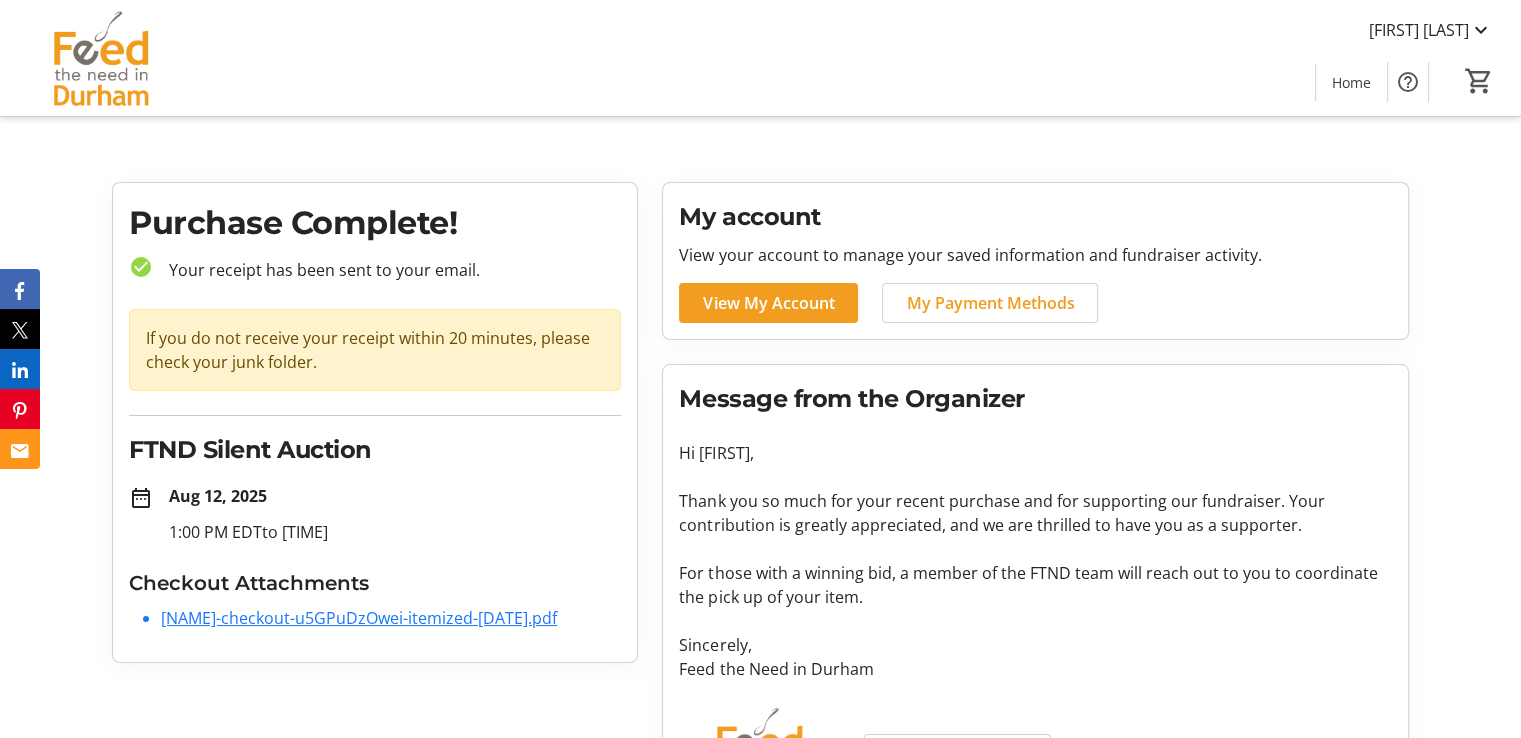 drag, startPoint x: 323, startPoint y: 521, endPoint x: 124, endPoint y: 506, distance: 199.56453 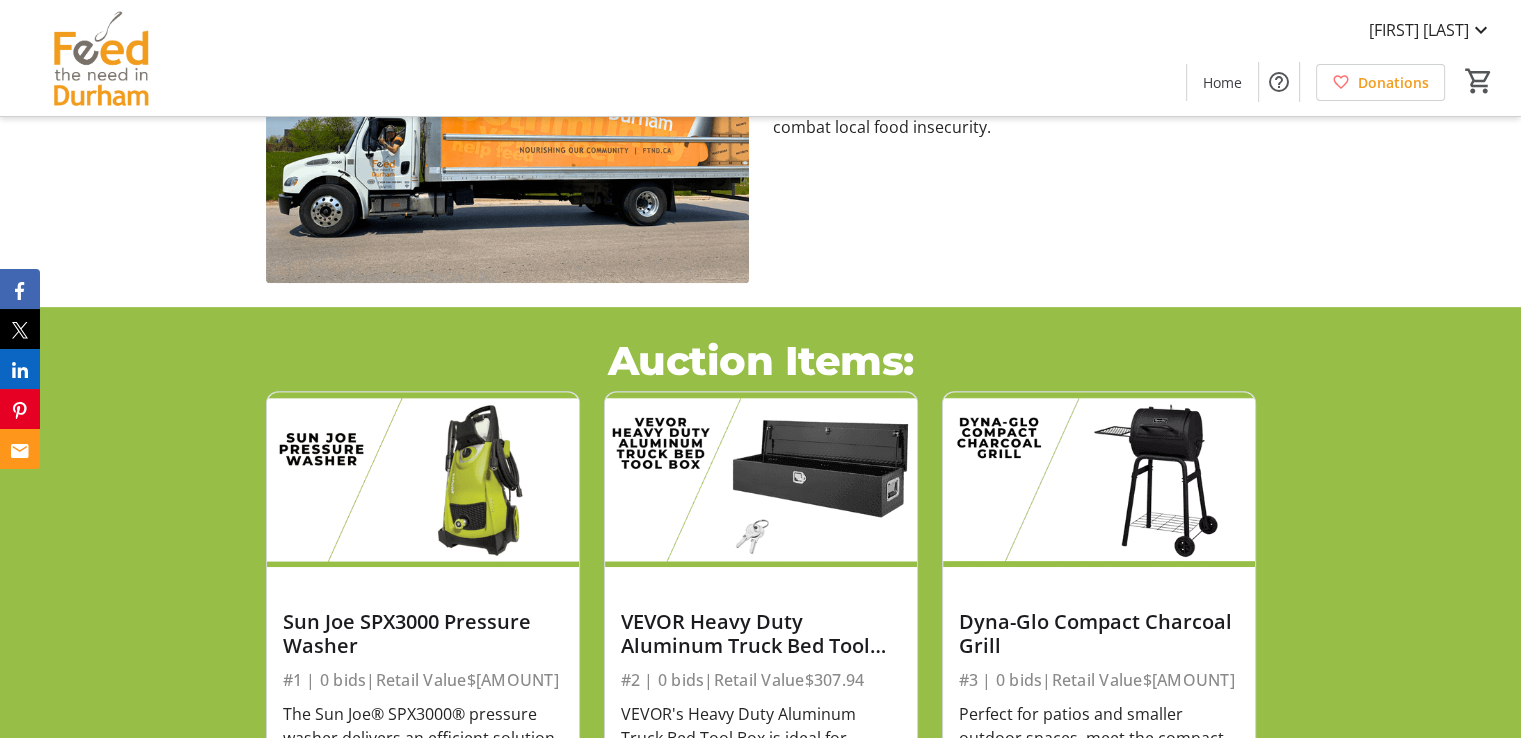 scroll, scrollTop: 900, scrollLeft: 0, axis: vertical 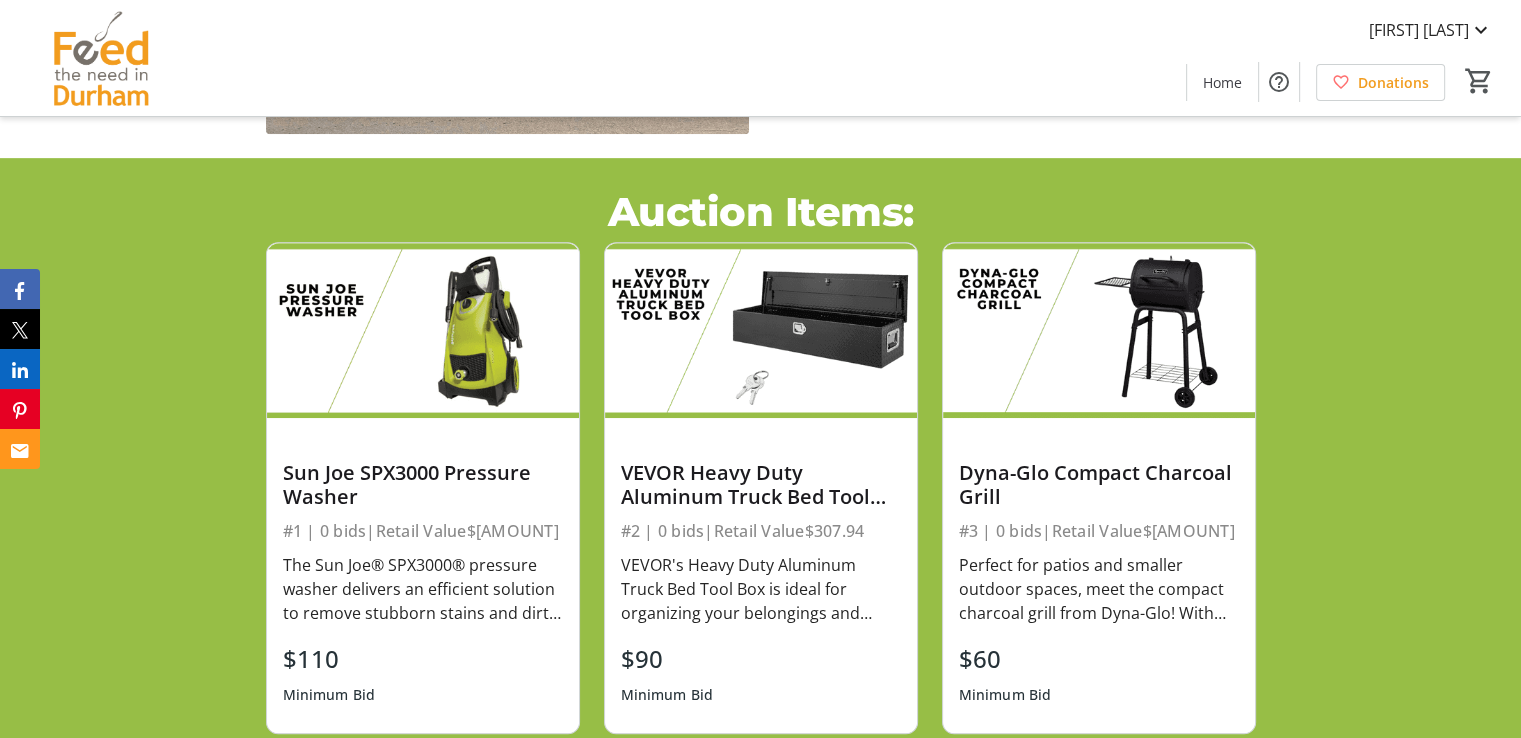 click on "Sun Joe SPX3000 Pressure Washer" at bounding box center [423, 485] 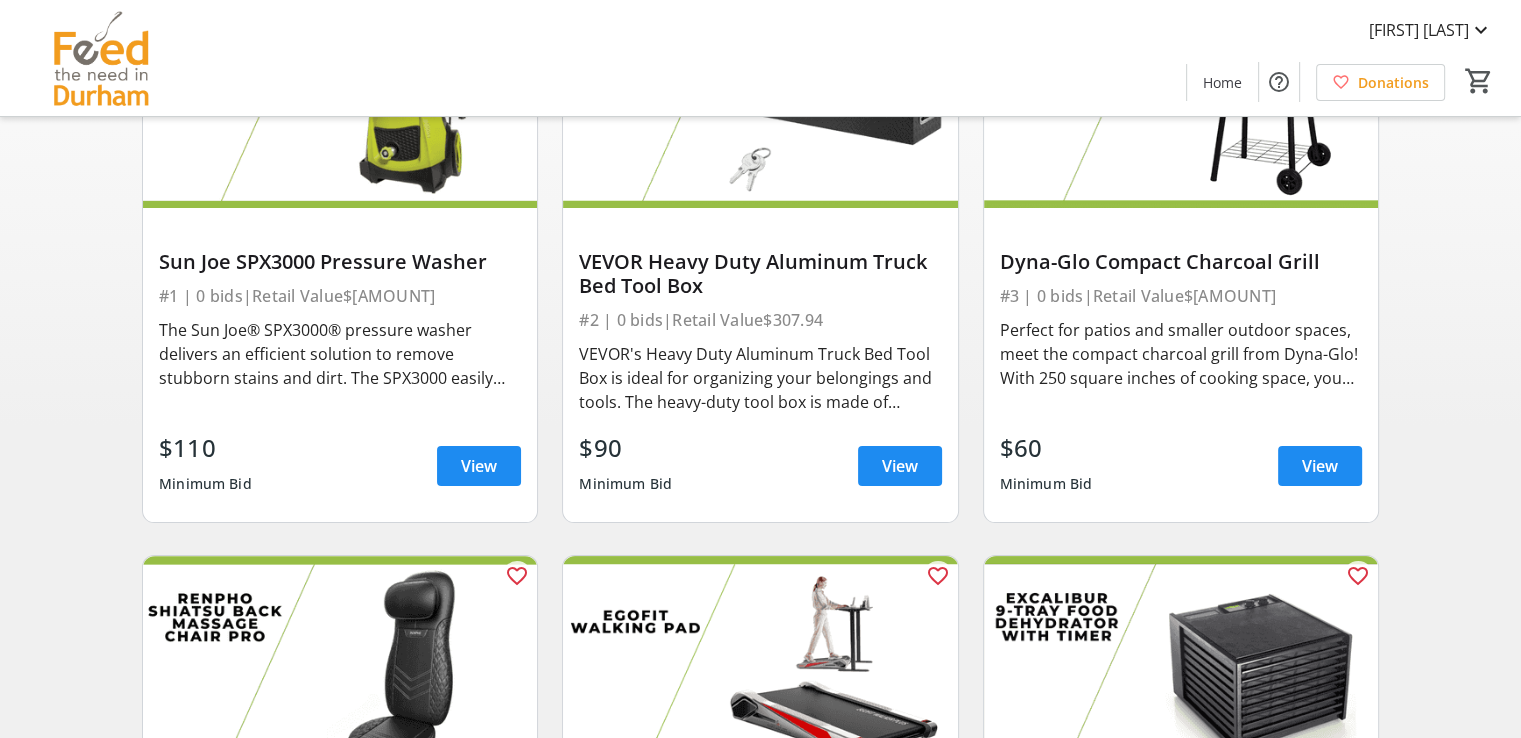 scroll, scrollTop: 300, scrollLeft: 0, axis: vertical 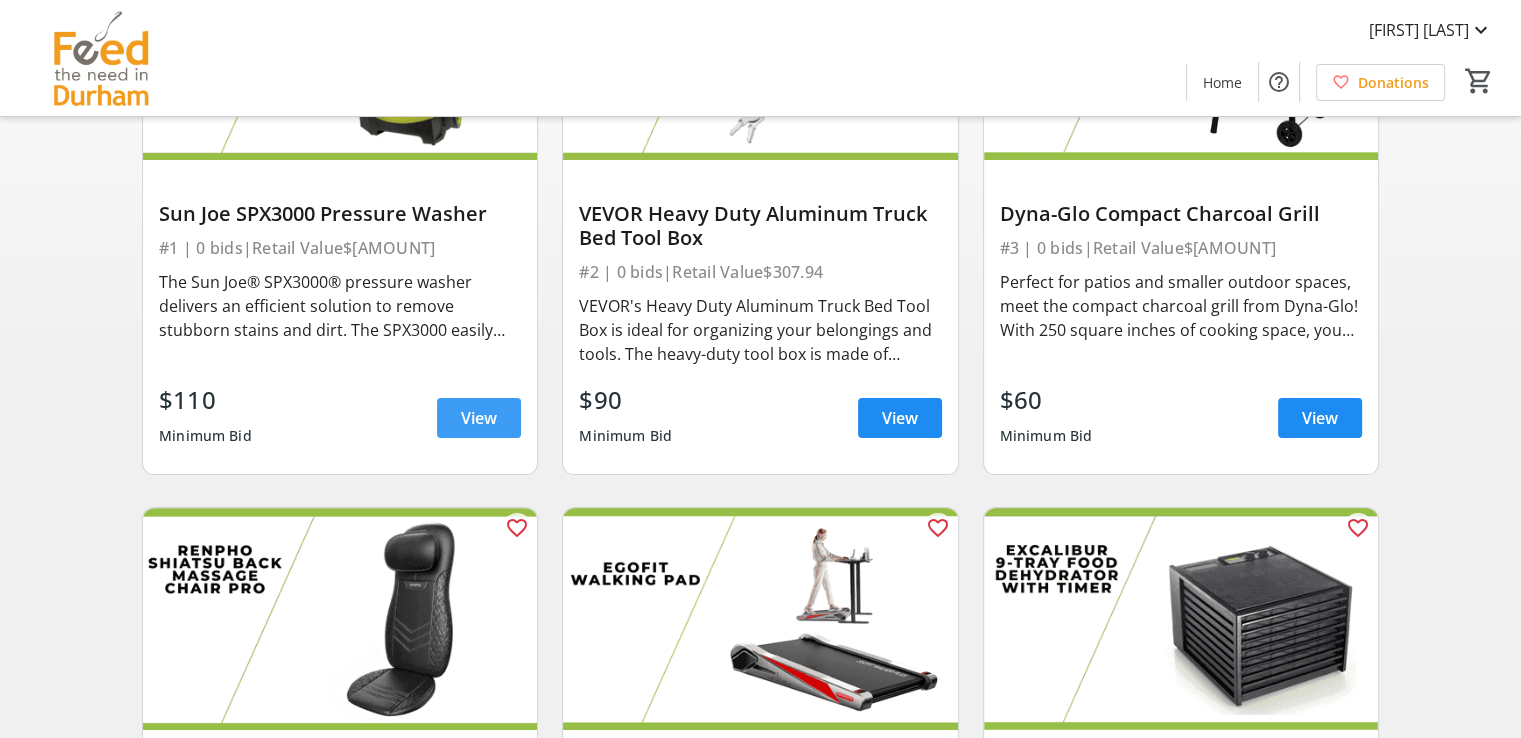 click at bounding box center (479, 418) 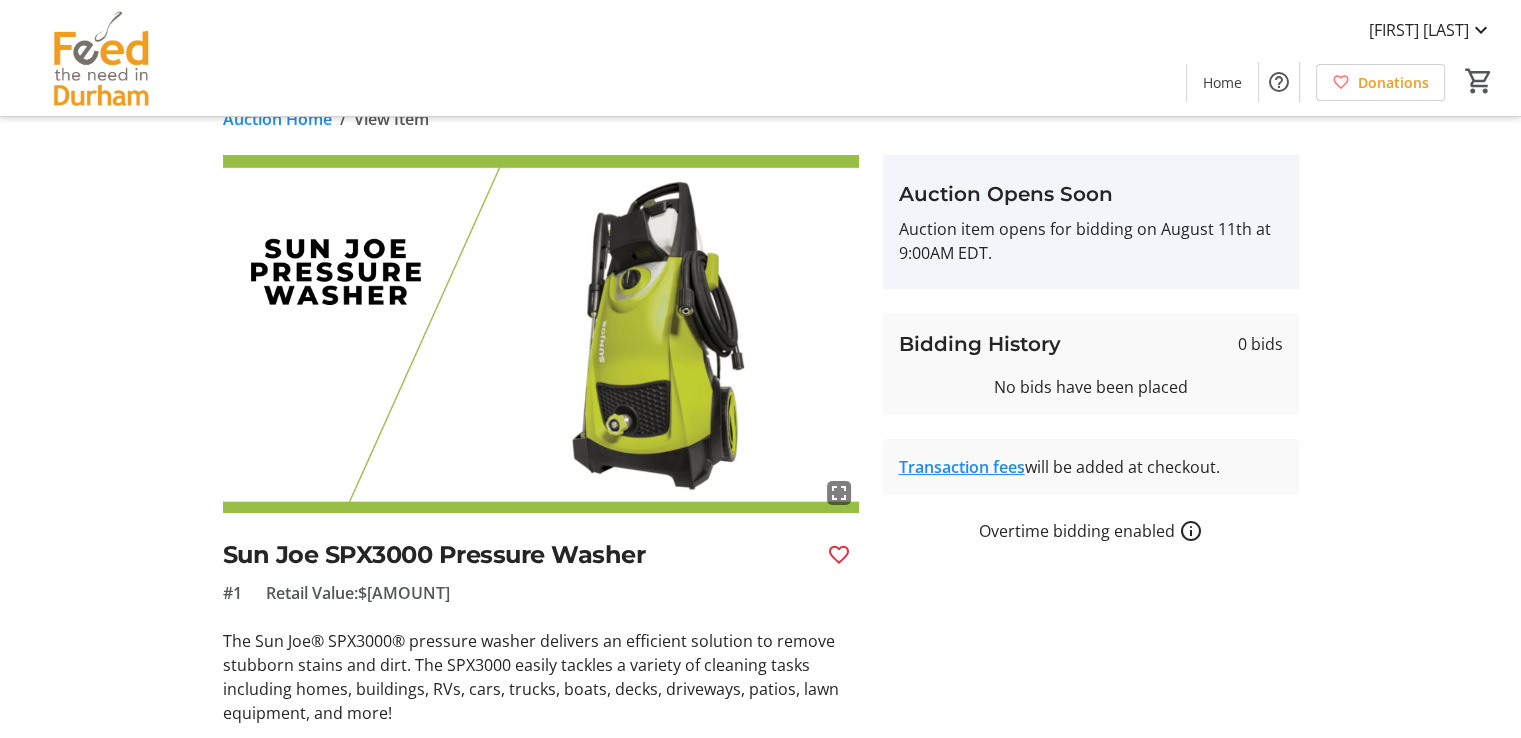 scroll, scrollTop: 0, scrollLeft: 0, axis: both 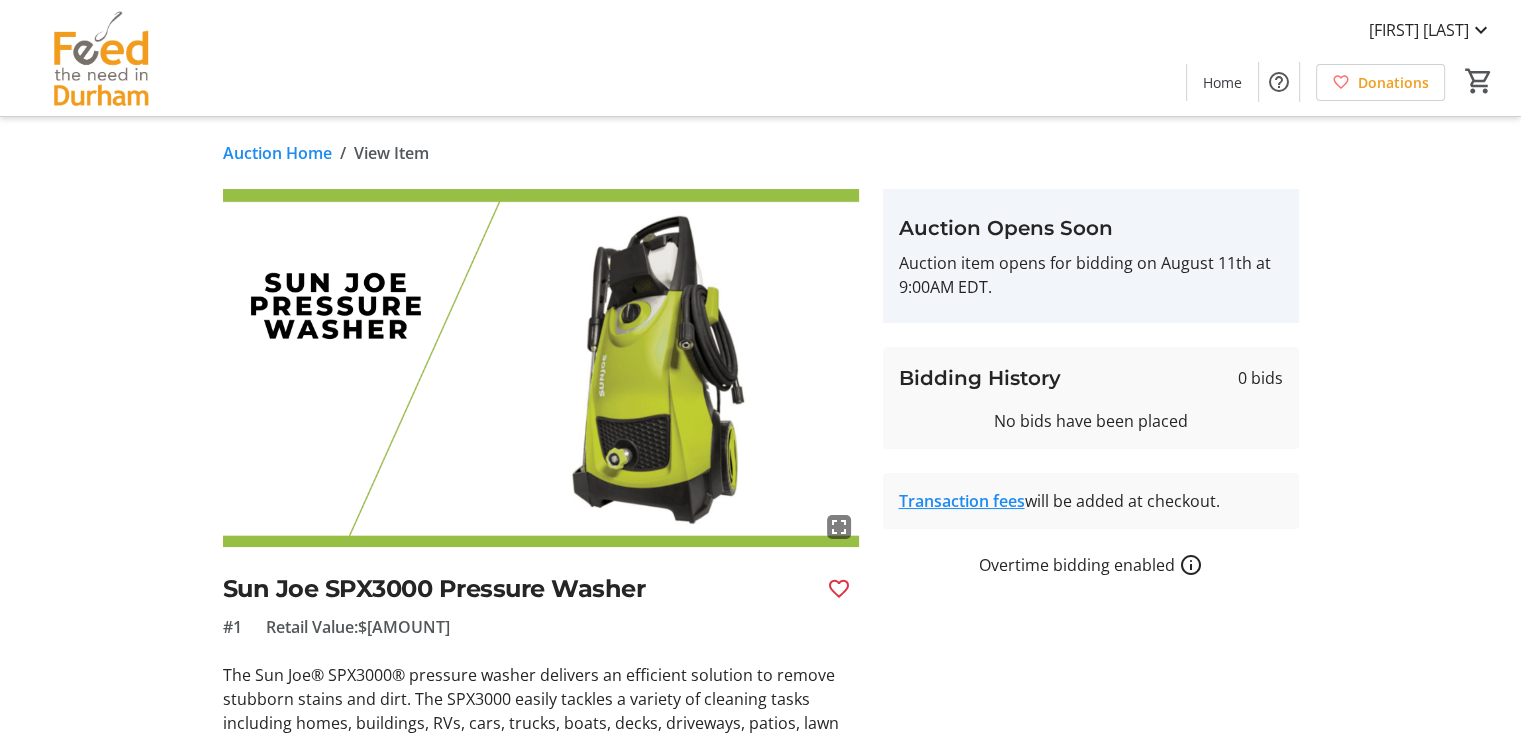 click on "Transaction fees" 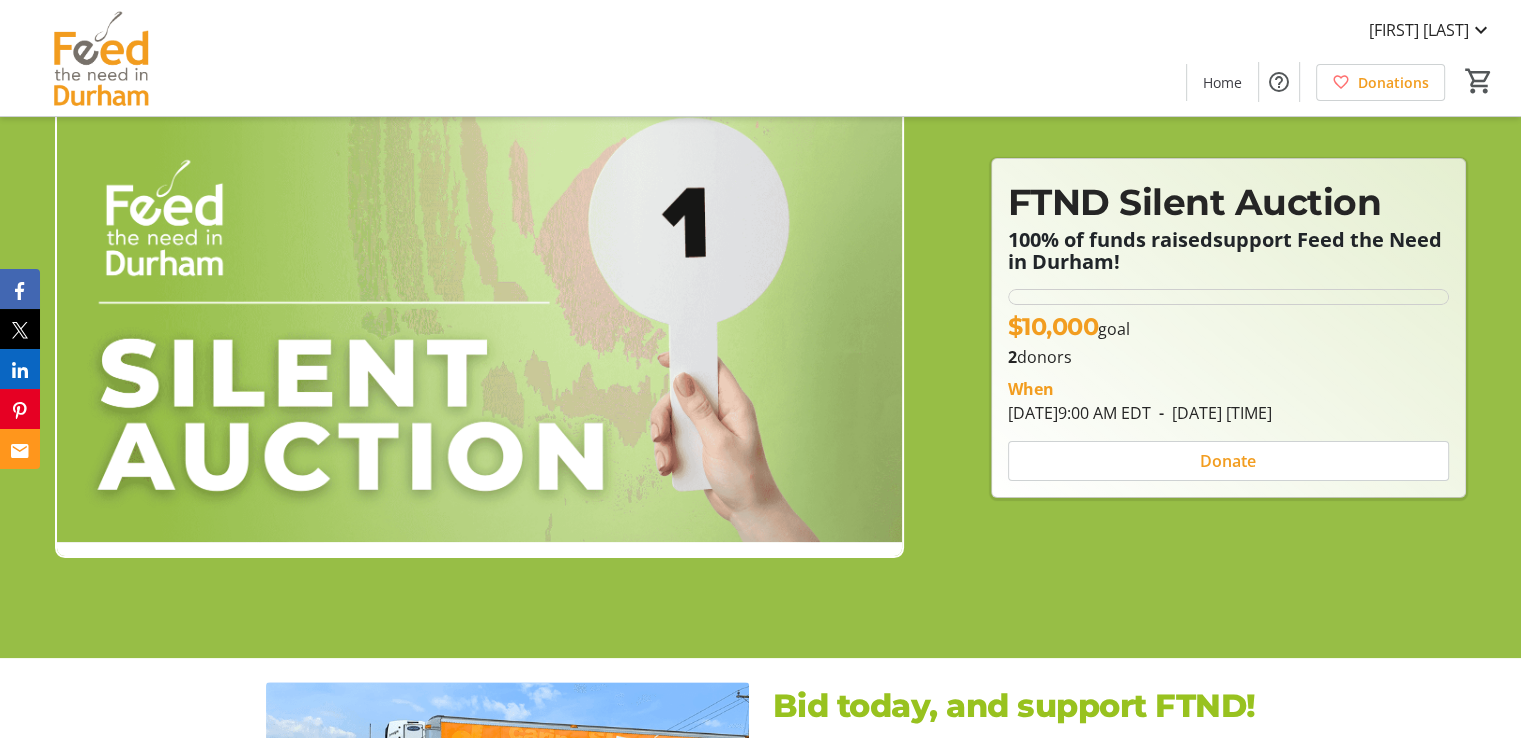 scroll, scrollTop: 0, scrollLeft: 0, axis: both 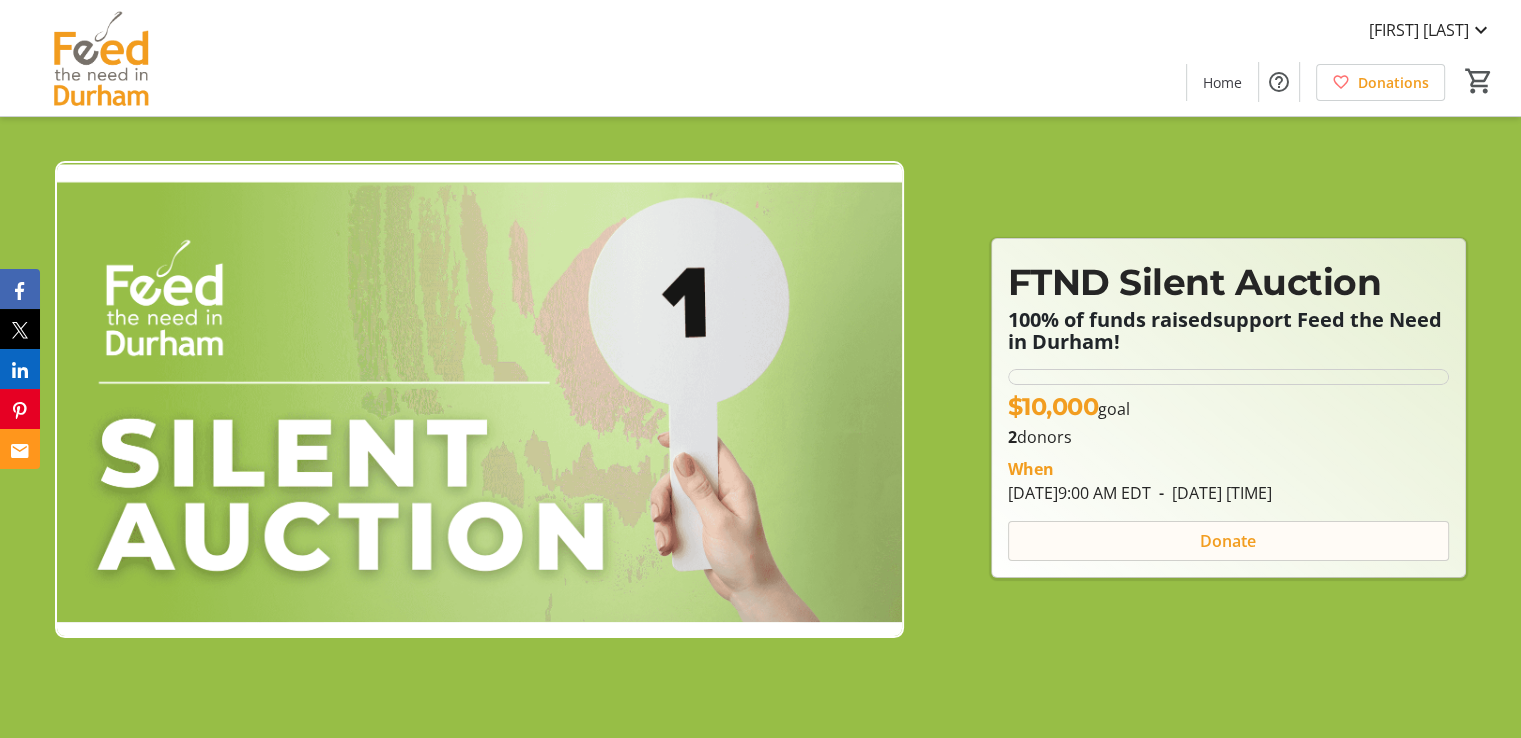 click at bounding box center [1228, 541] 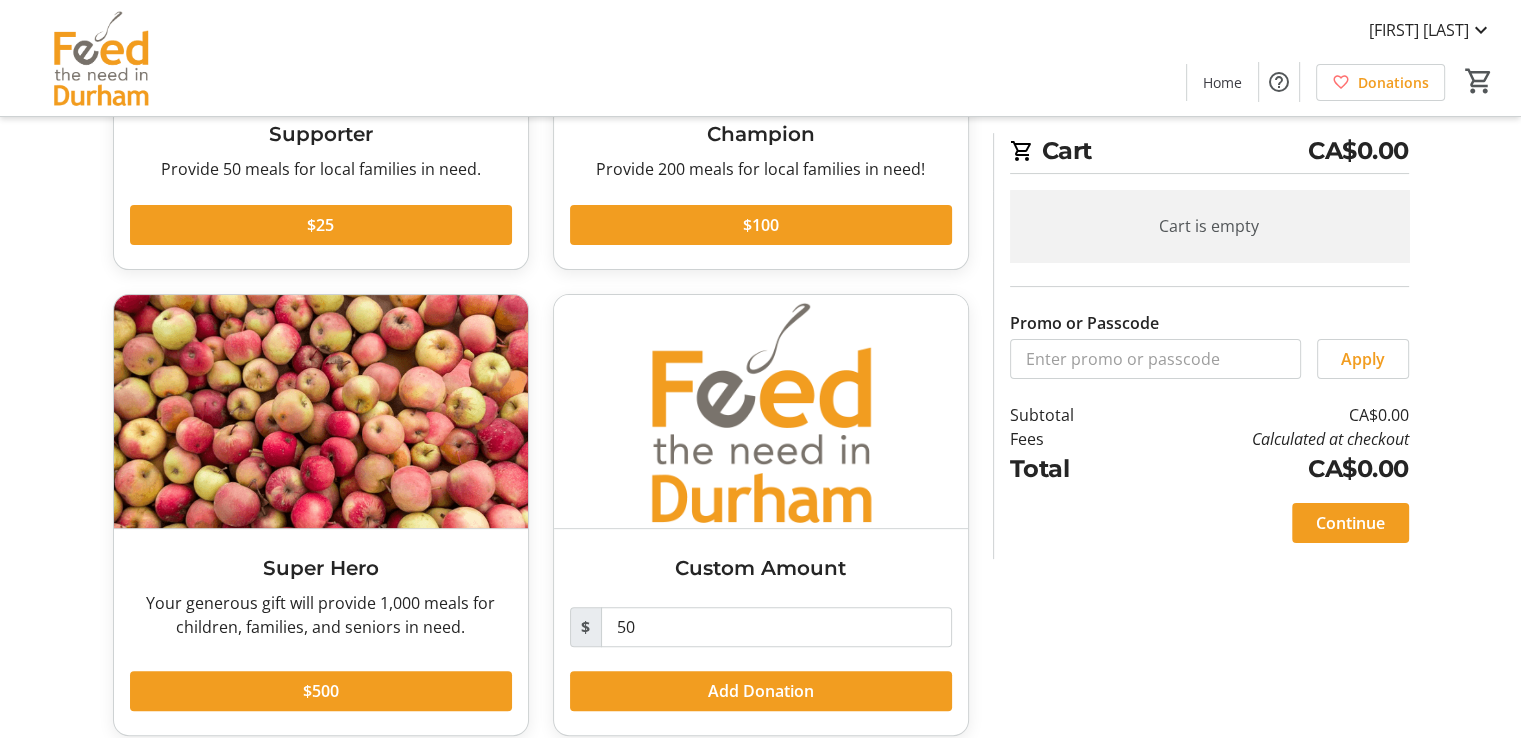 scroll, scrollTop: 385, scrollLeft: 0, axis: vertical 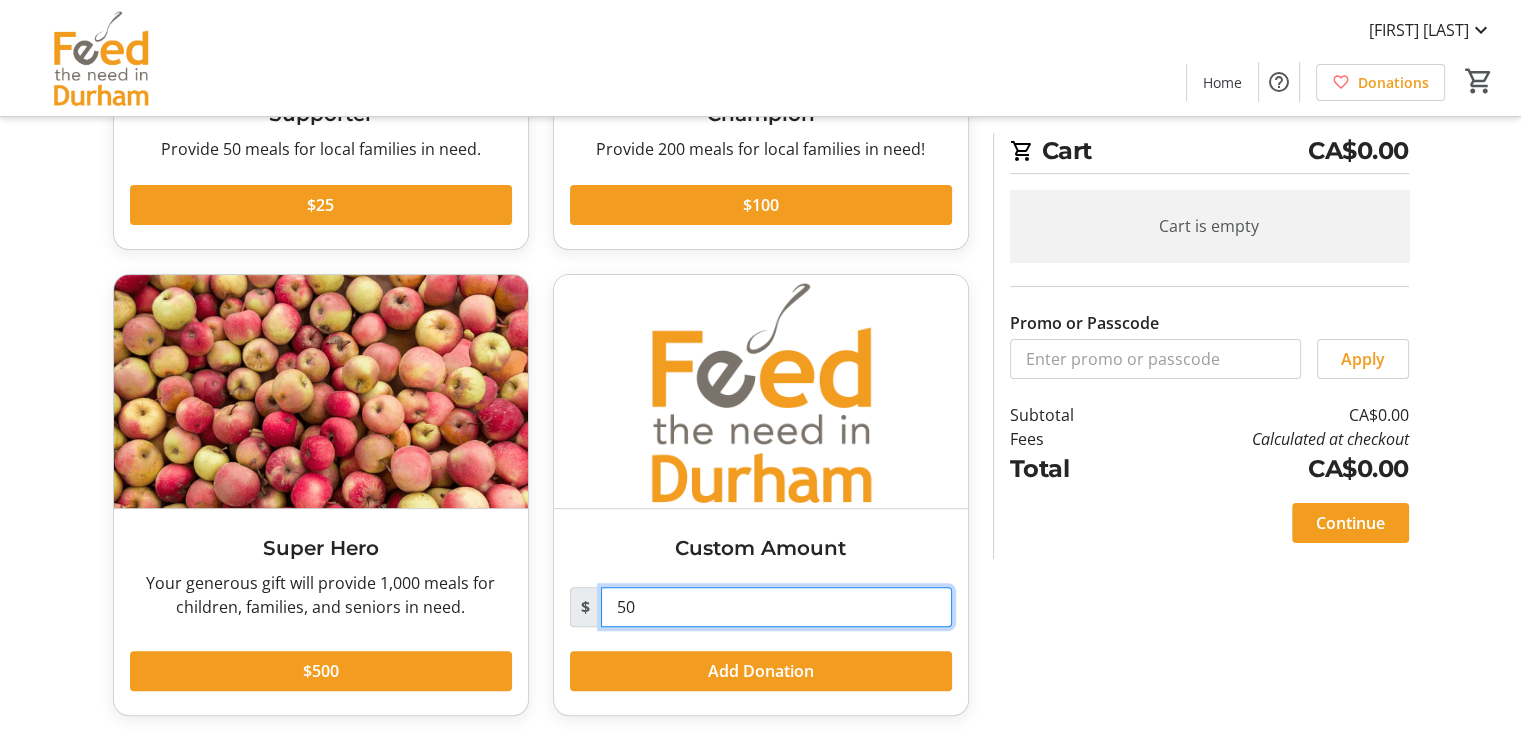 click on "50" at bounding box center [776, 607] 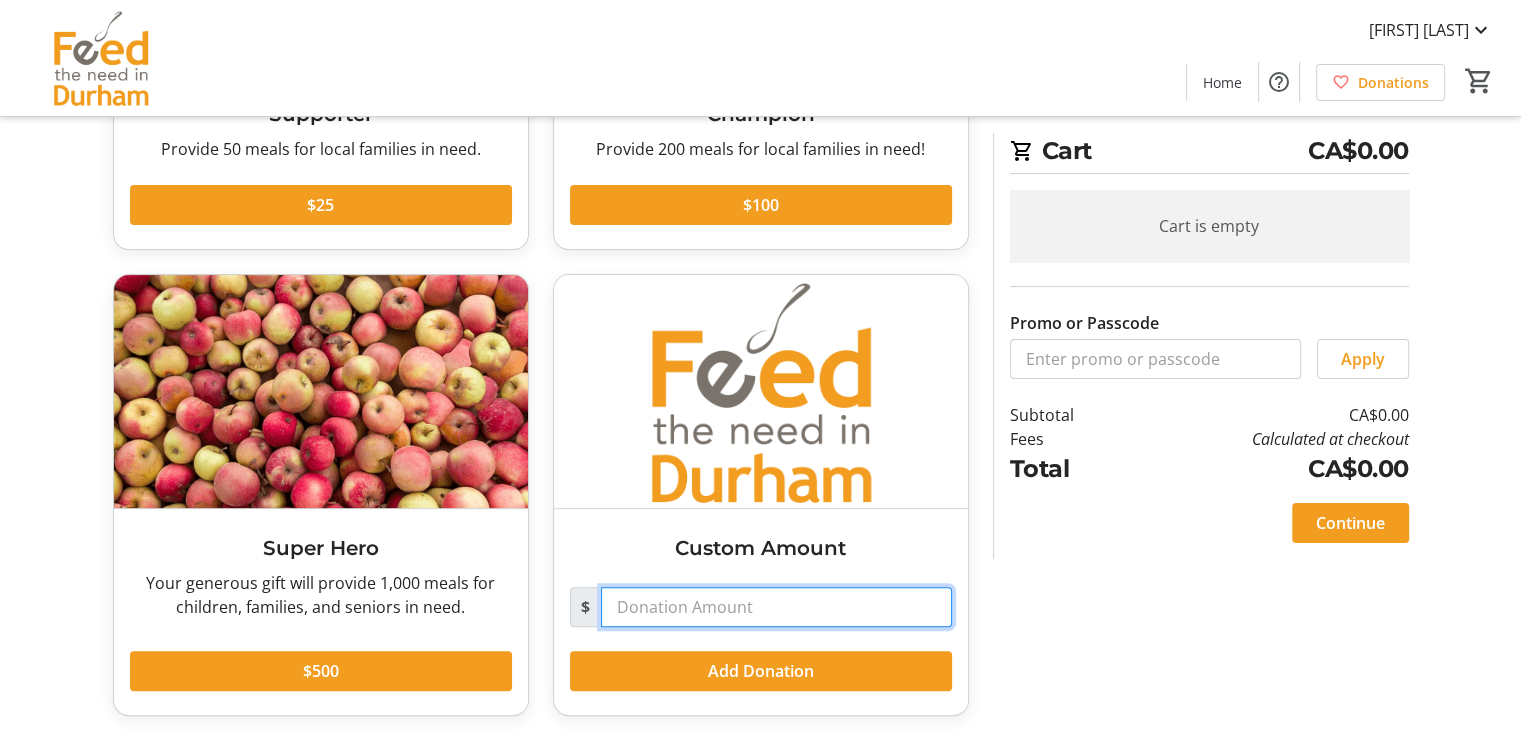 type on "5" 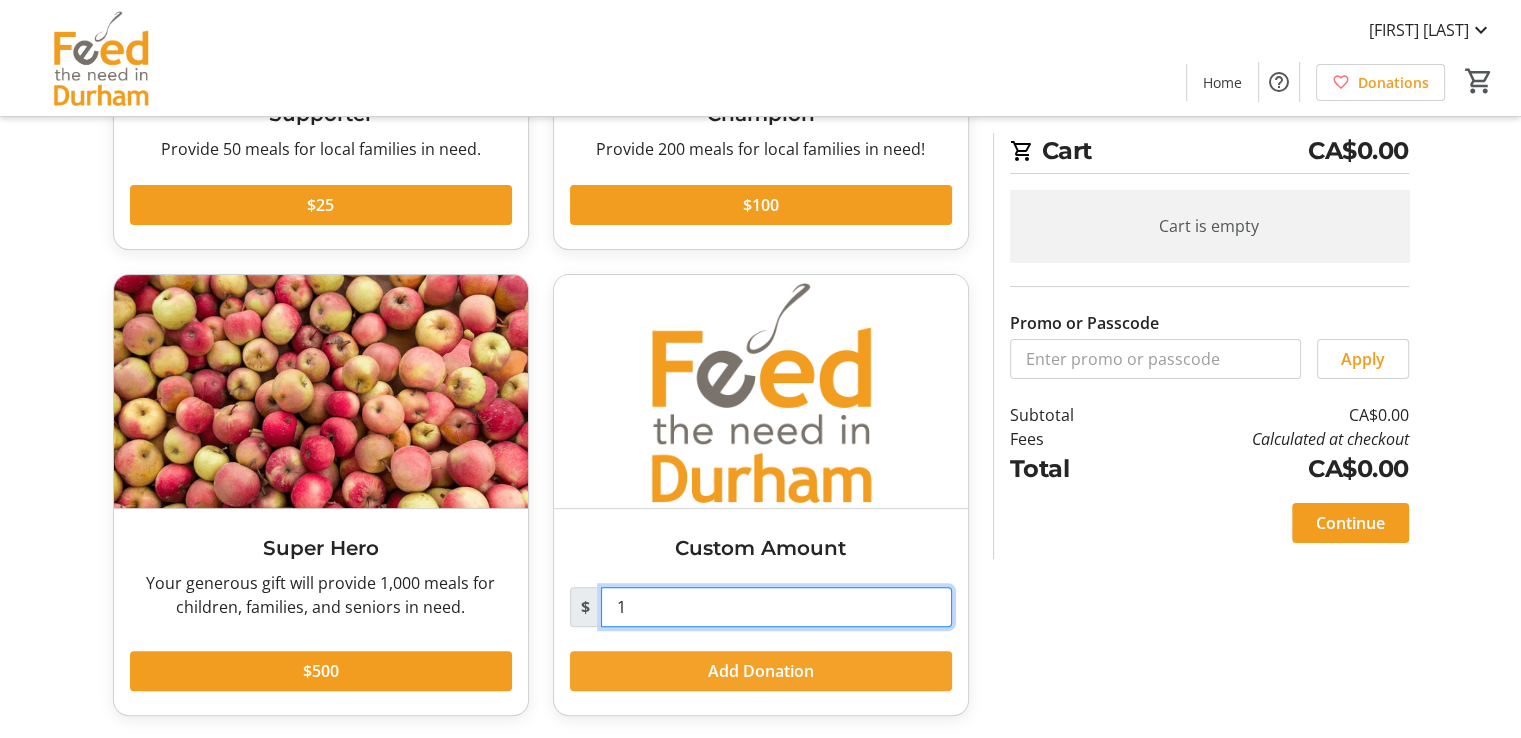 type on "1" 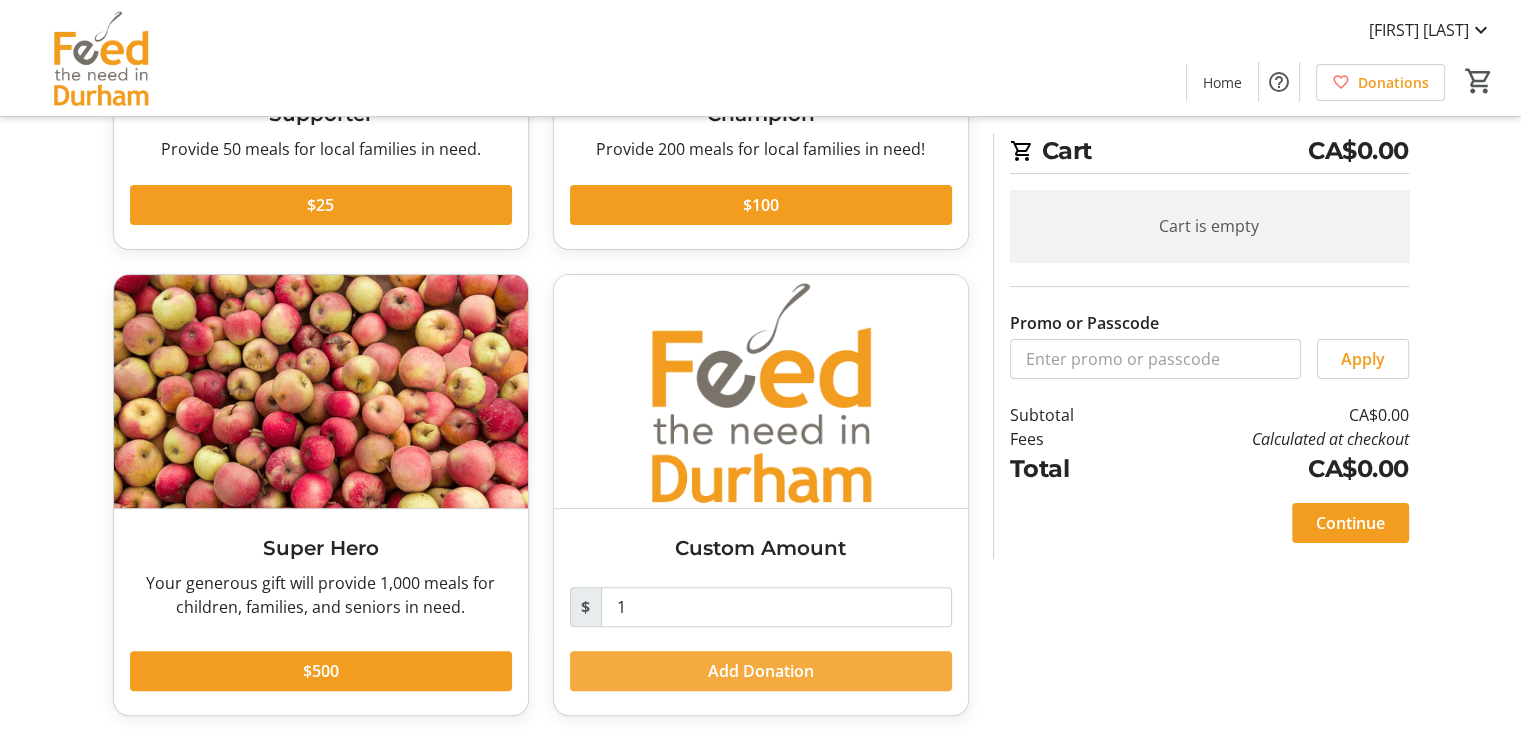 click on "Add Donation" 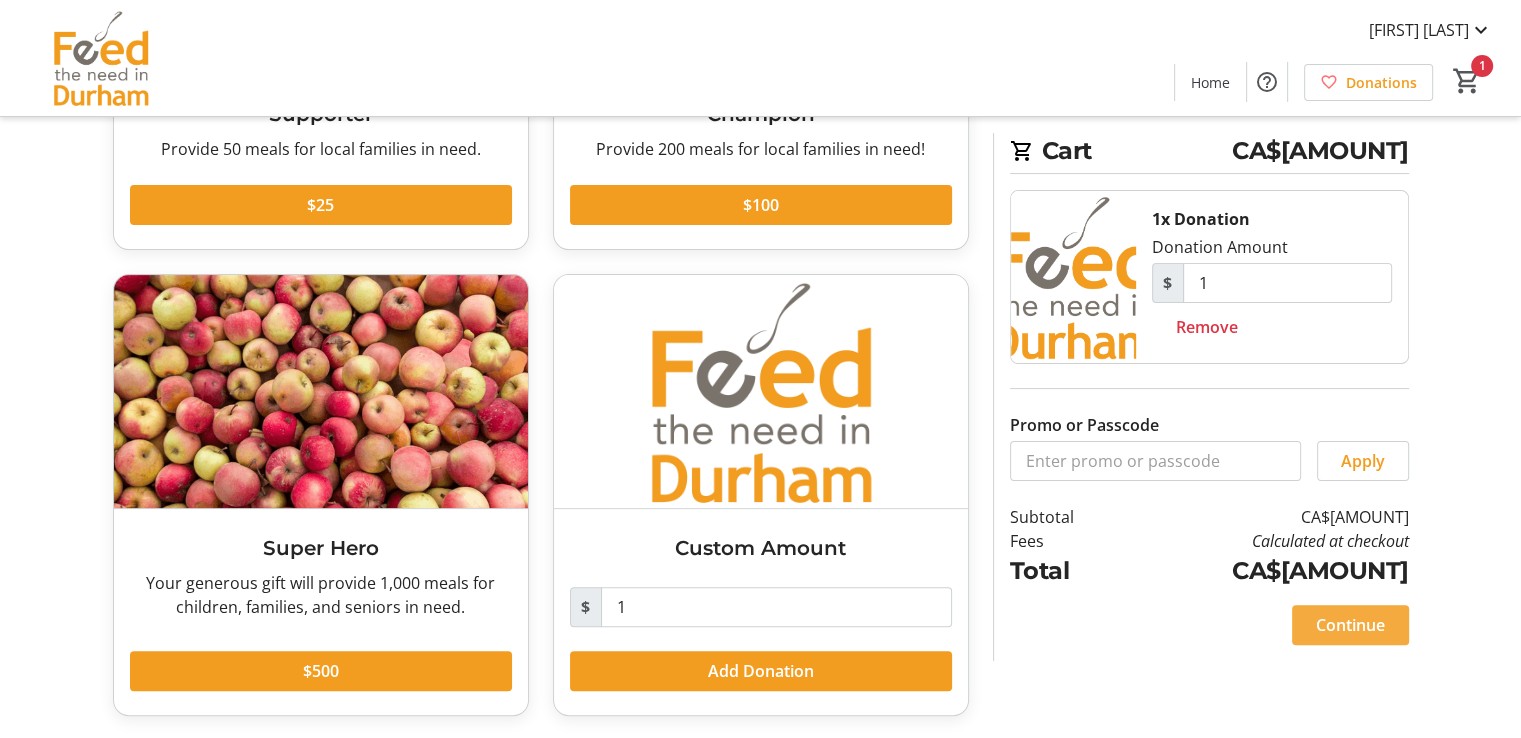 click on "Continue" 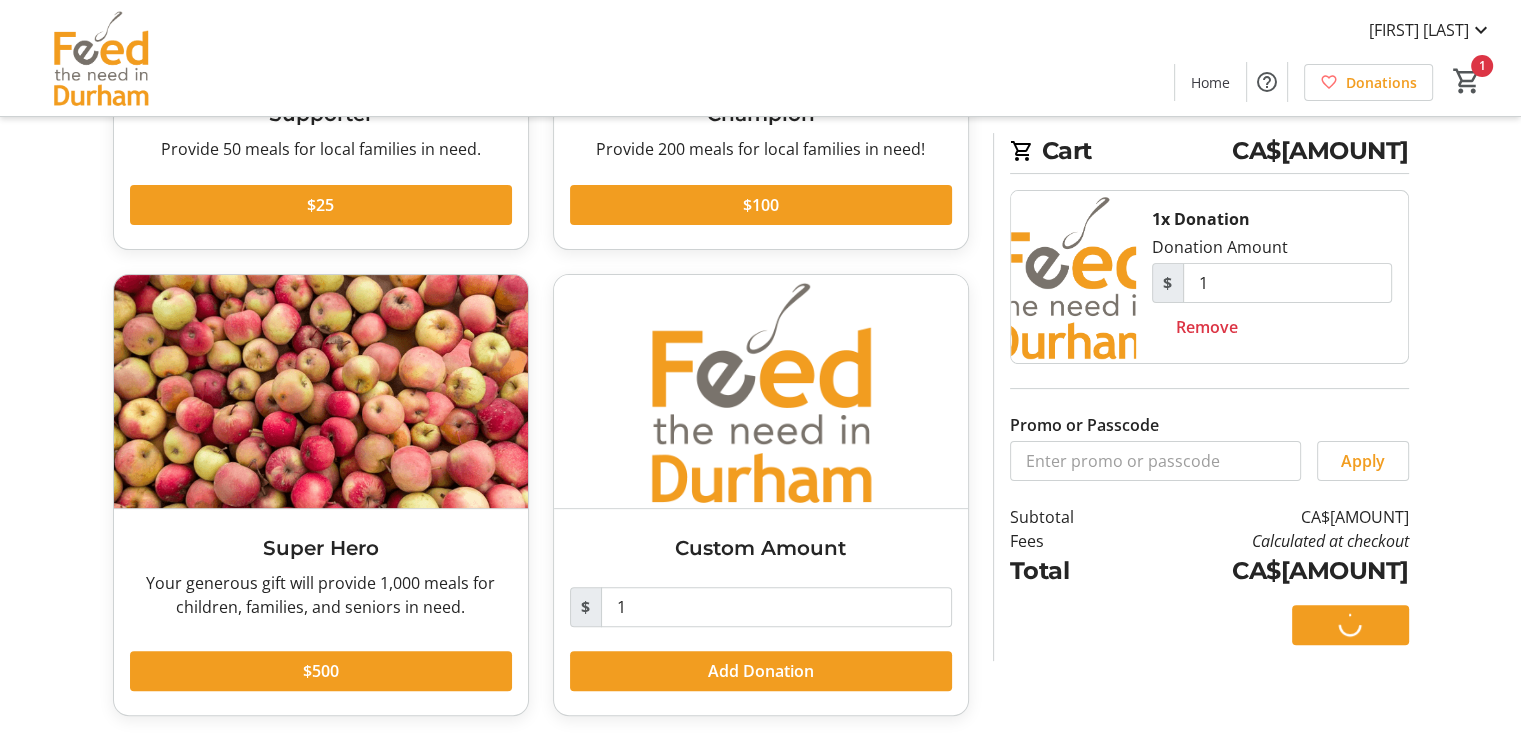 scroll, scrollTop: 0, scrollLeft: 0, axis: both 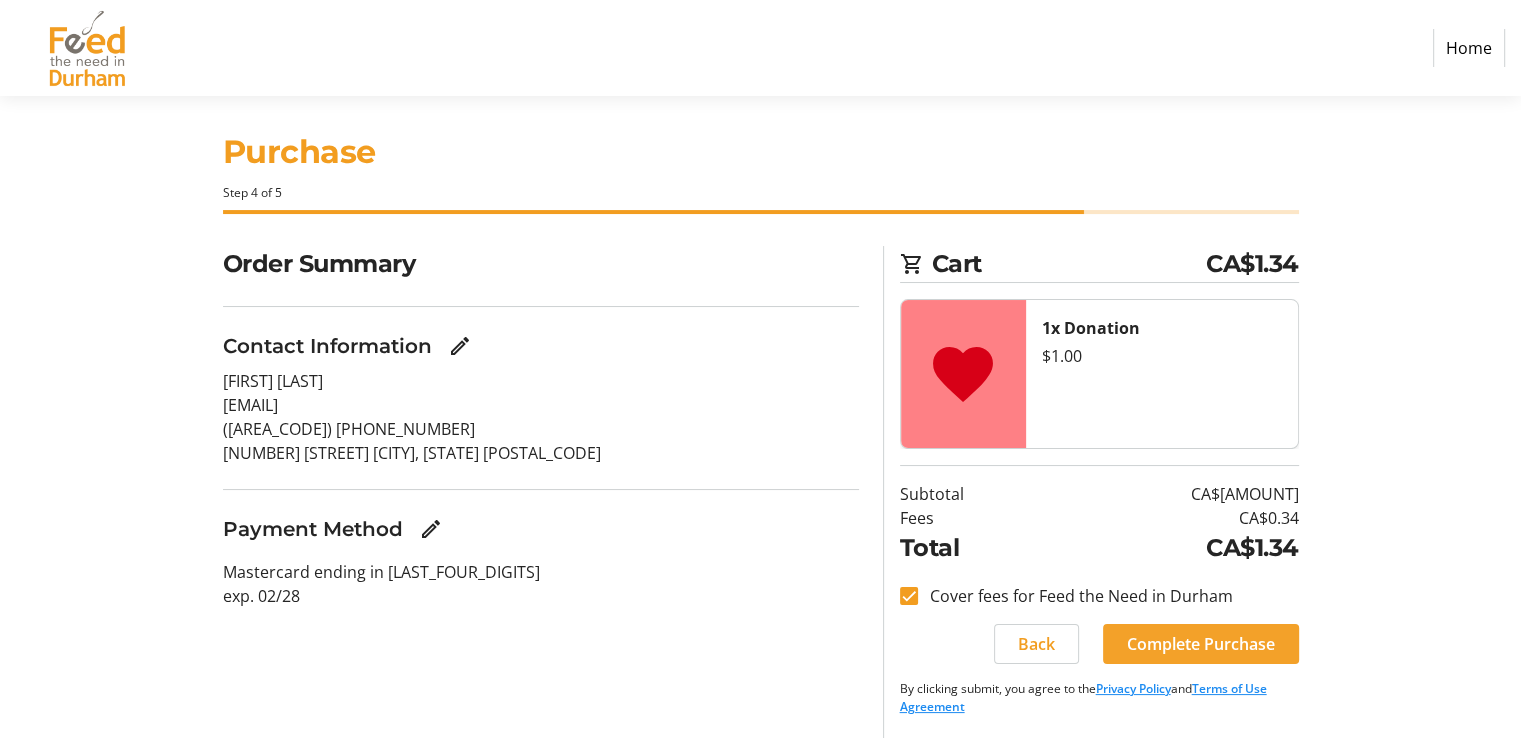 click on "Complete Purchase" 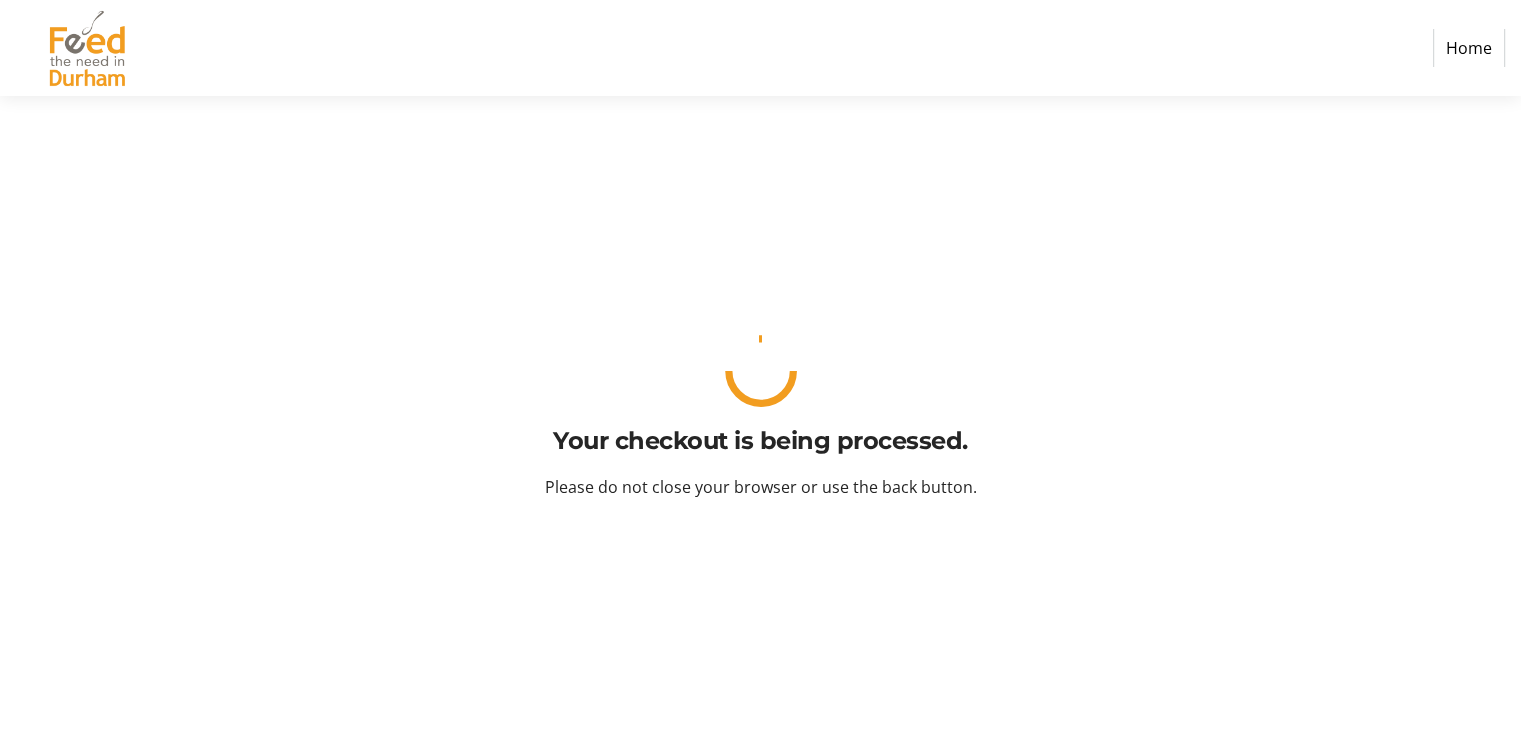 scroll, scrollTop: 0, scrollLeft: 0, axis: both 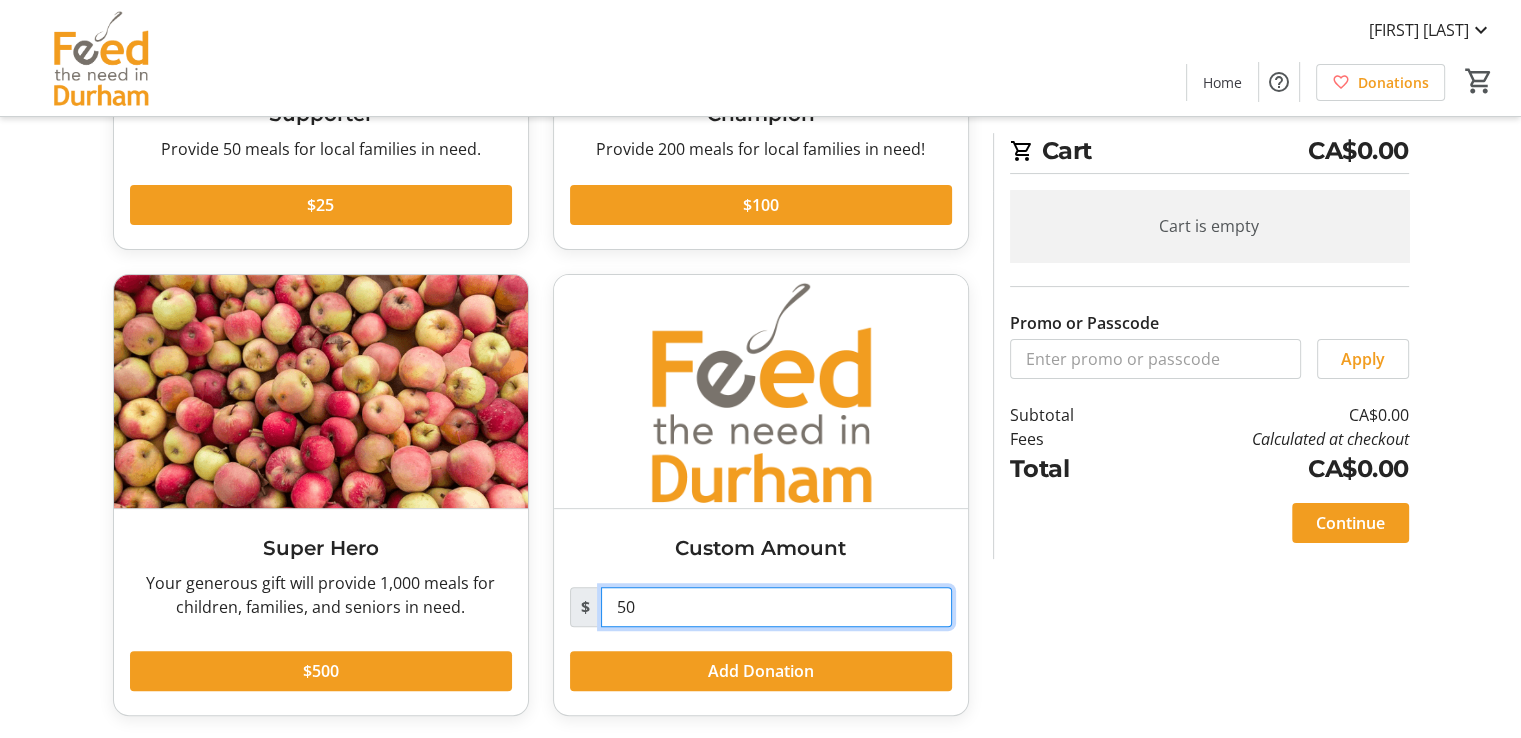 click on "50" at bounding box center [776, 607] 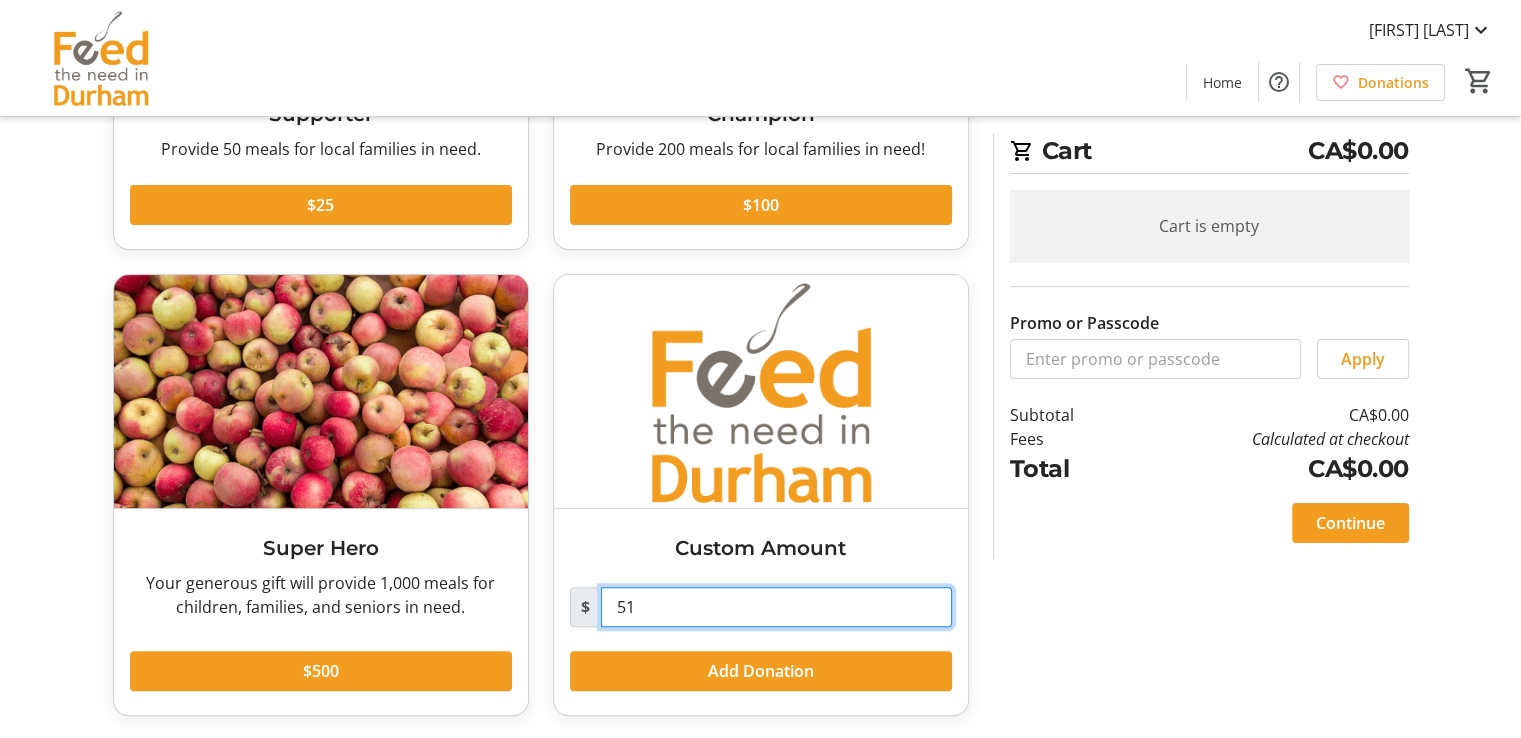 type on "5" 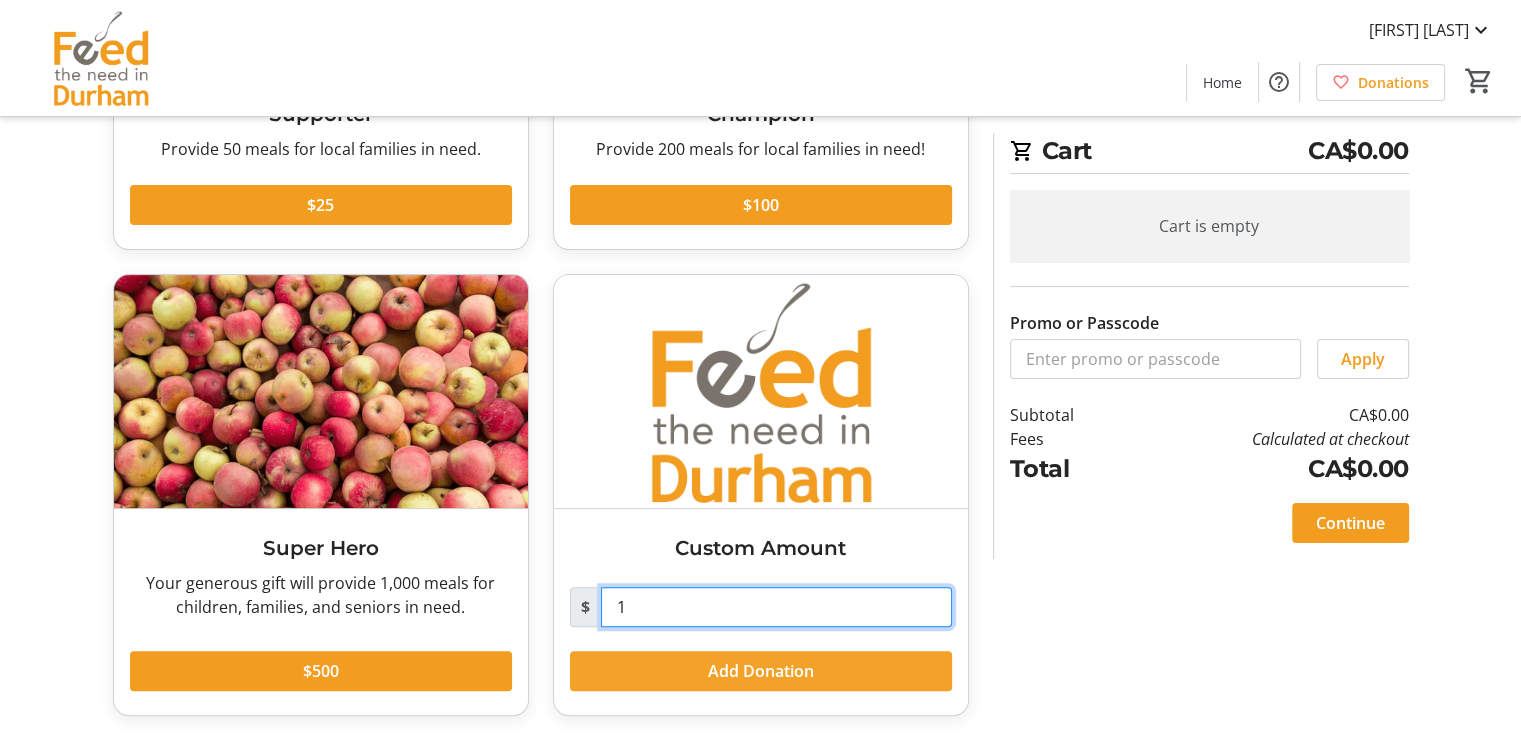 type on "1" 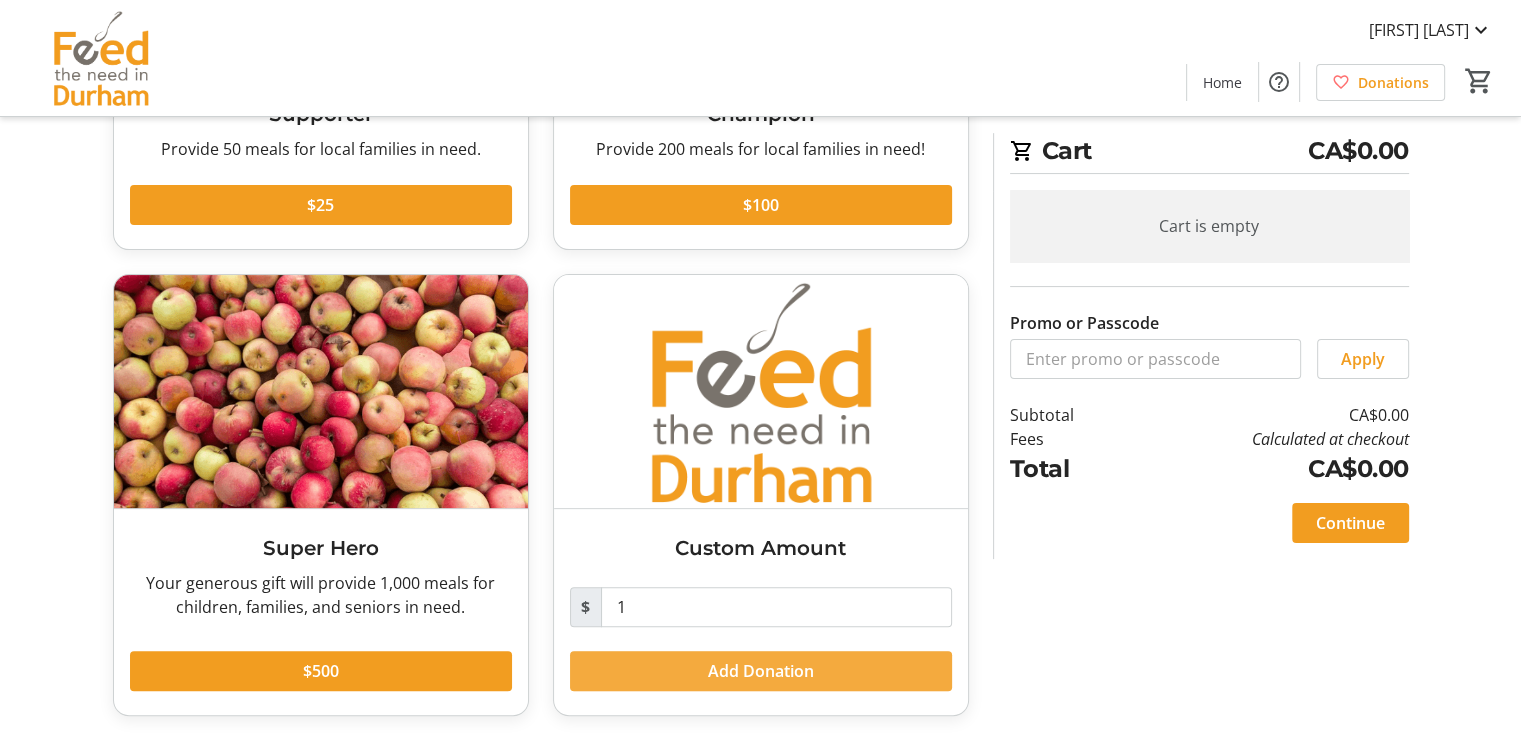 click on "Add Donation" 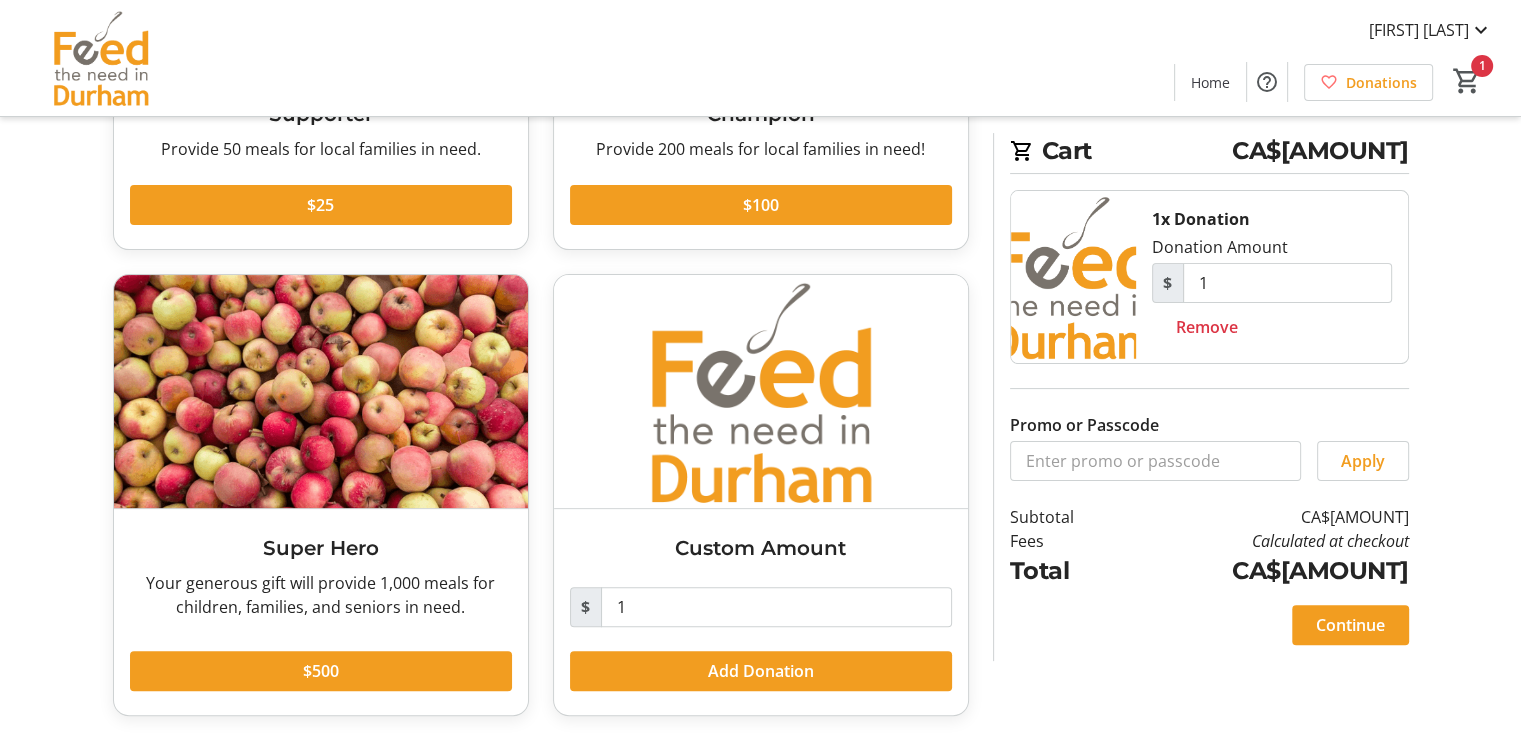 click on "Continue" 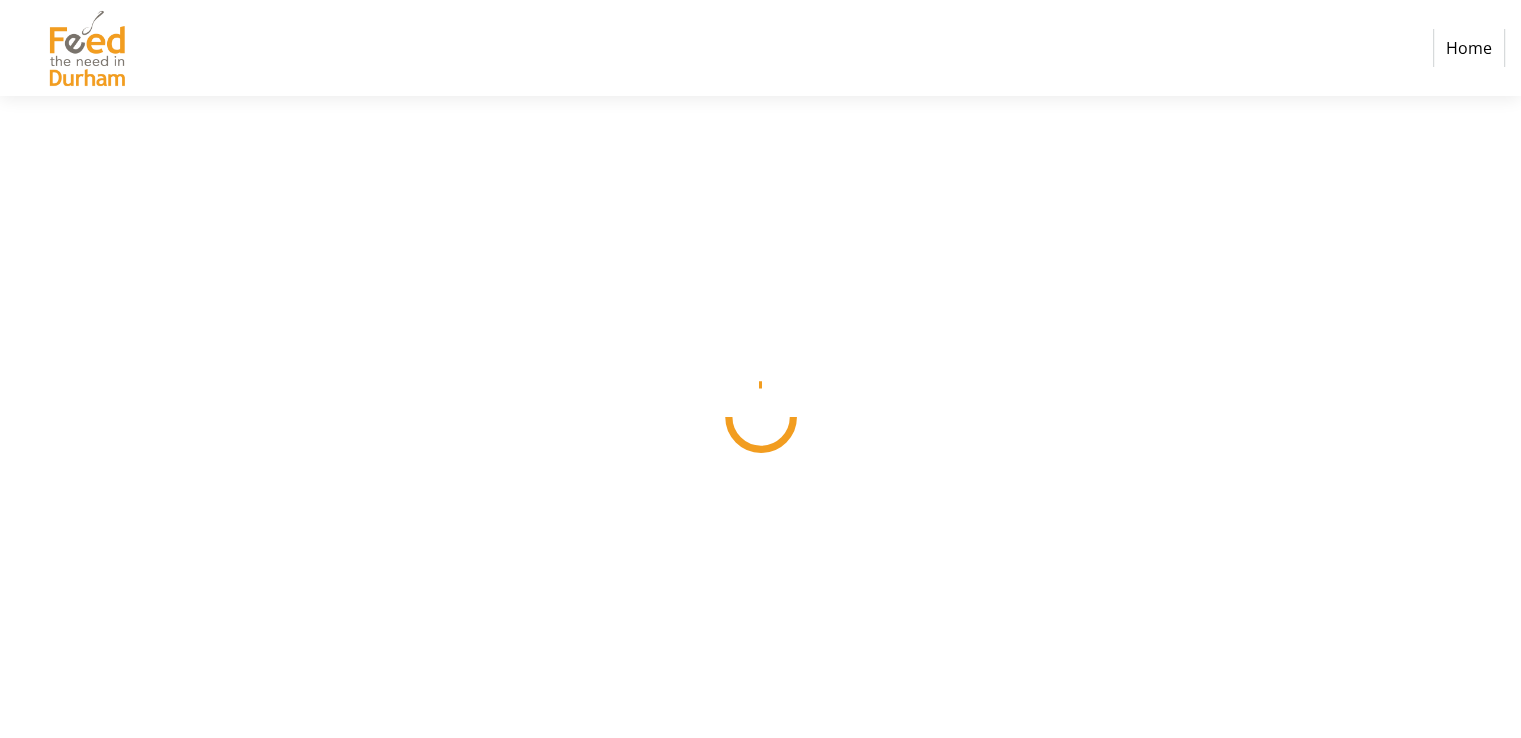 scroll, scrollTop: 0, scrollLeft: 0, axis: both 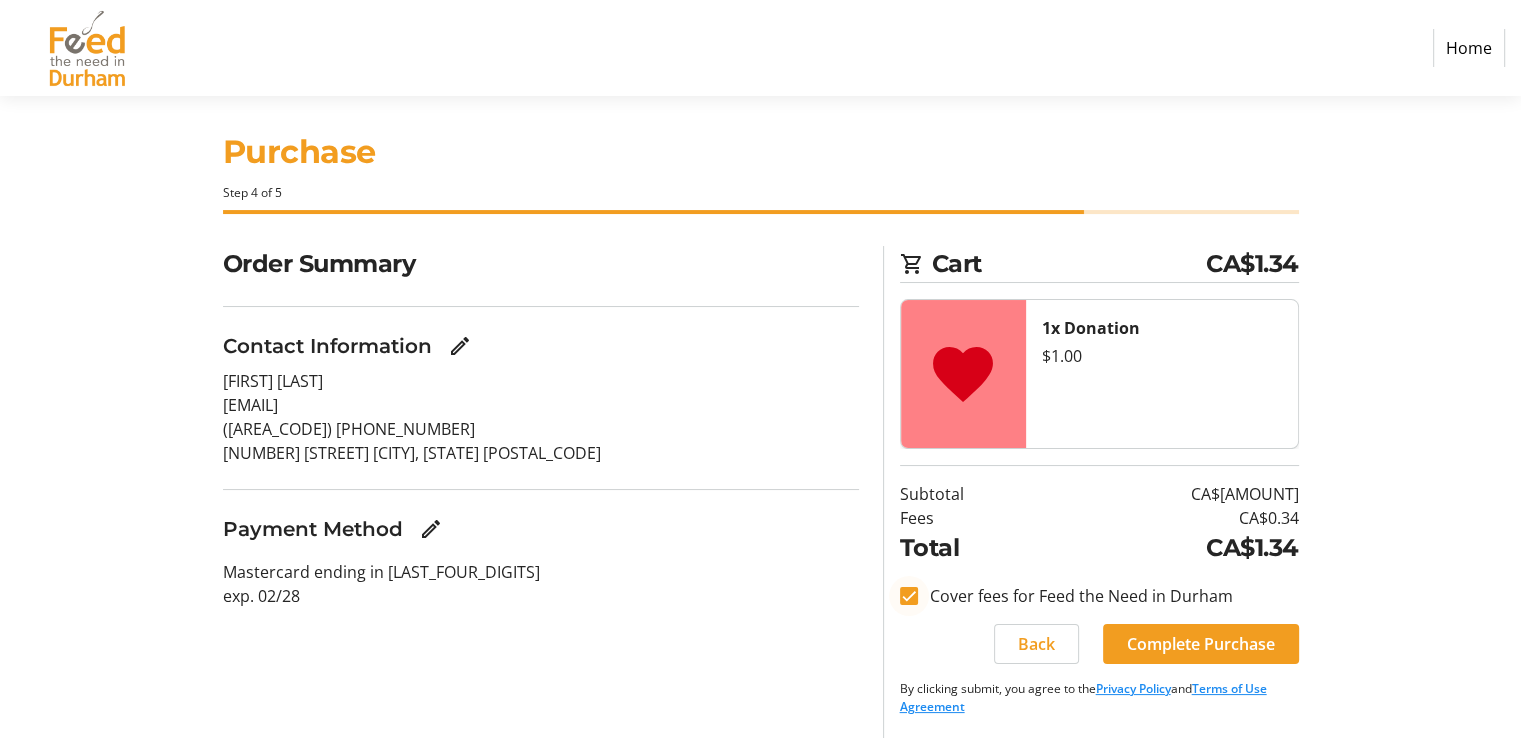 click at bounding box center [909, 596] 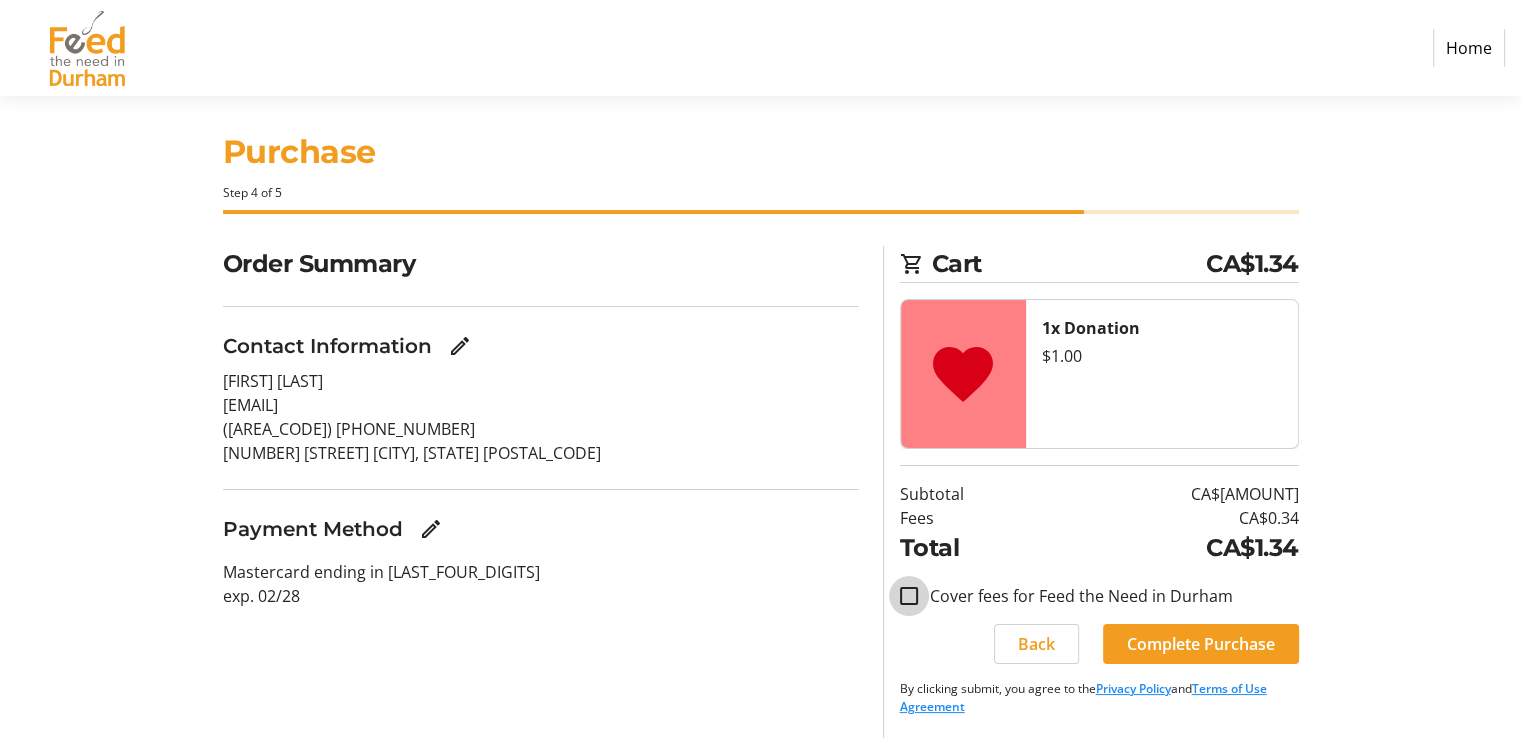 checkbox on "false" 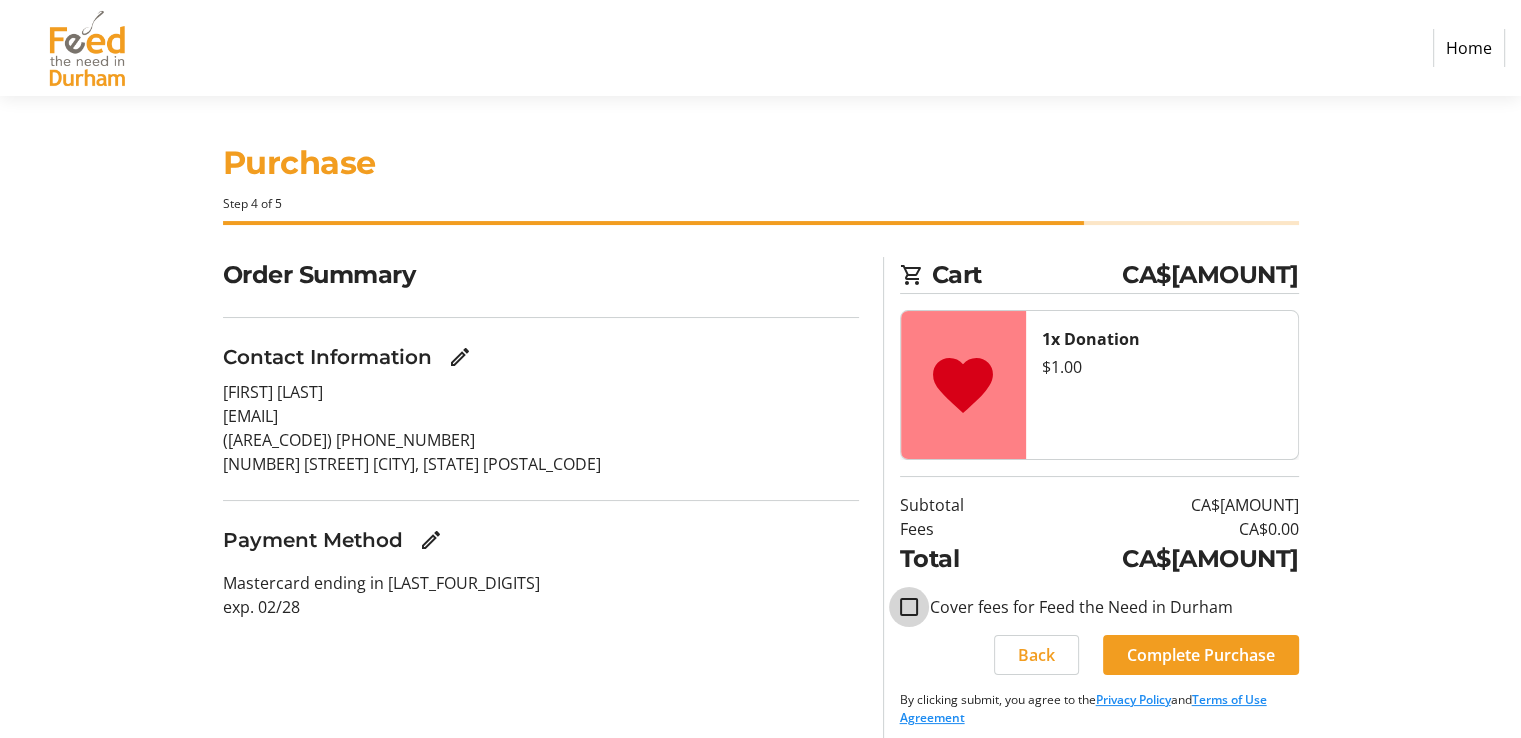 scroll, scrollTop: 0, scrollLeft: 0, axis: both 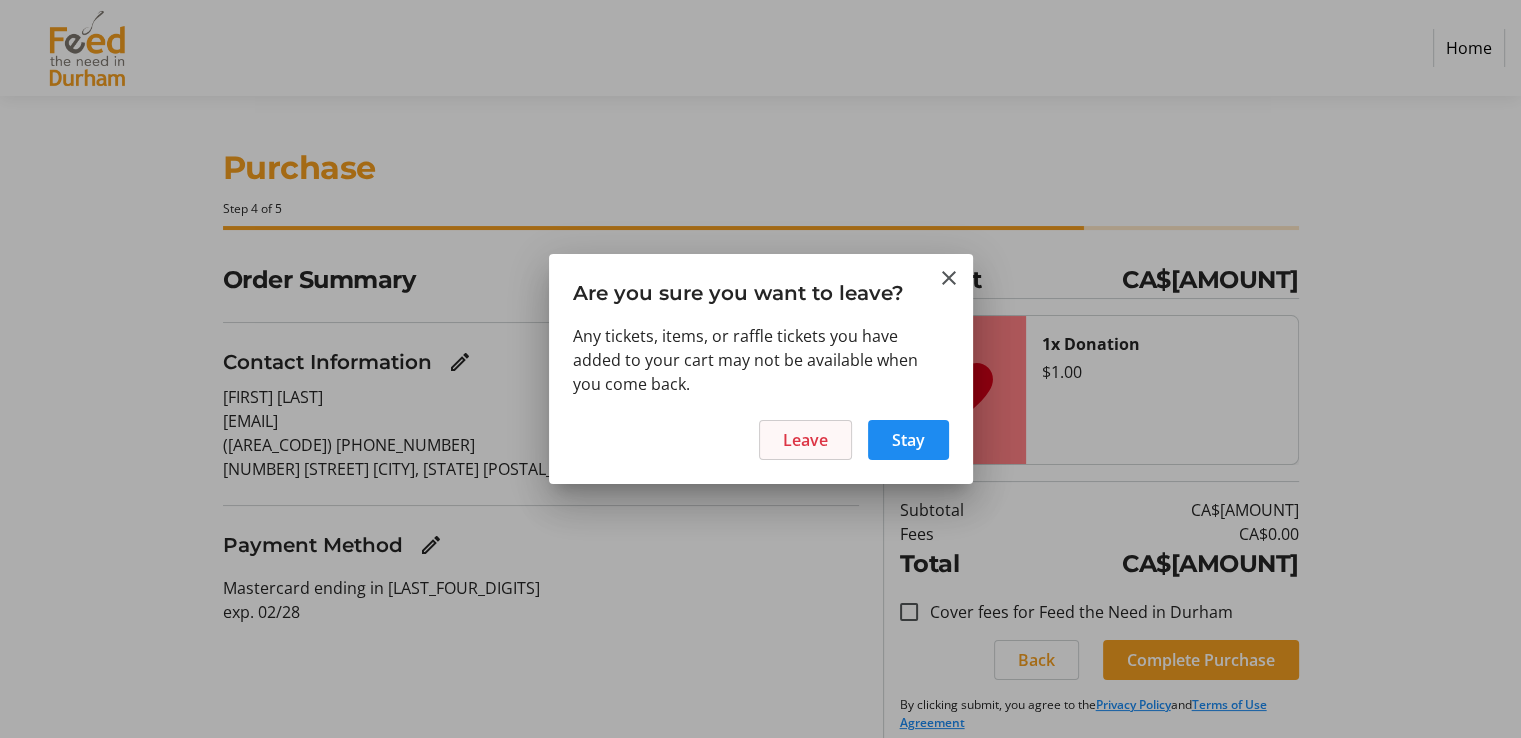 click on "Leave" at bounding box center [805, 440] 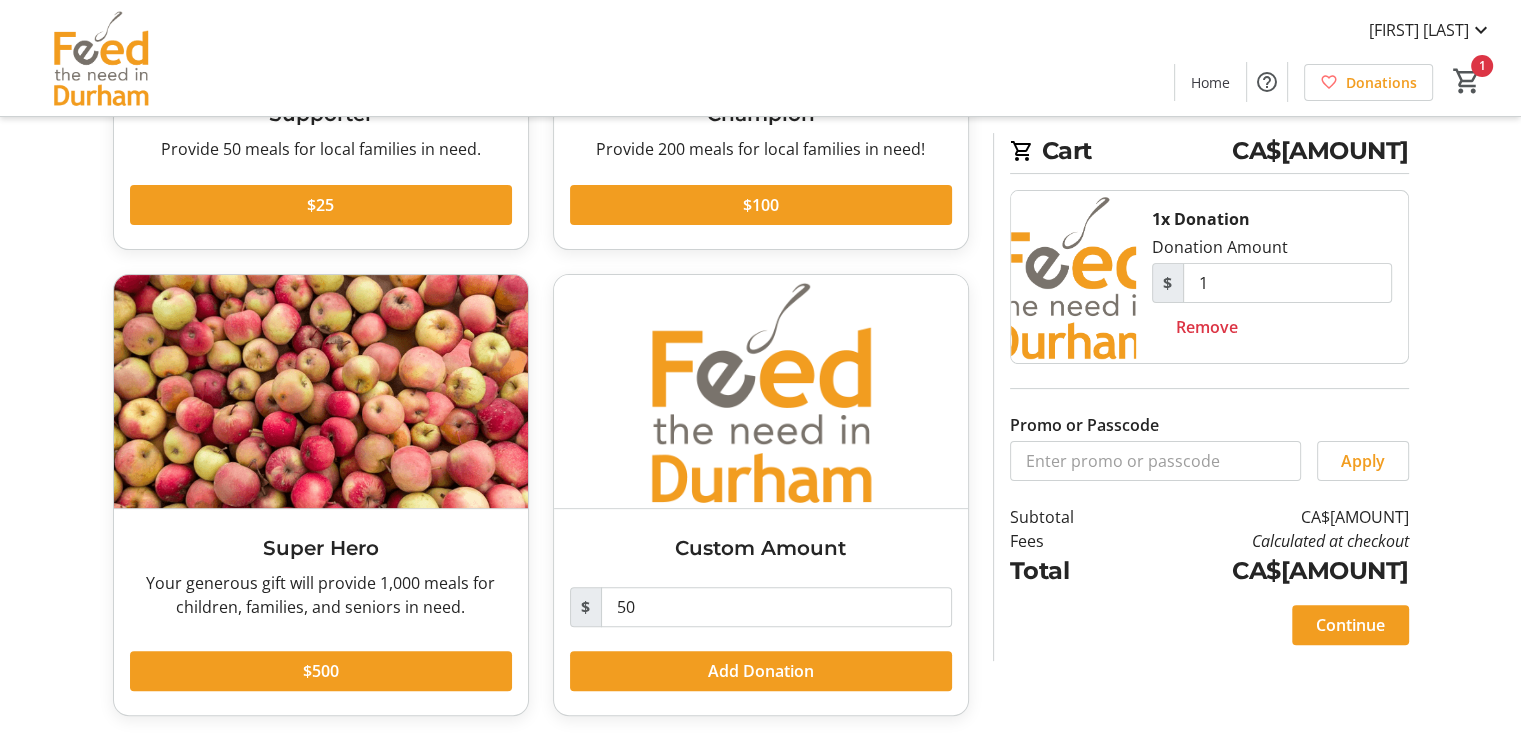 scroll, scrollTop: 0, scrollLeft: 0, axis: both 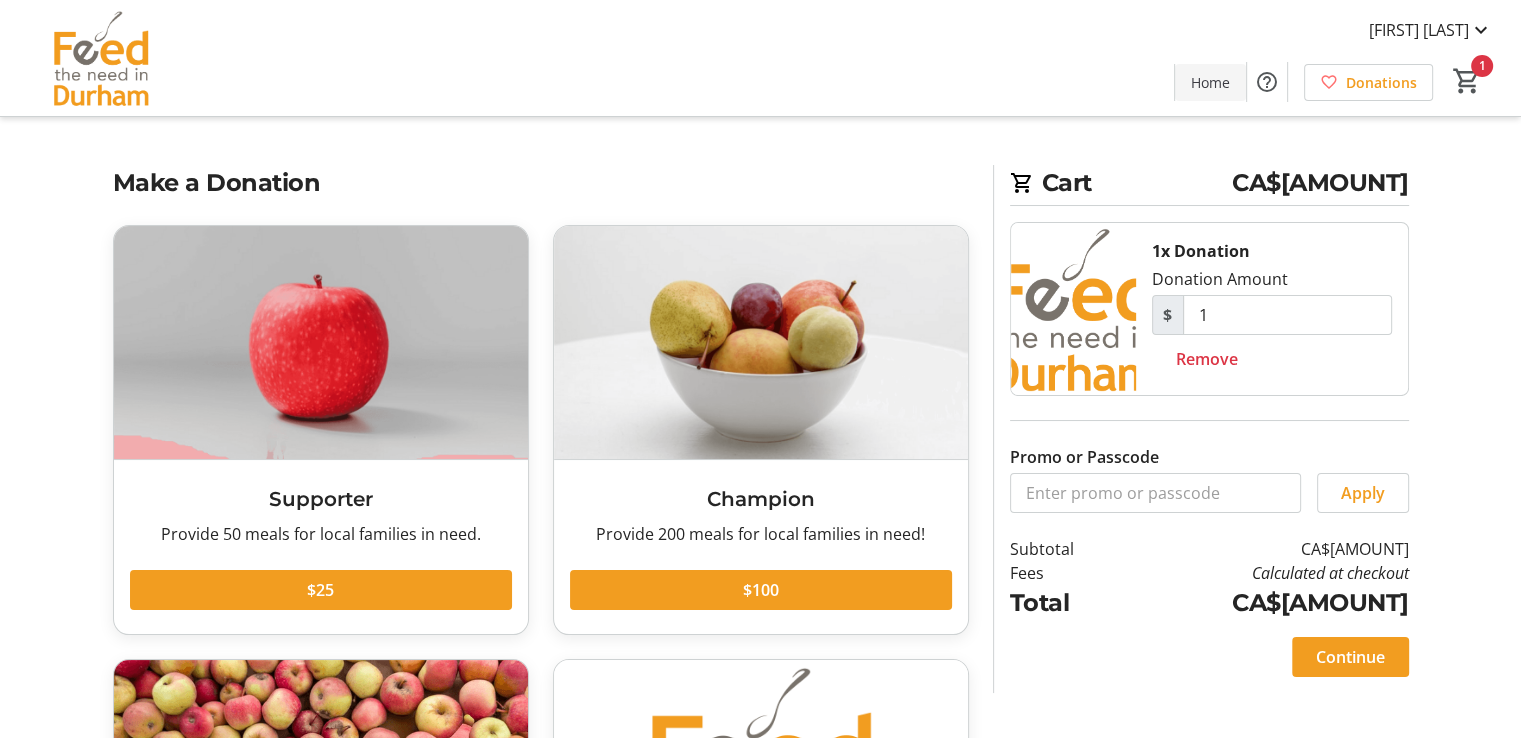 click on "Home" 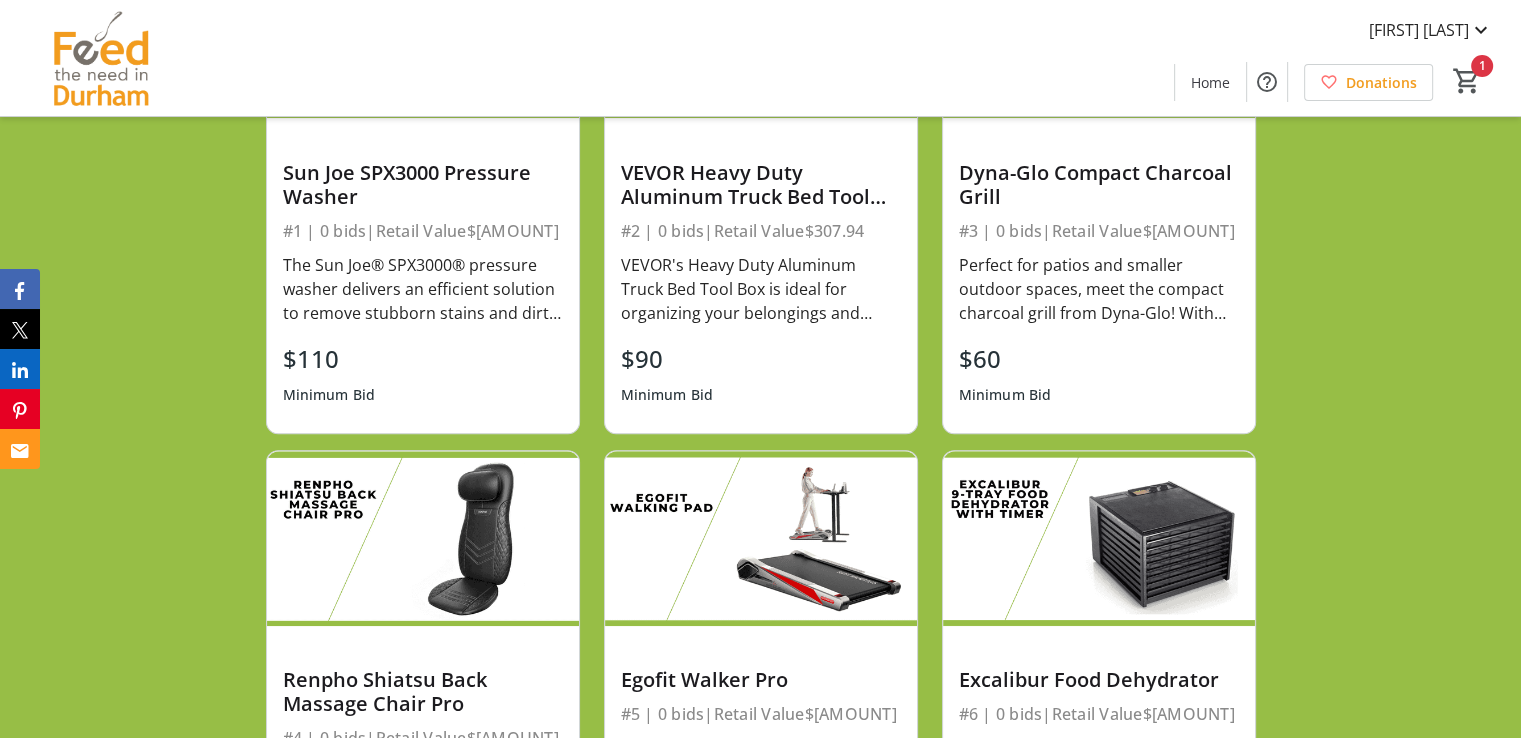 click on "$110  Minimum Bid" at bounding box center (423, 377) 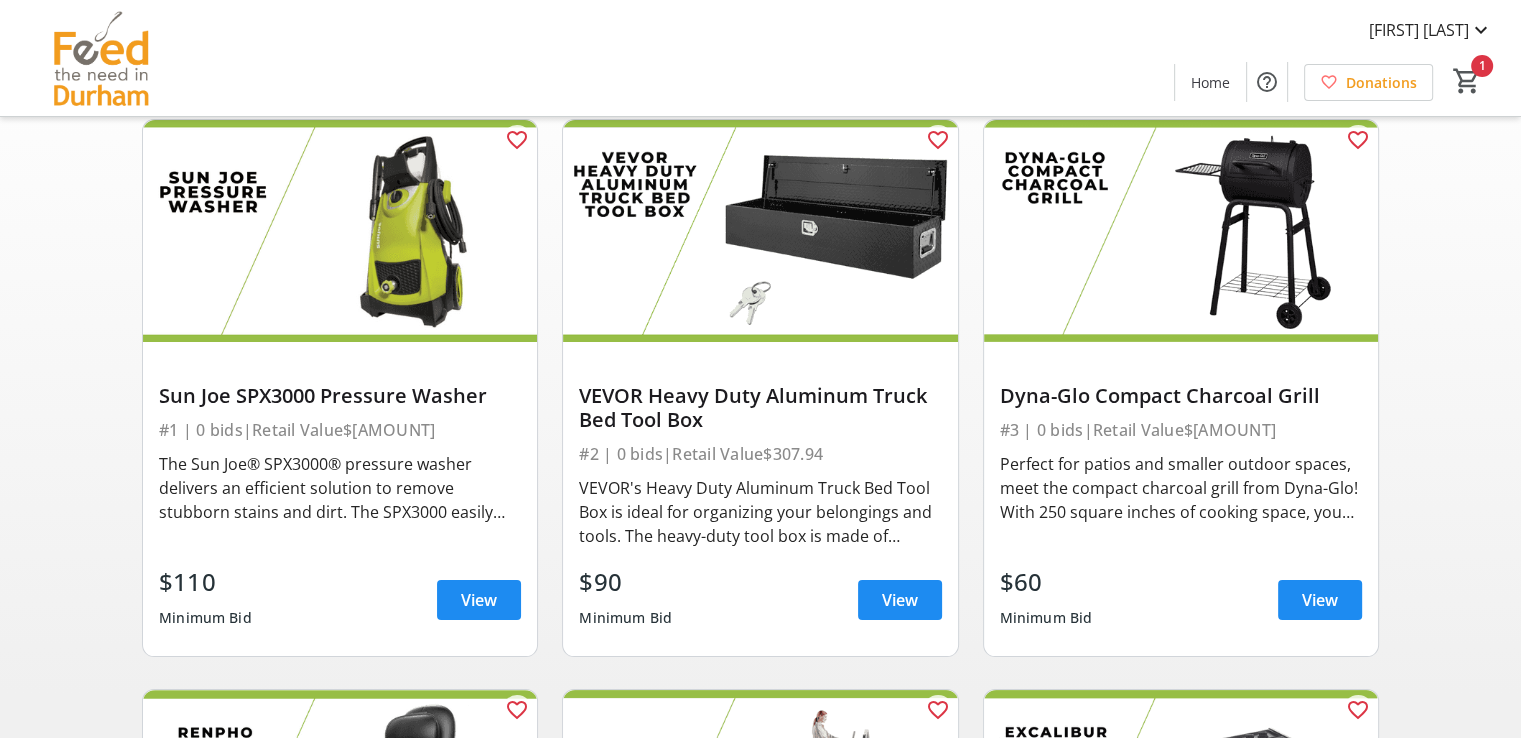 scroll, scrollTop: 300, scrollLeft: 0, axis: vertical 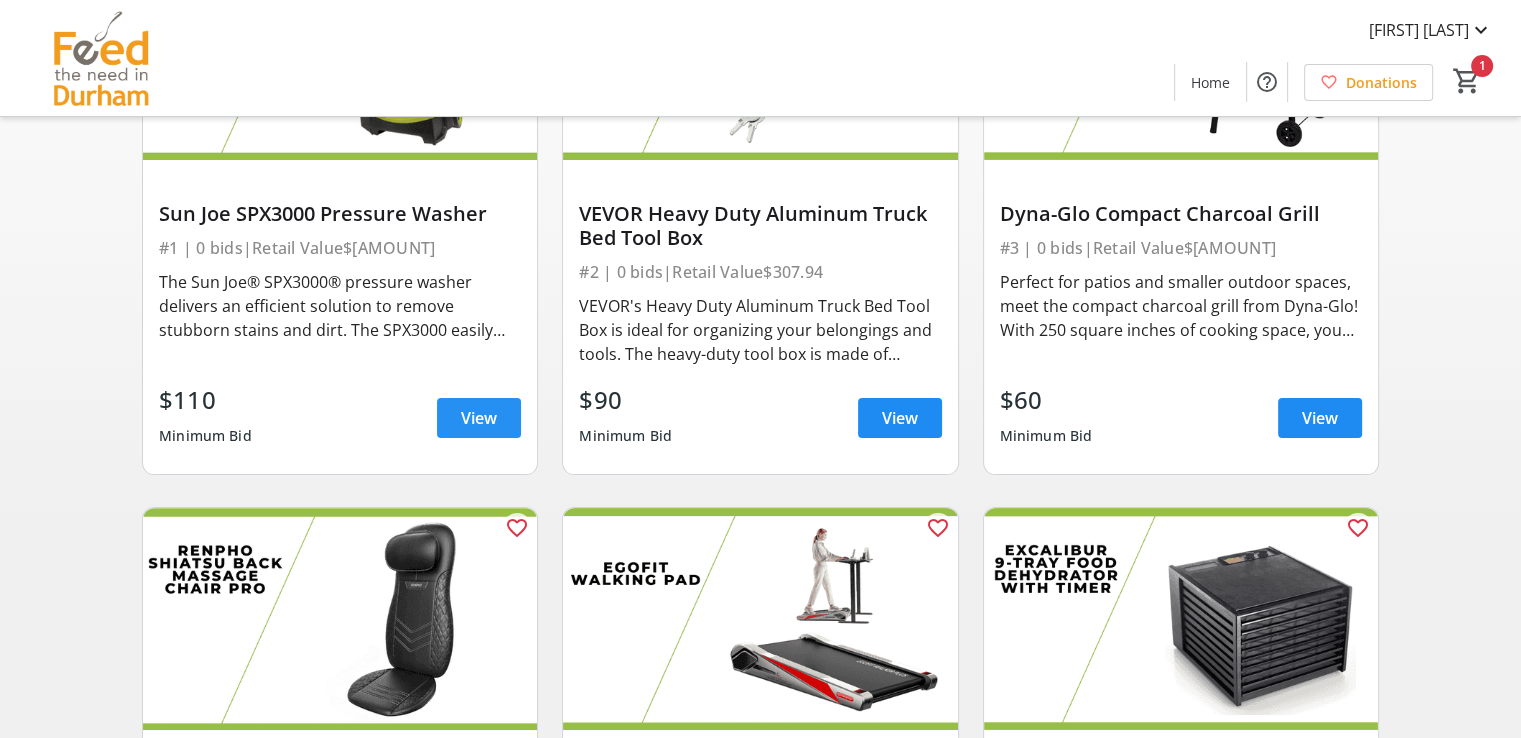 click on "View" at bounding box center [479, 418] 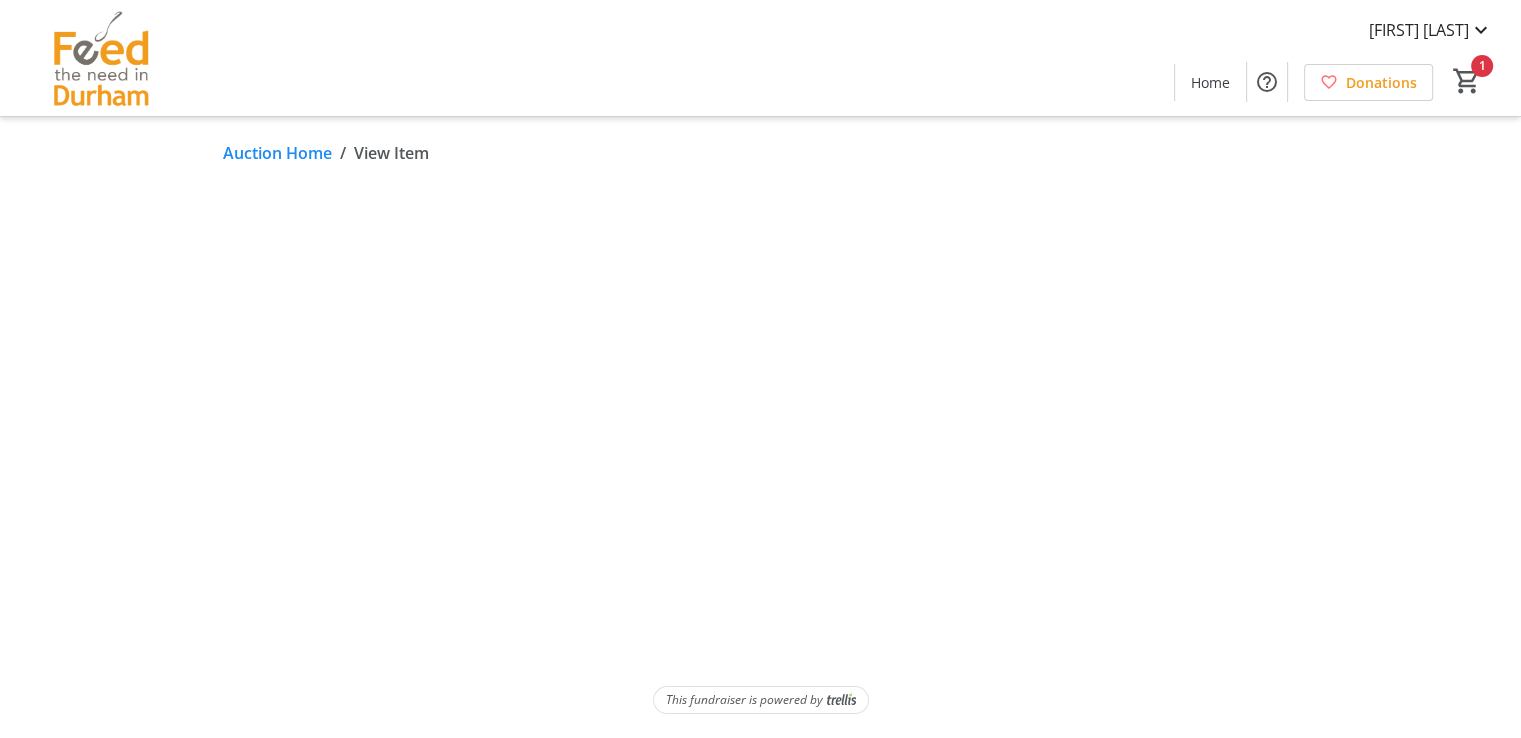 scroll, scrollTop: 0, scrollLeft: 0, axis: both 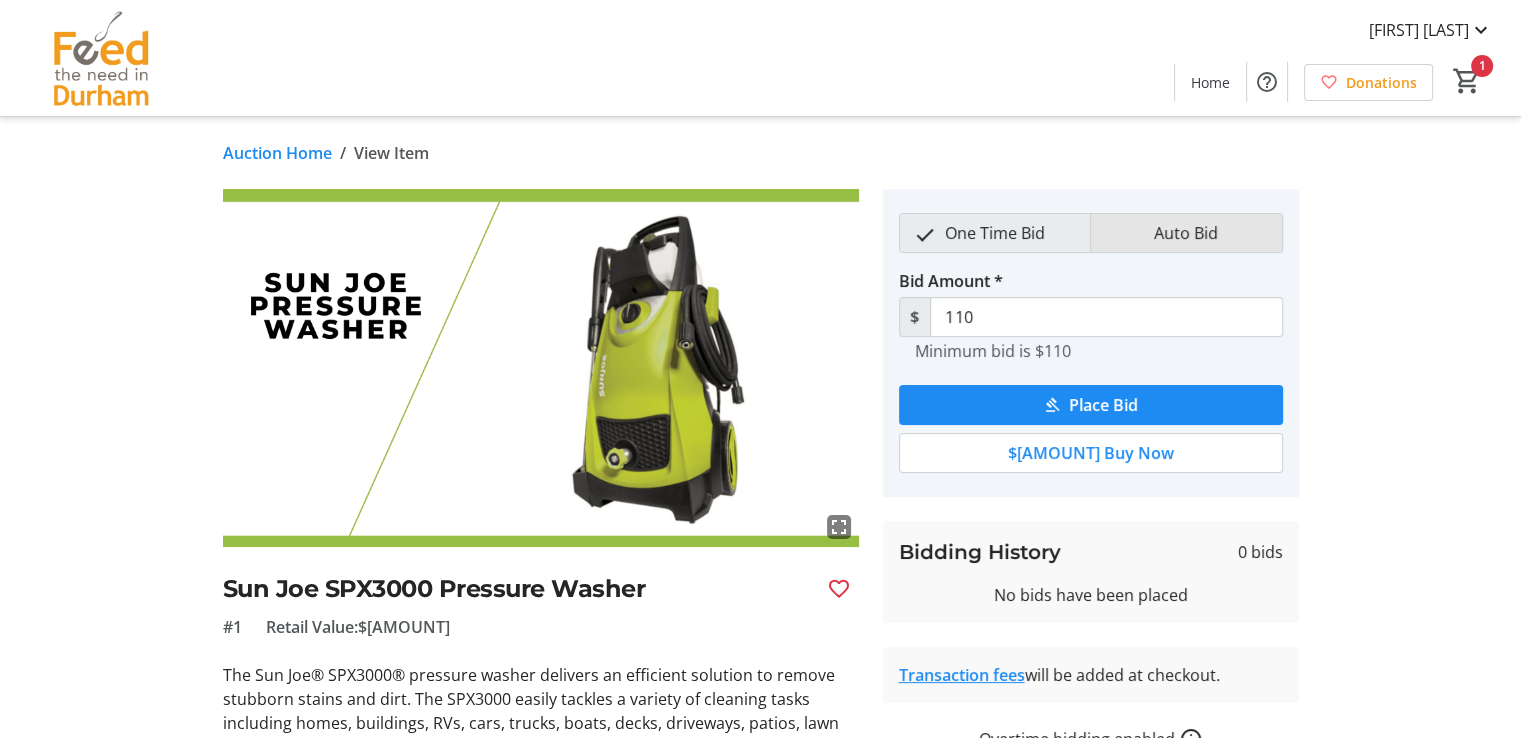 click on "Auto Bid" at bounding box center (1186, 233) 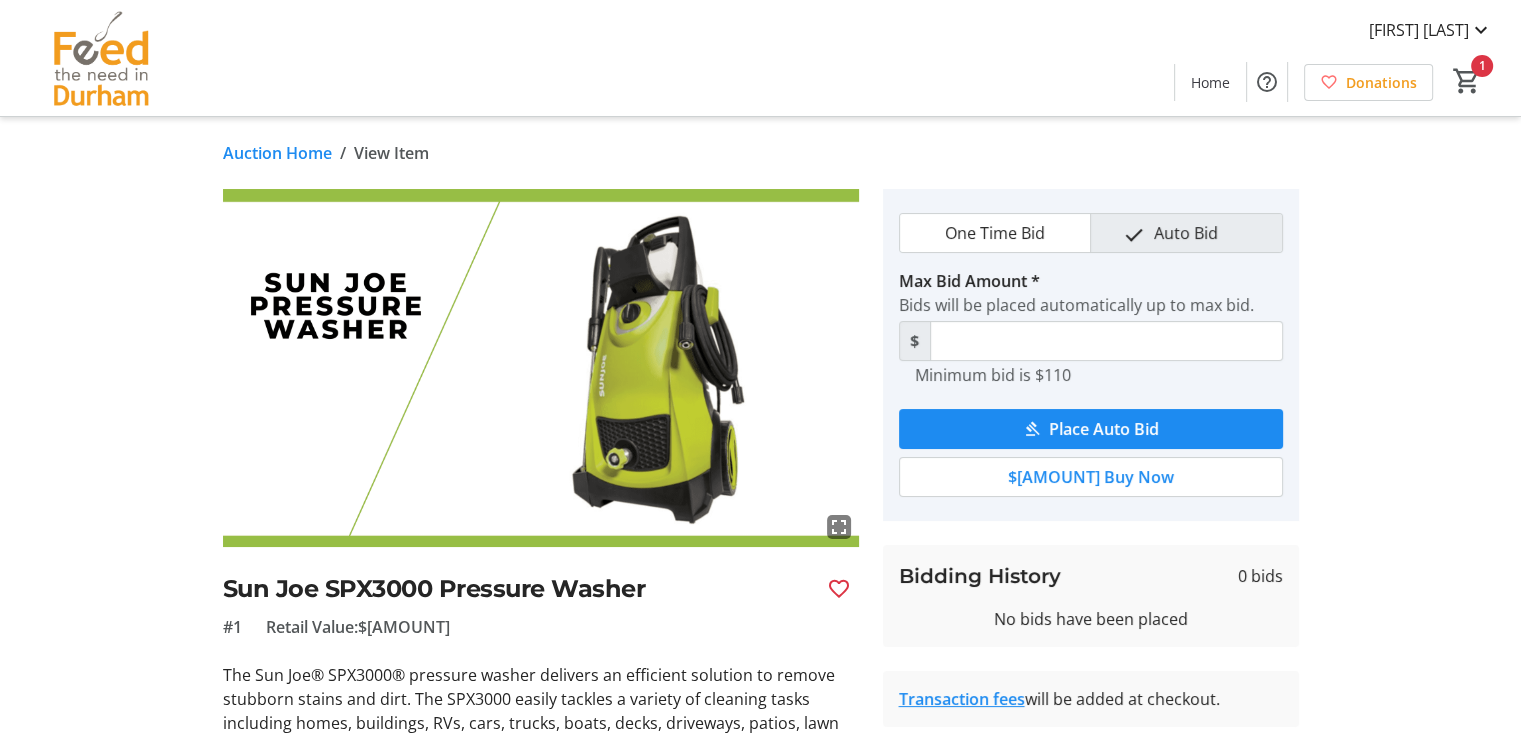 click on "One Time Bid" at bounding box center [995, 233] 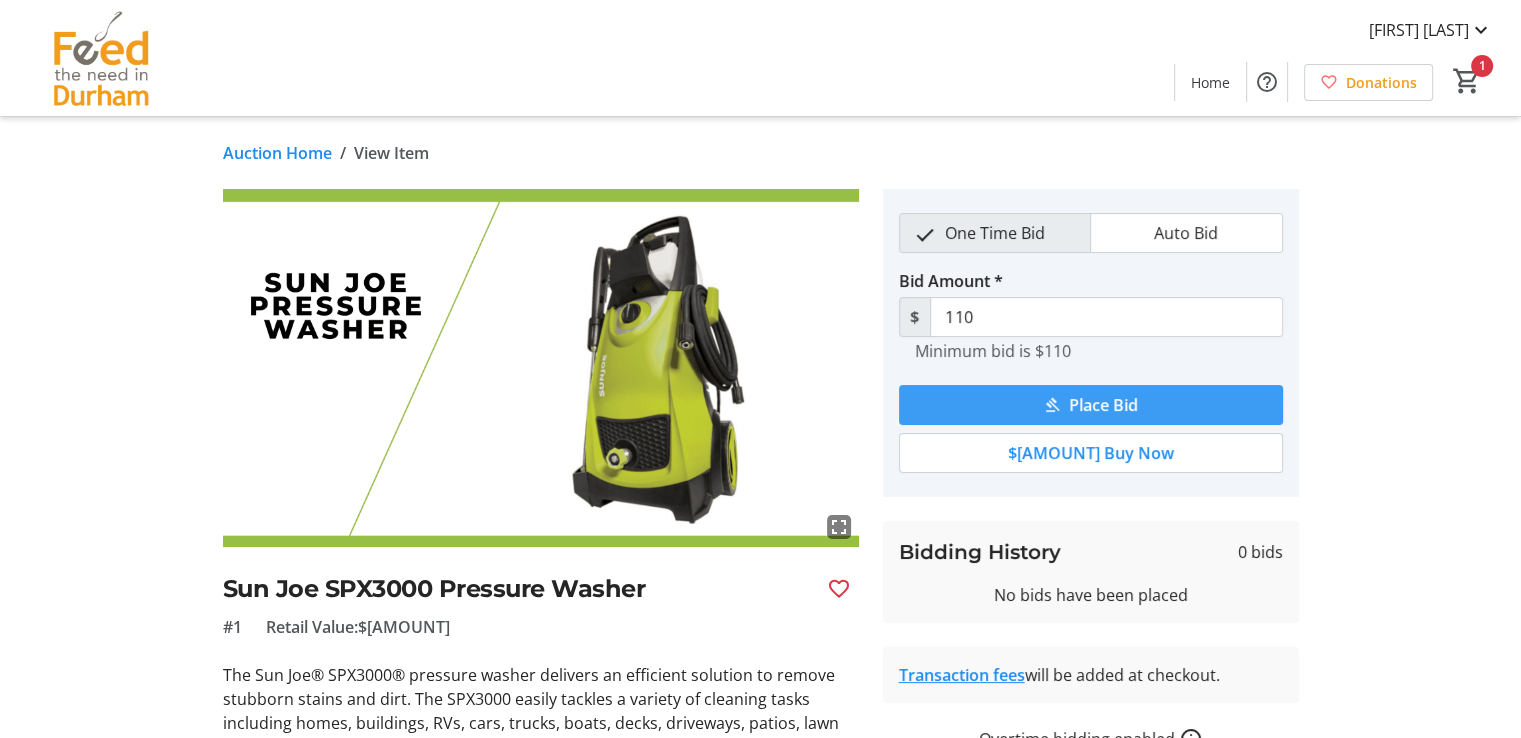 click 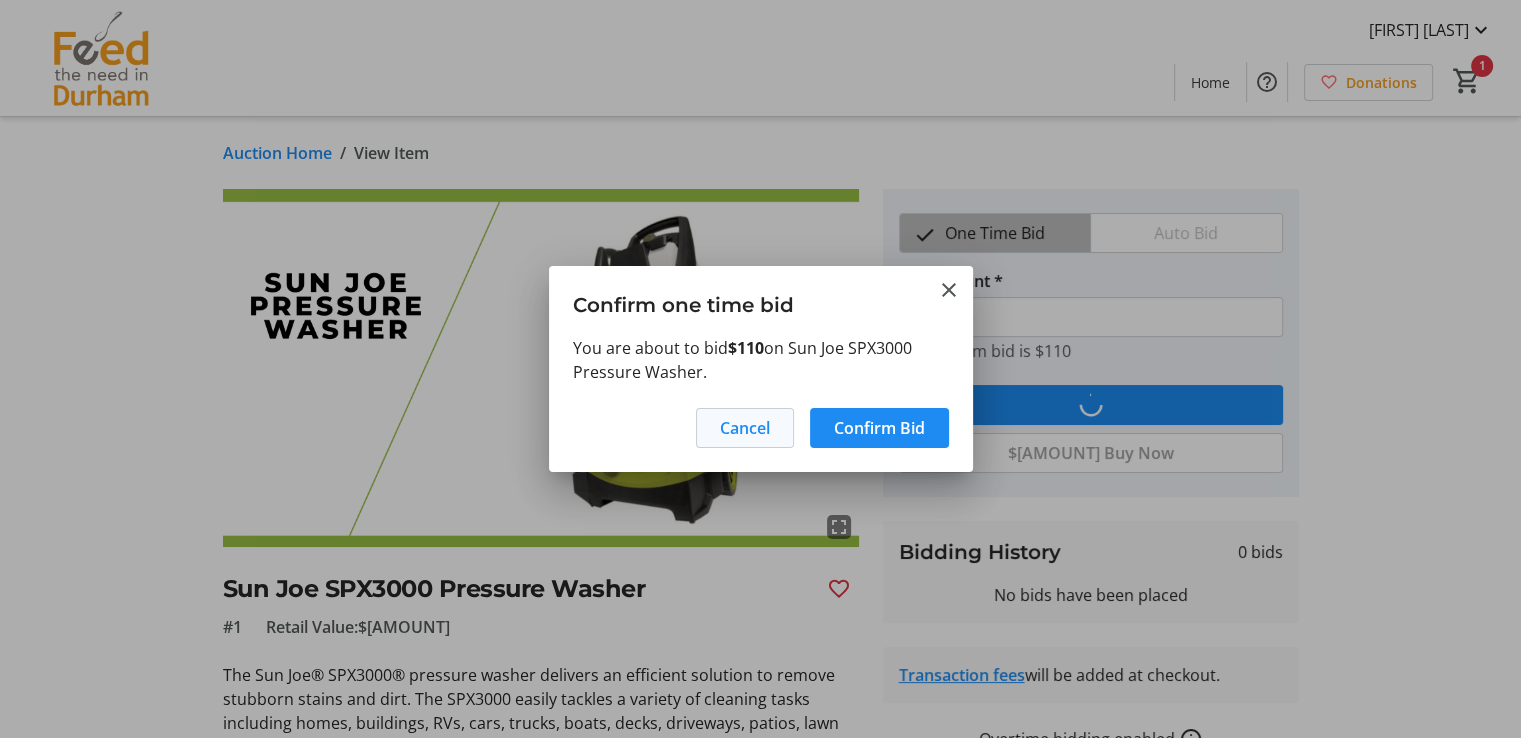 click on "Cancel" at bounding box center (745, 428) 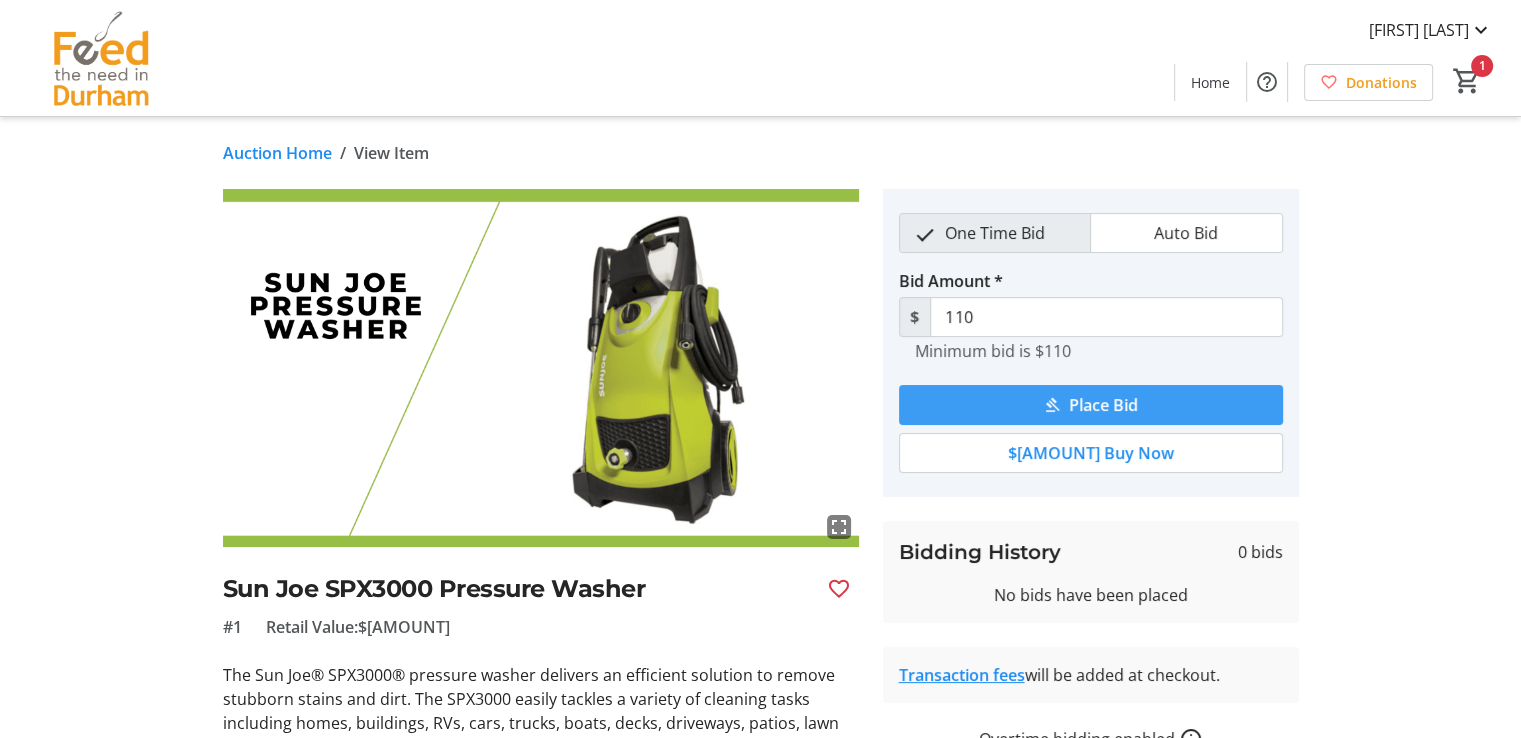 click 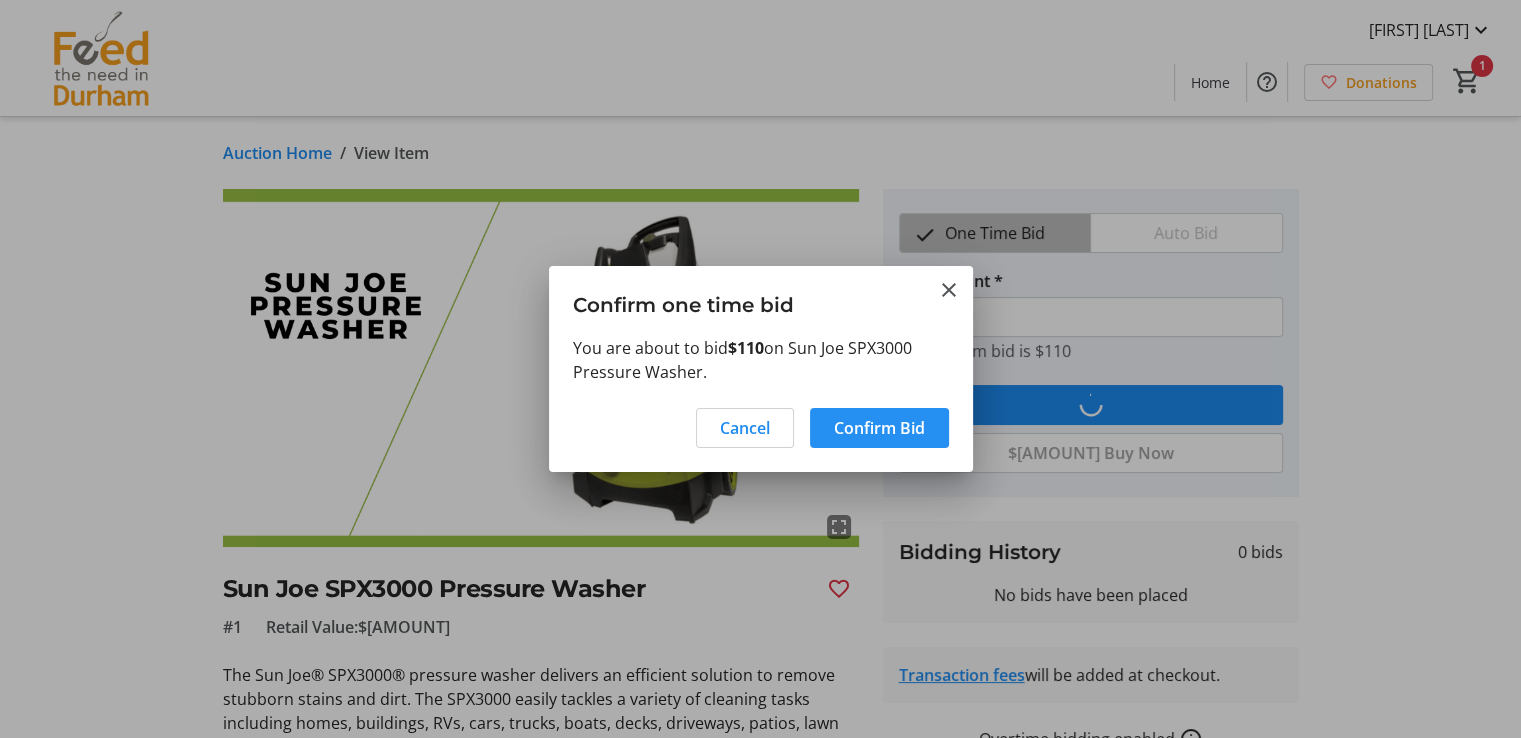 click at bounding box center (879, 428) 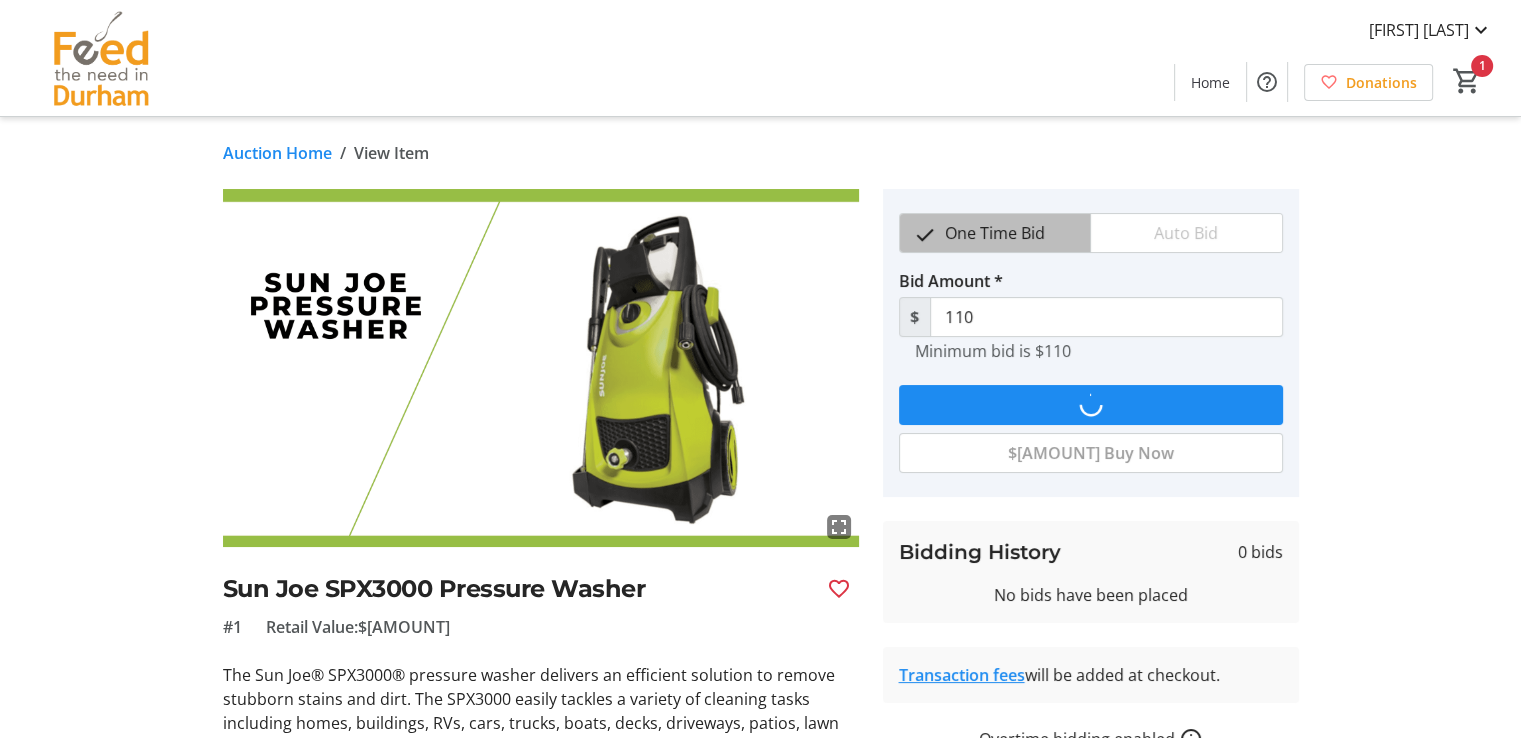 type on "115" 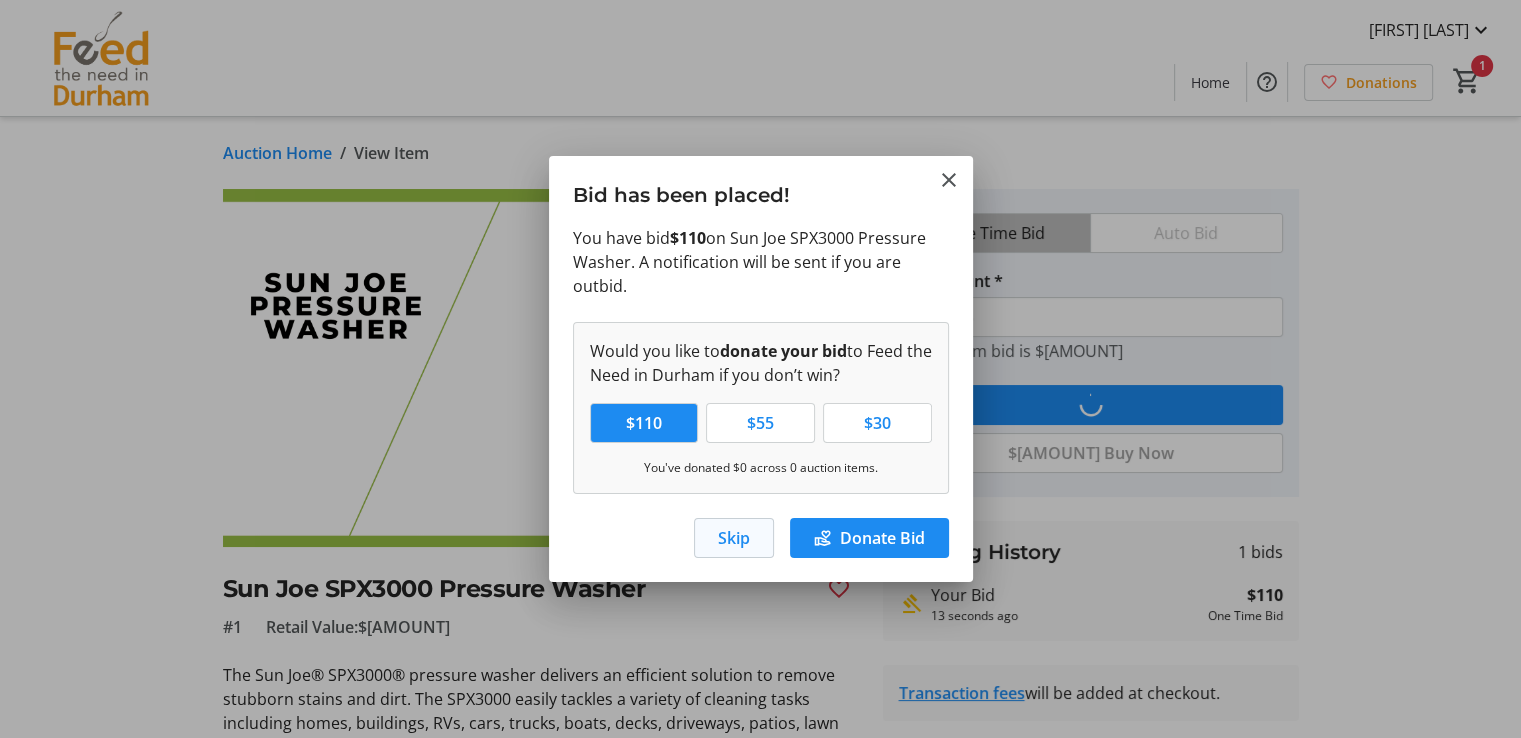 click on "Skip" at bounding box center [734, 538] 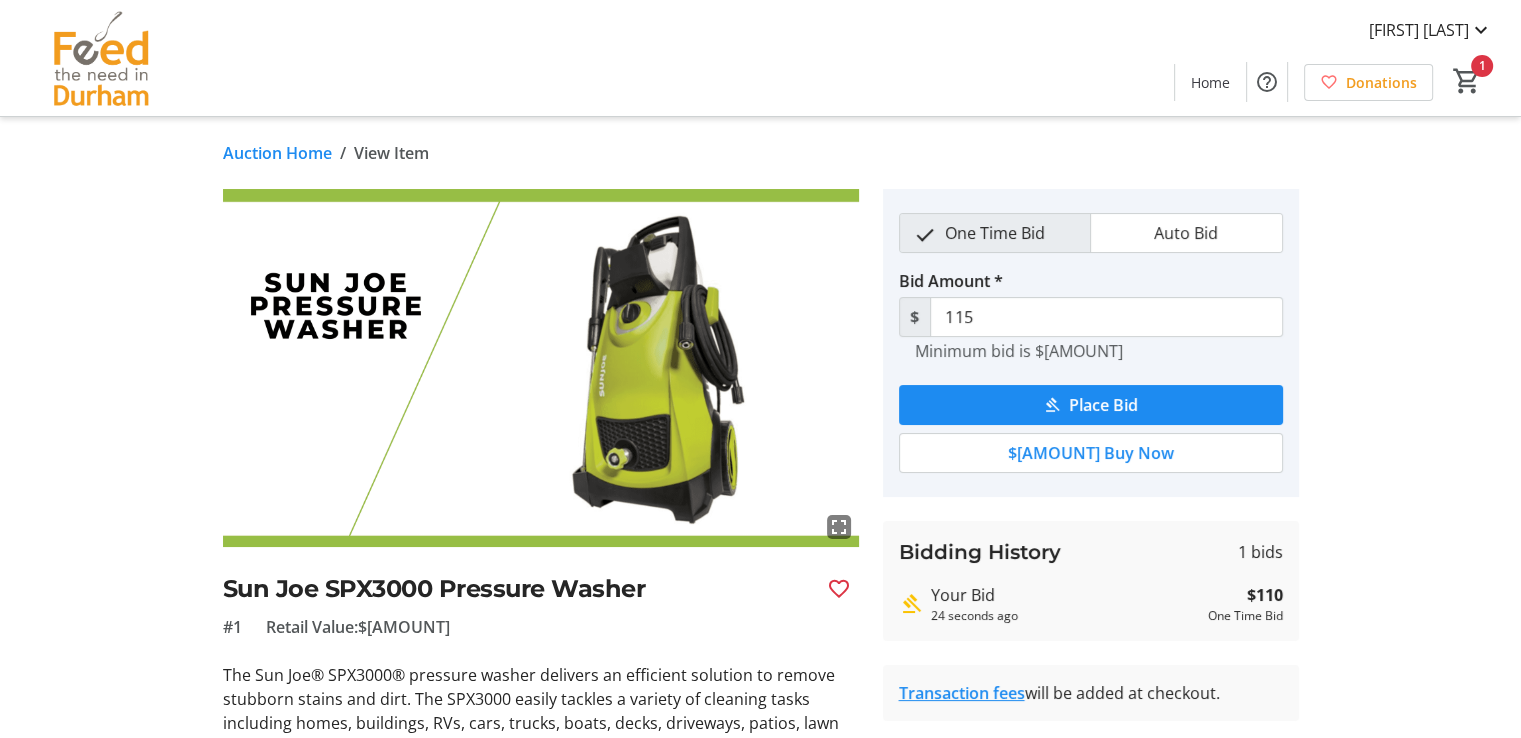 scroll, scrollTop: 0, scrollLeft: 0, axis: both 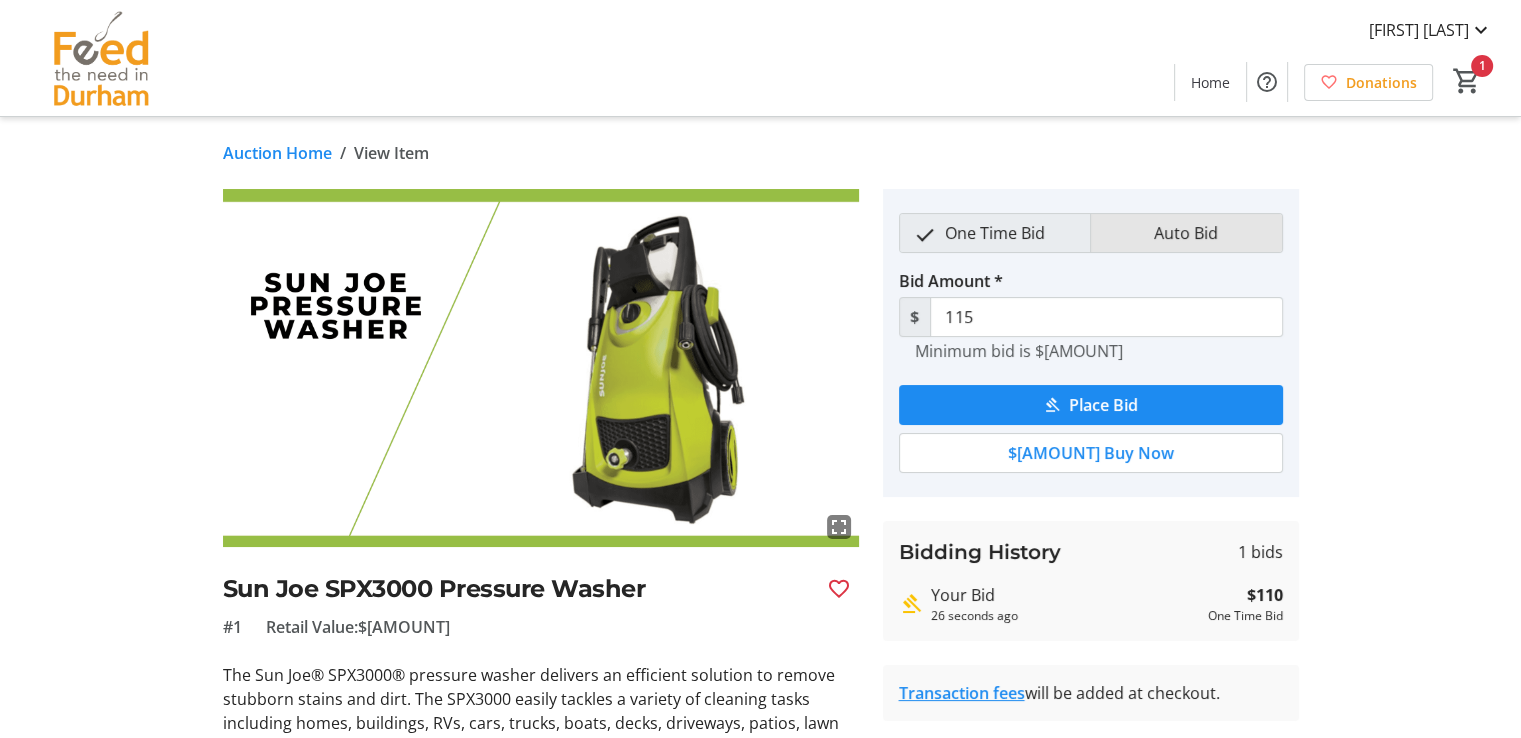 click on "Auto Bid" at bounding box center [1186, 233] 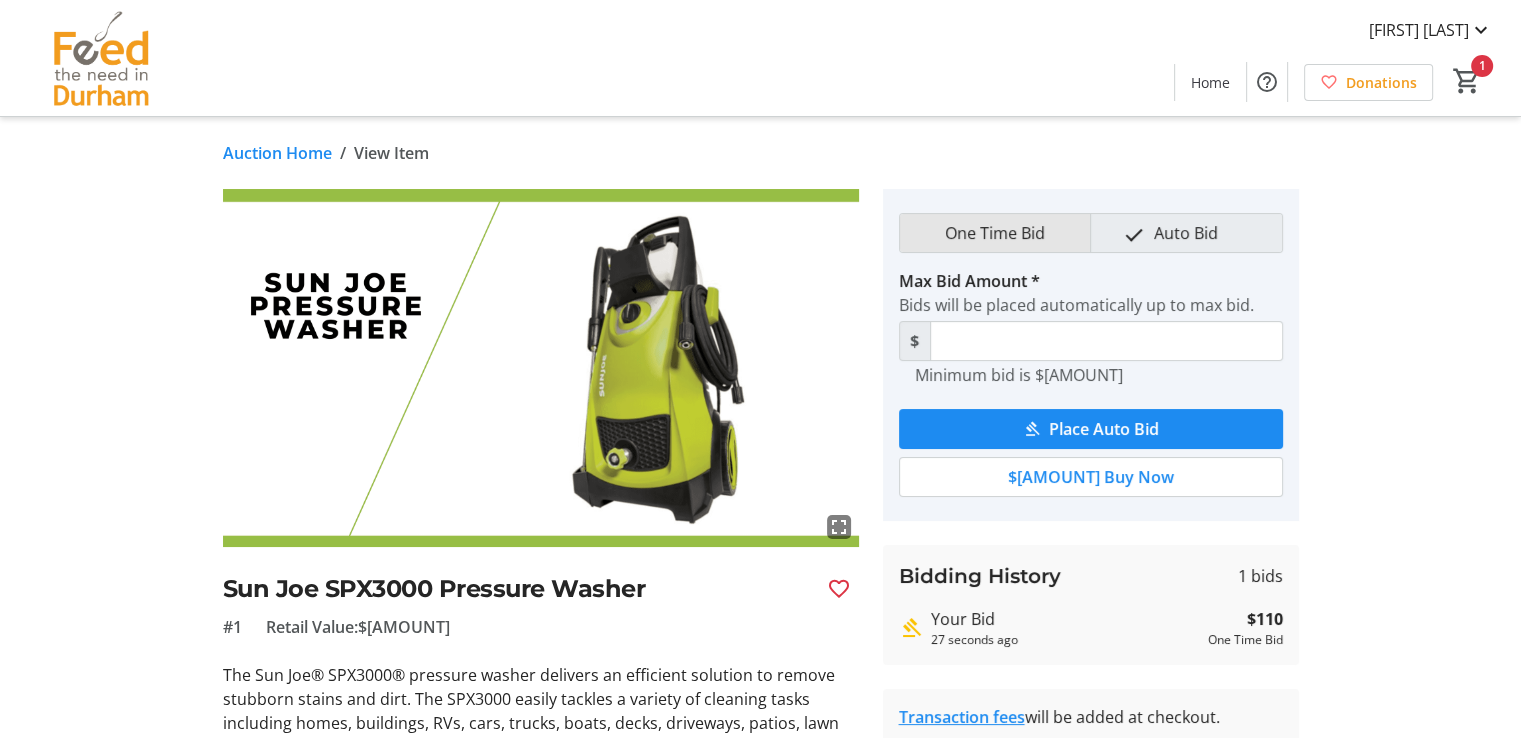 click on "One Time Bid" at bounding box center (995, 233) 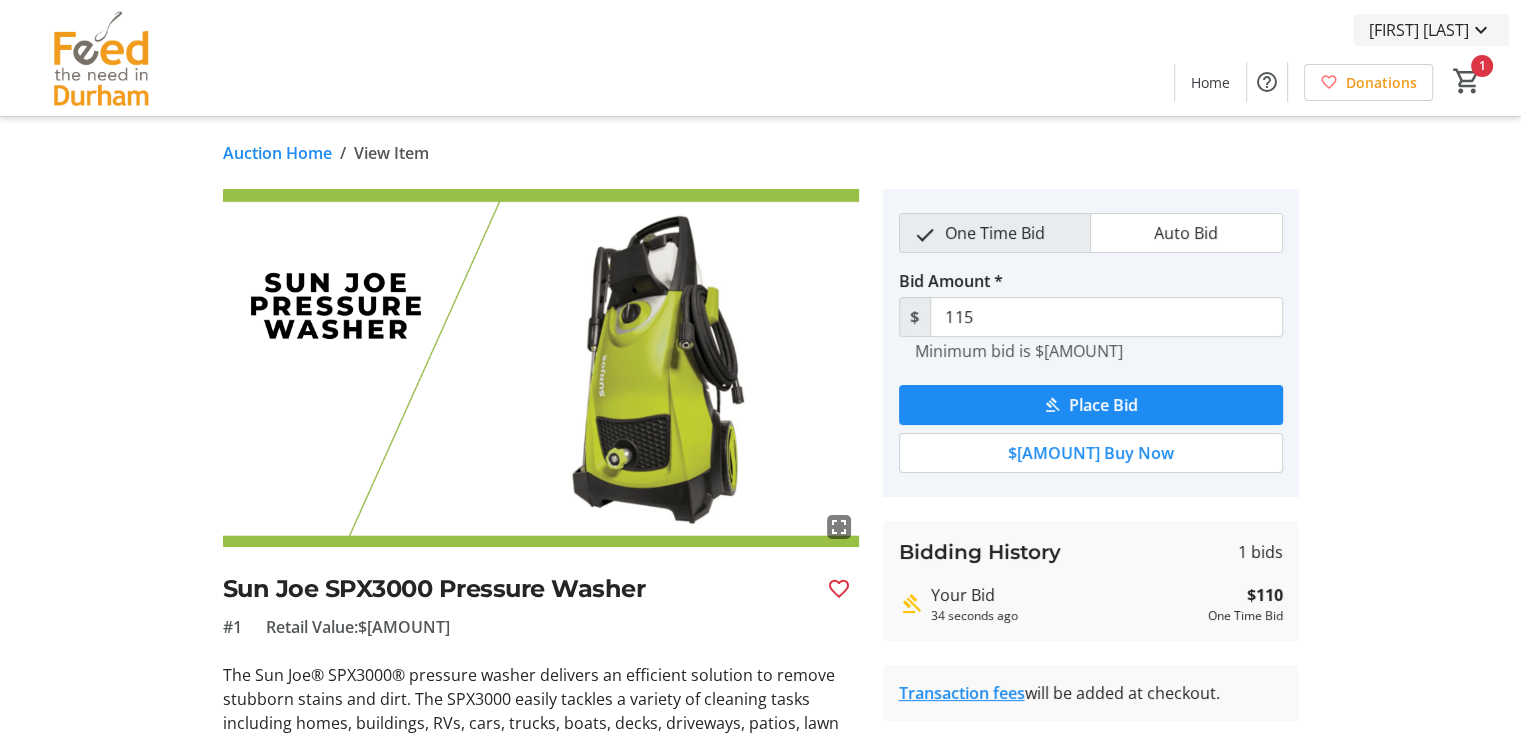 click on "[FIRST] [LAST]" 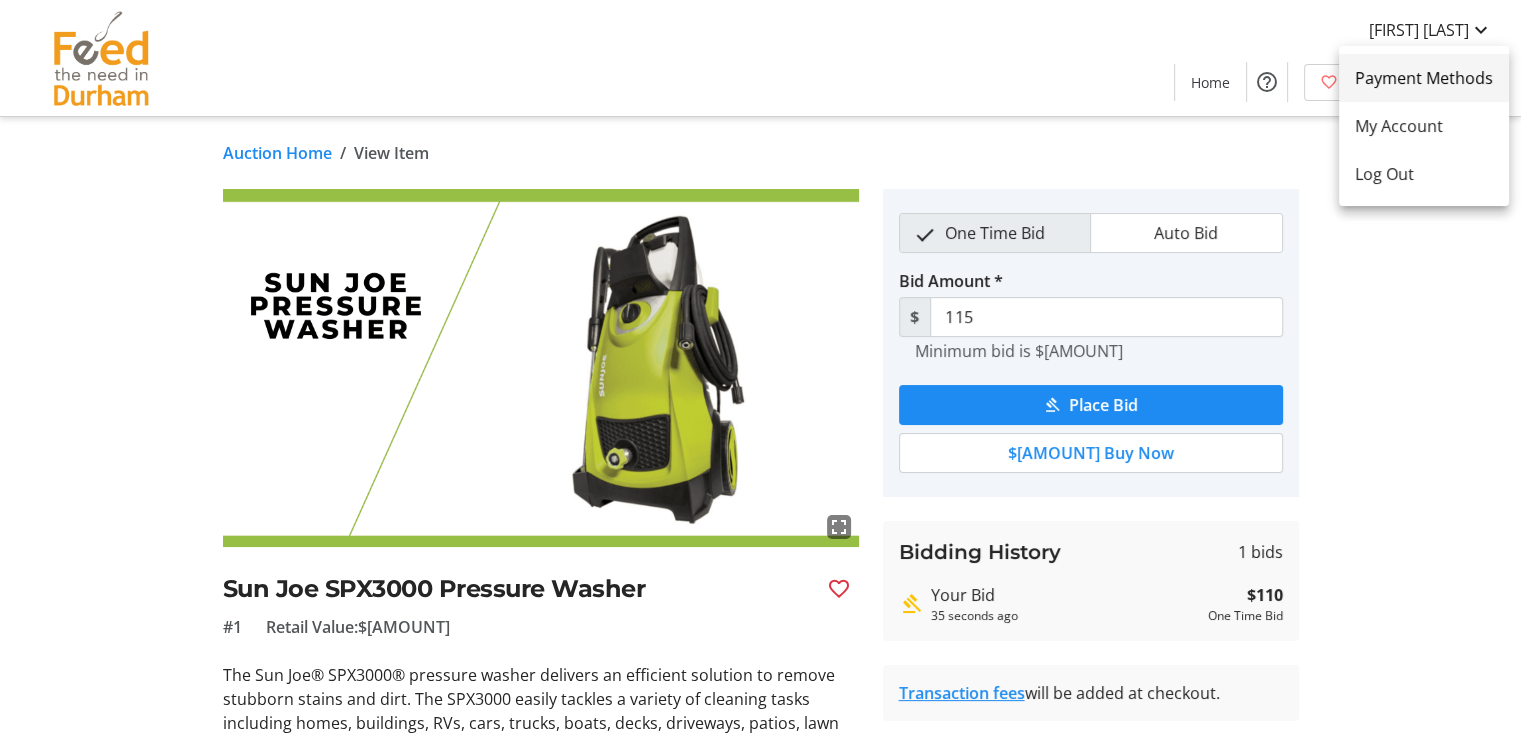 click on "Payment Methods" at bounding box center [1424, 78] 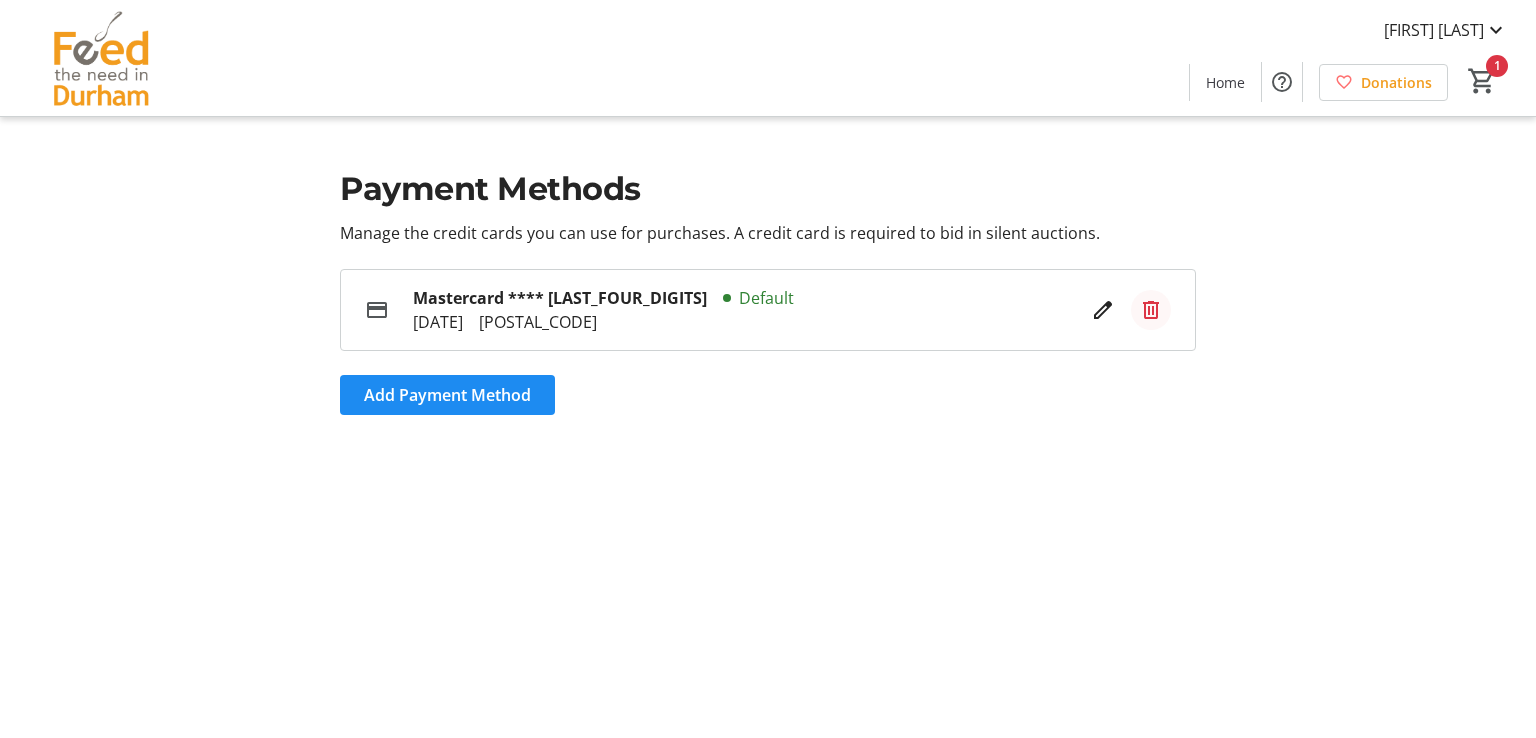 click 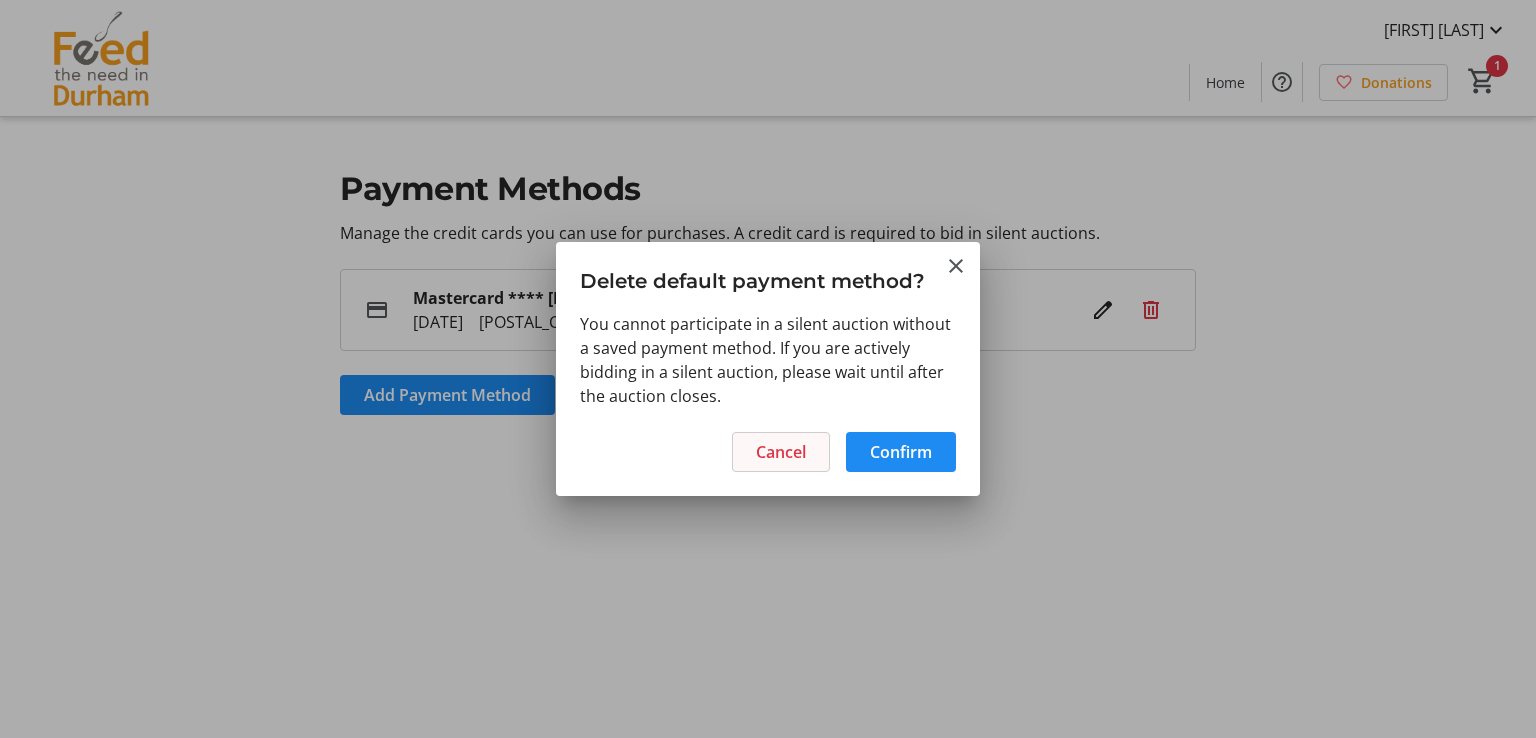 click on "Cancel" at bounding box center (781, 452) 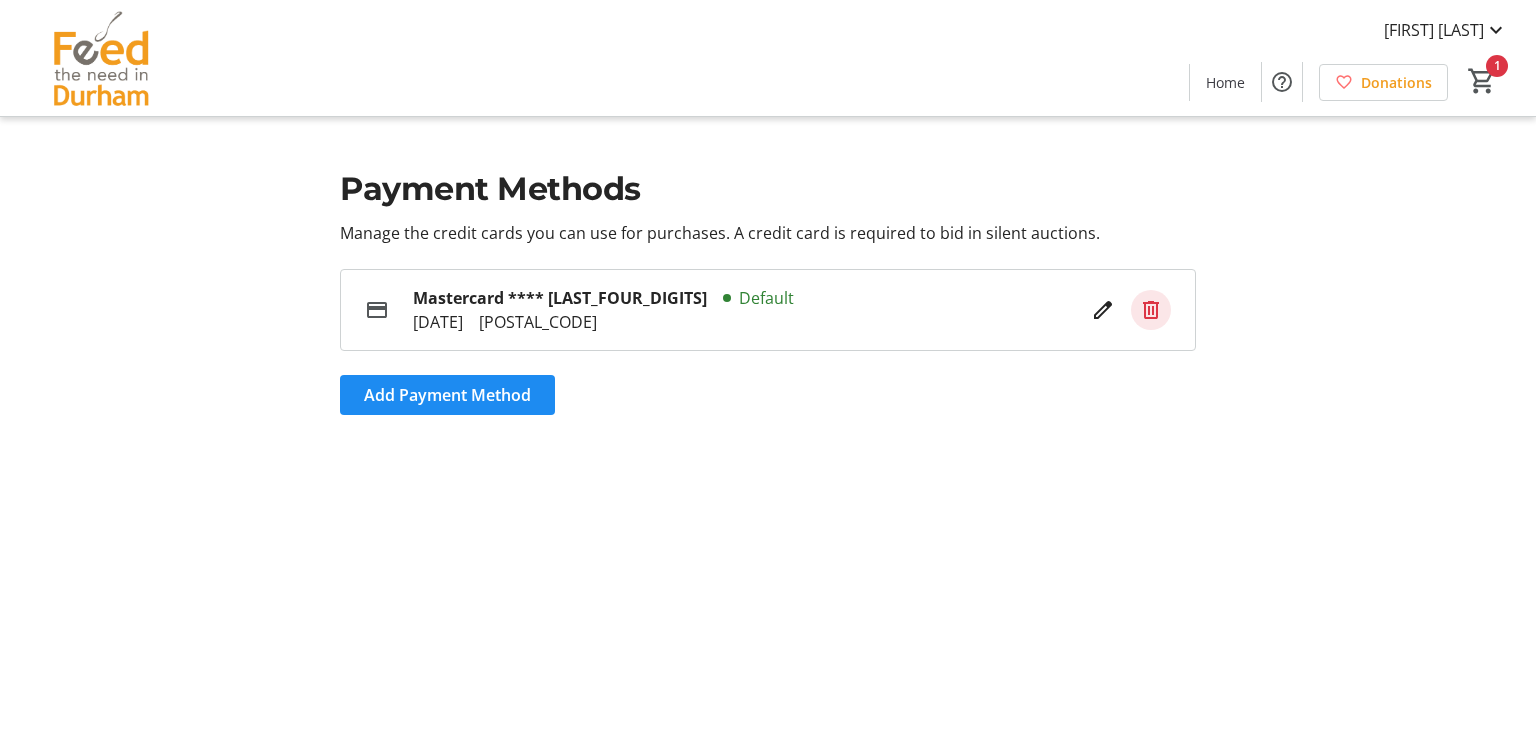 click 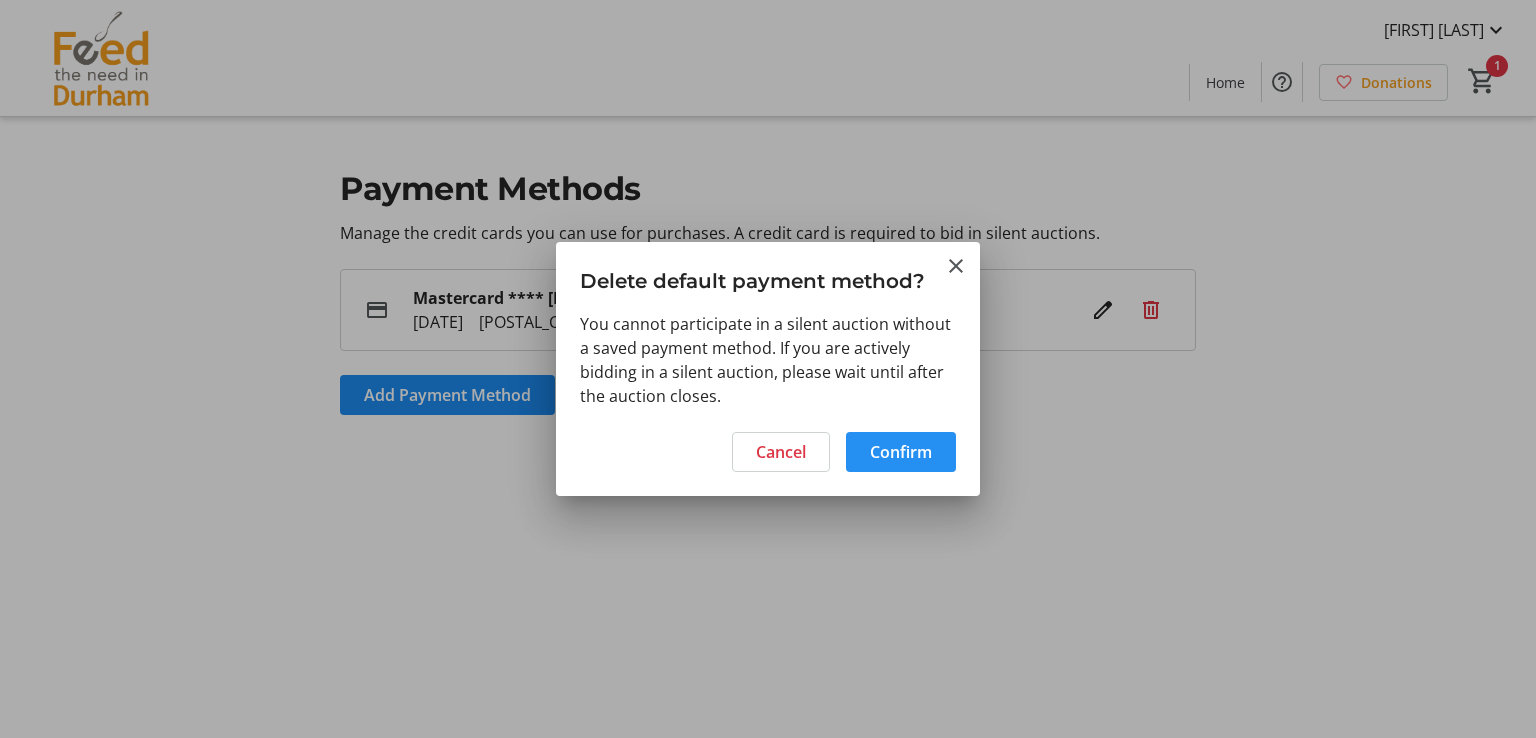 click at bounding box center [901, 452] 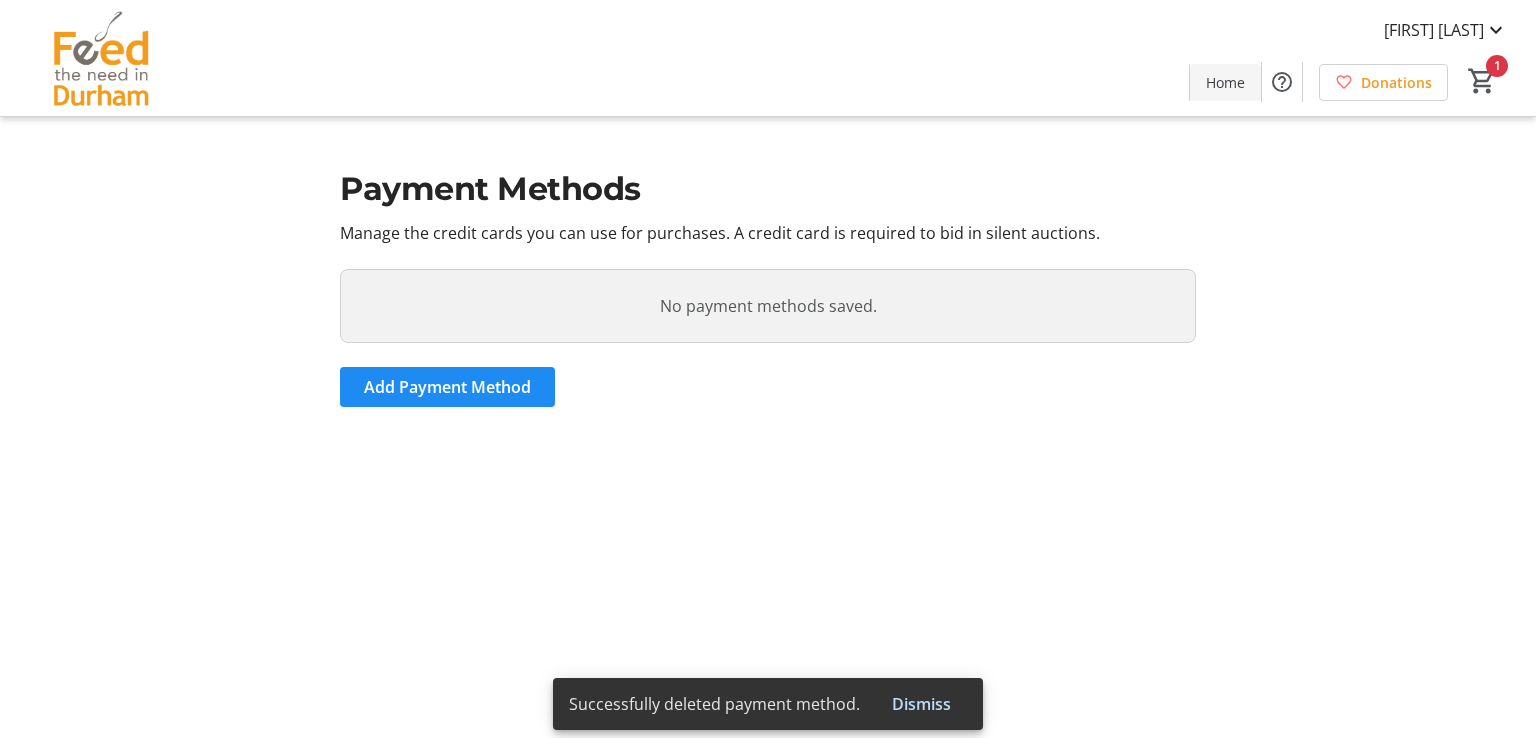 click 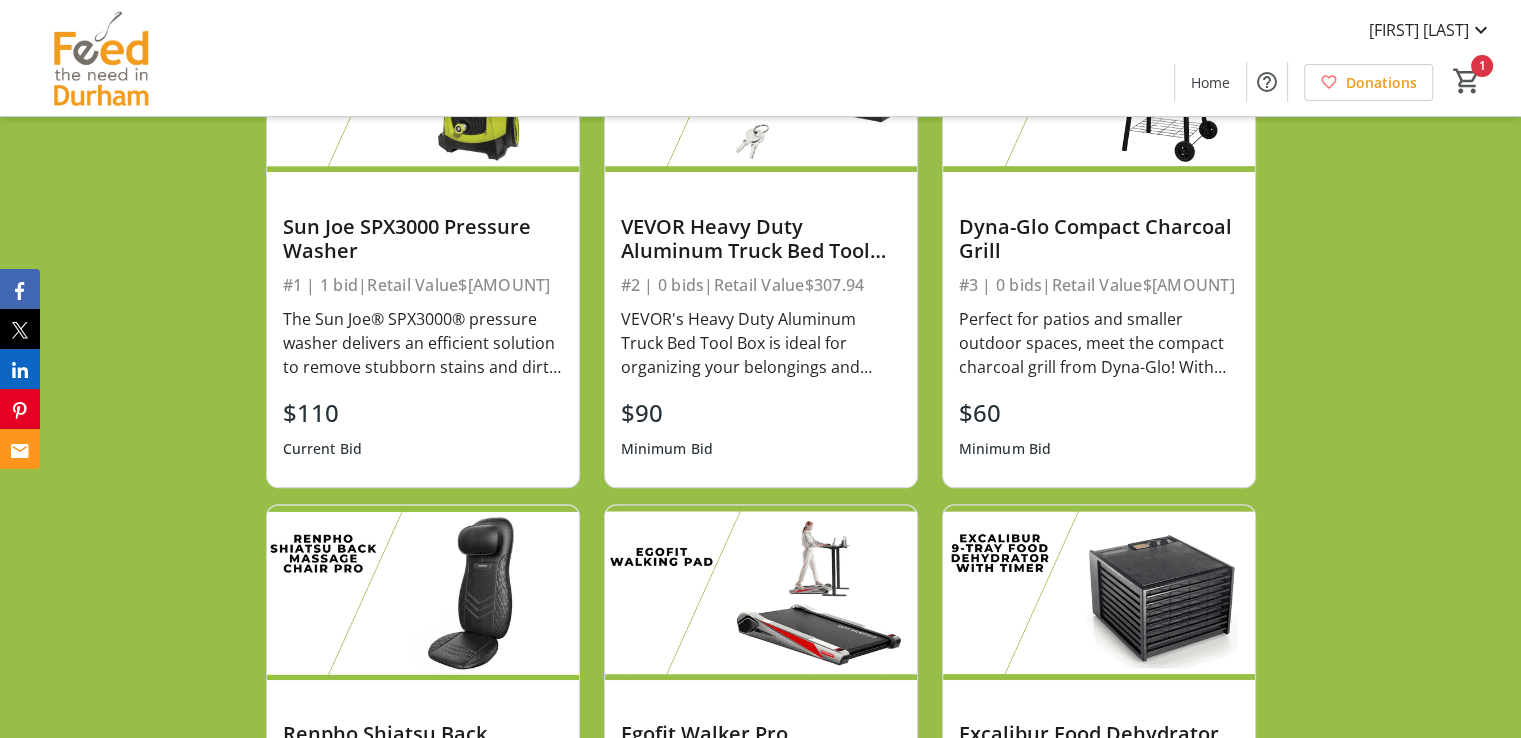 scroll, scrollTop: 1100, scrollLeft: 0, axis: vertical 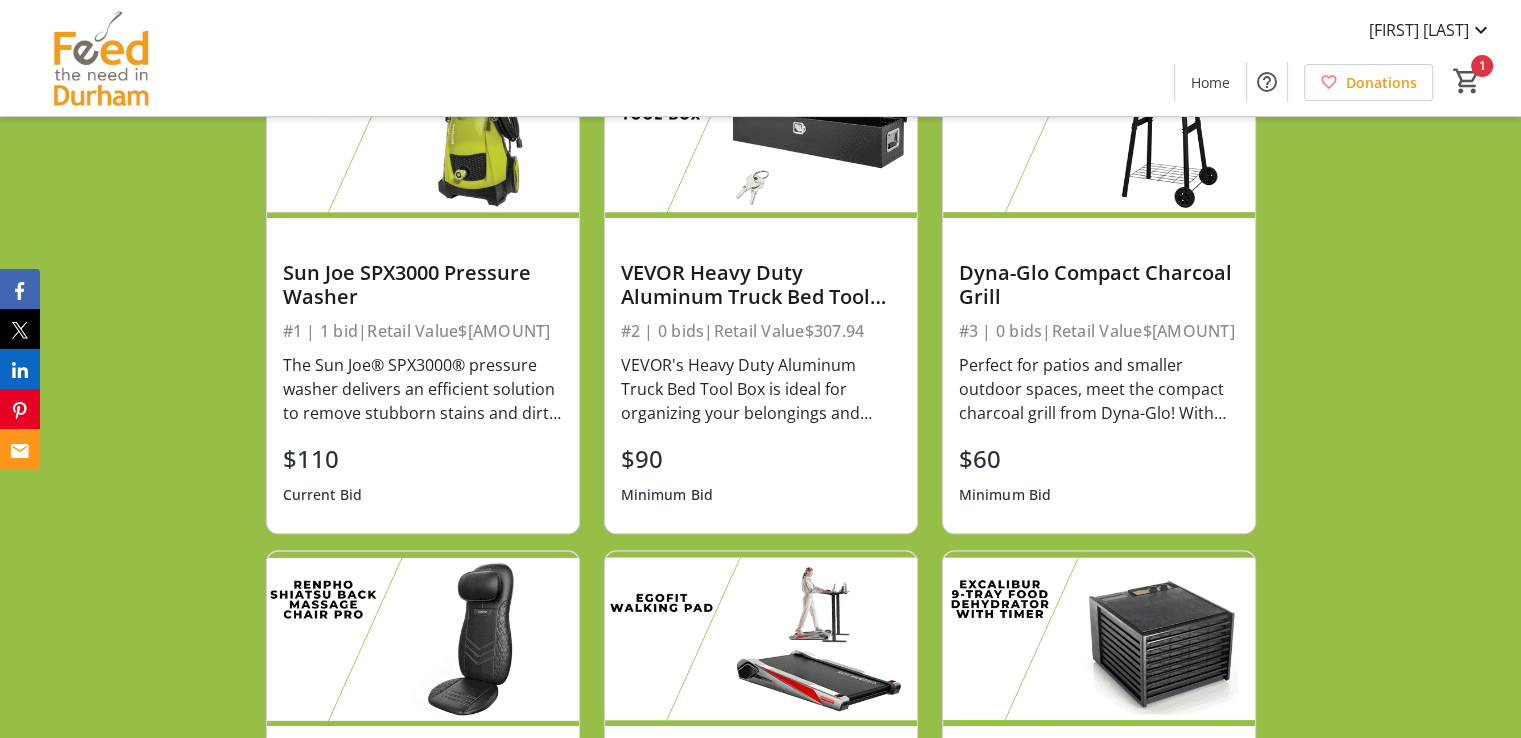 click on "$110  Current Bid" at bounding box center [423, 477] 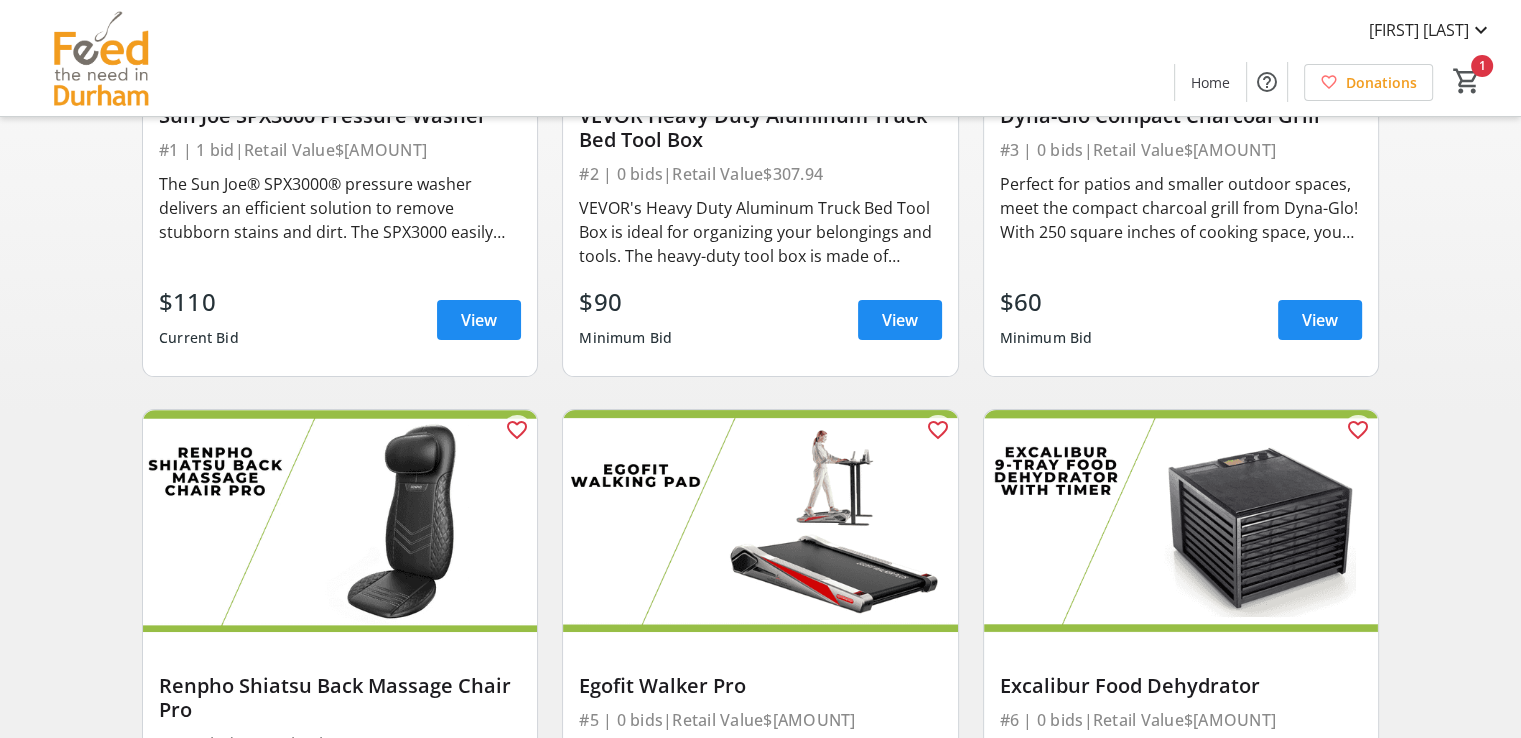 scroll, scrollTop: 400, scrollLeft: 0, axis: vertical 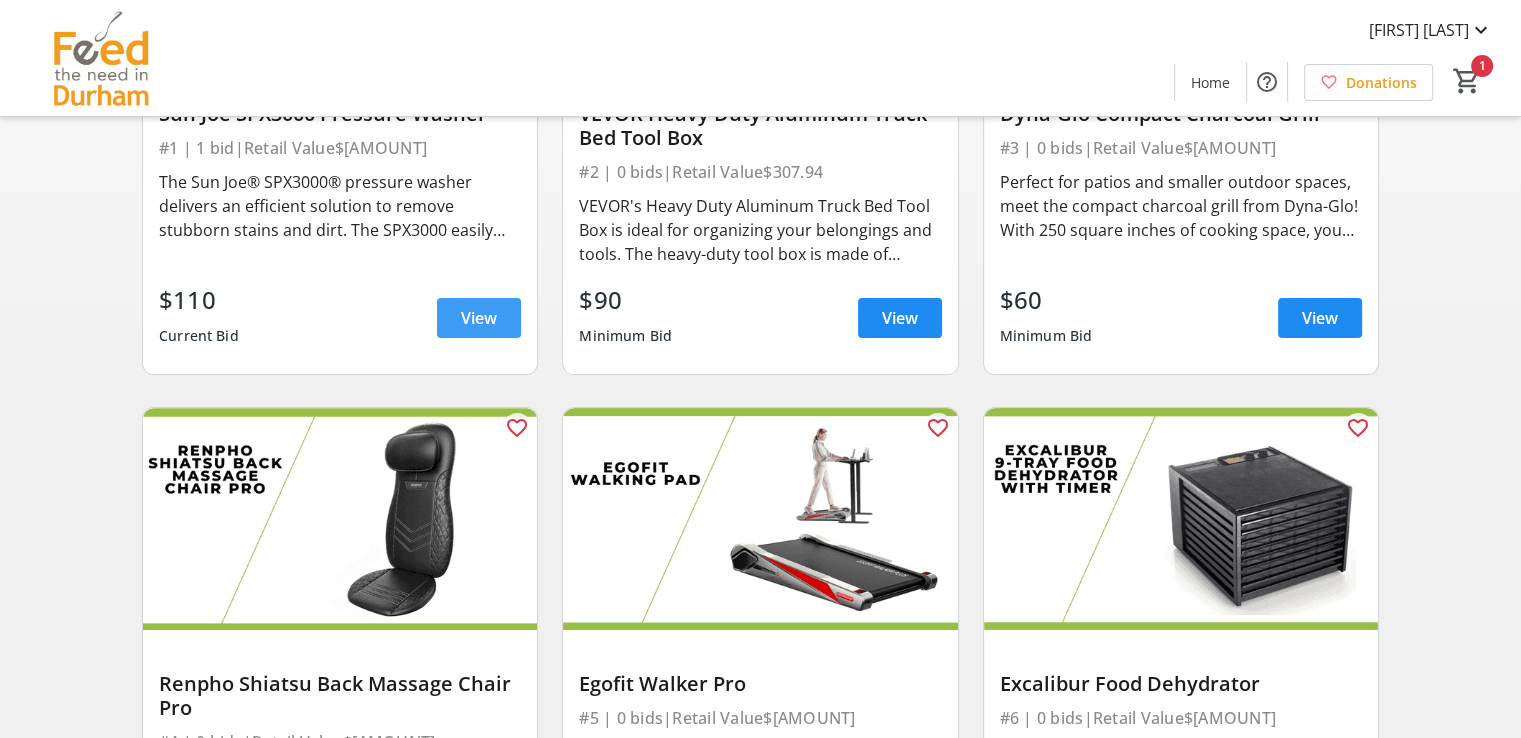click on "View" at bounding box center (479, 318) 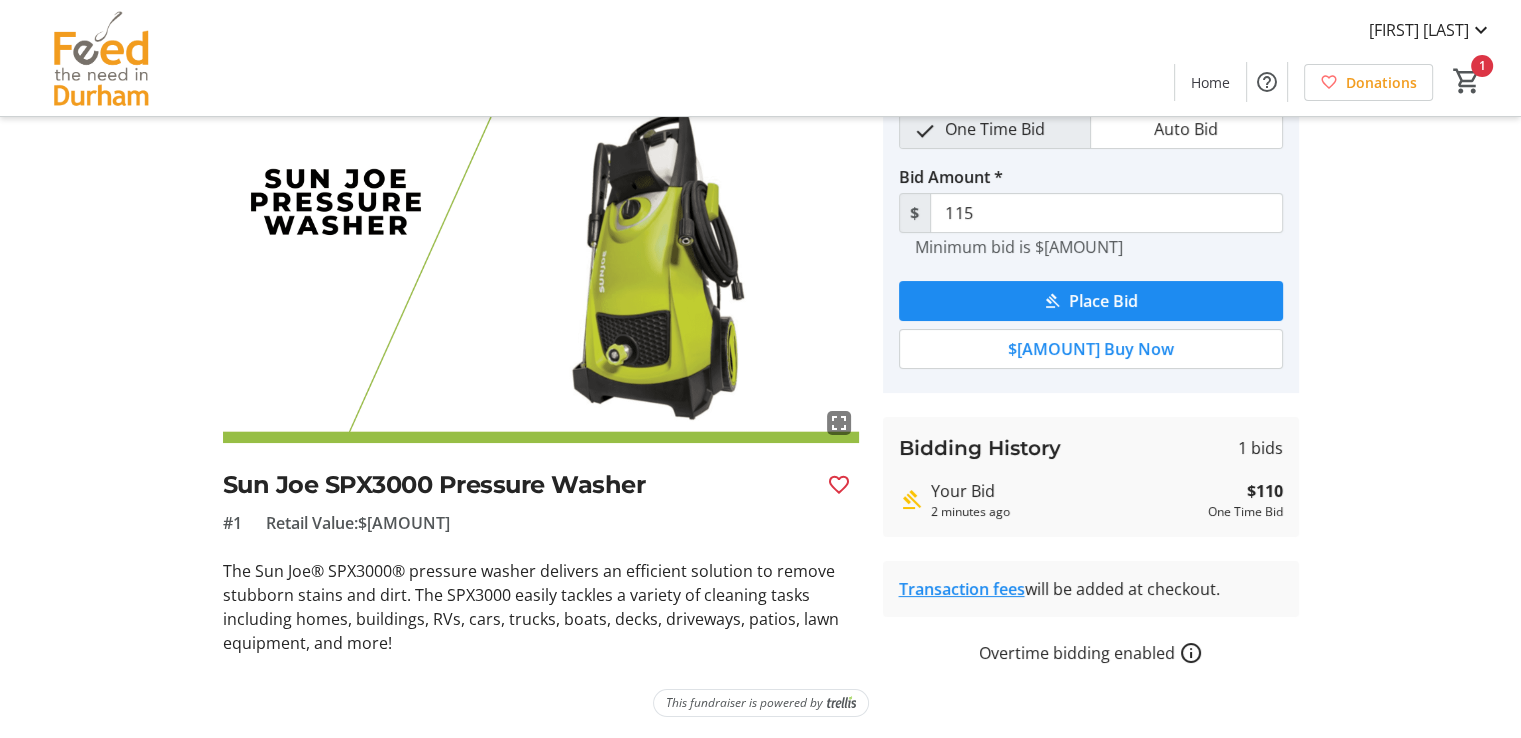 scroll, scrollTop: 105, scrollLeft: 0, axis: vertical 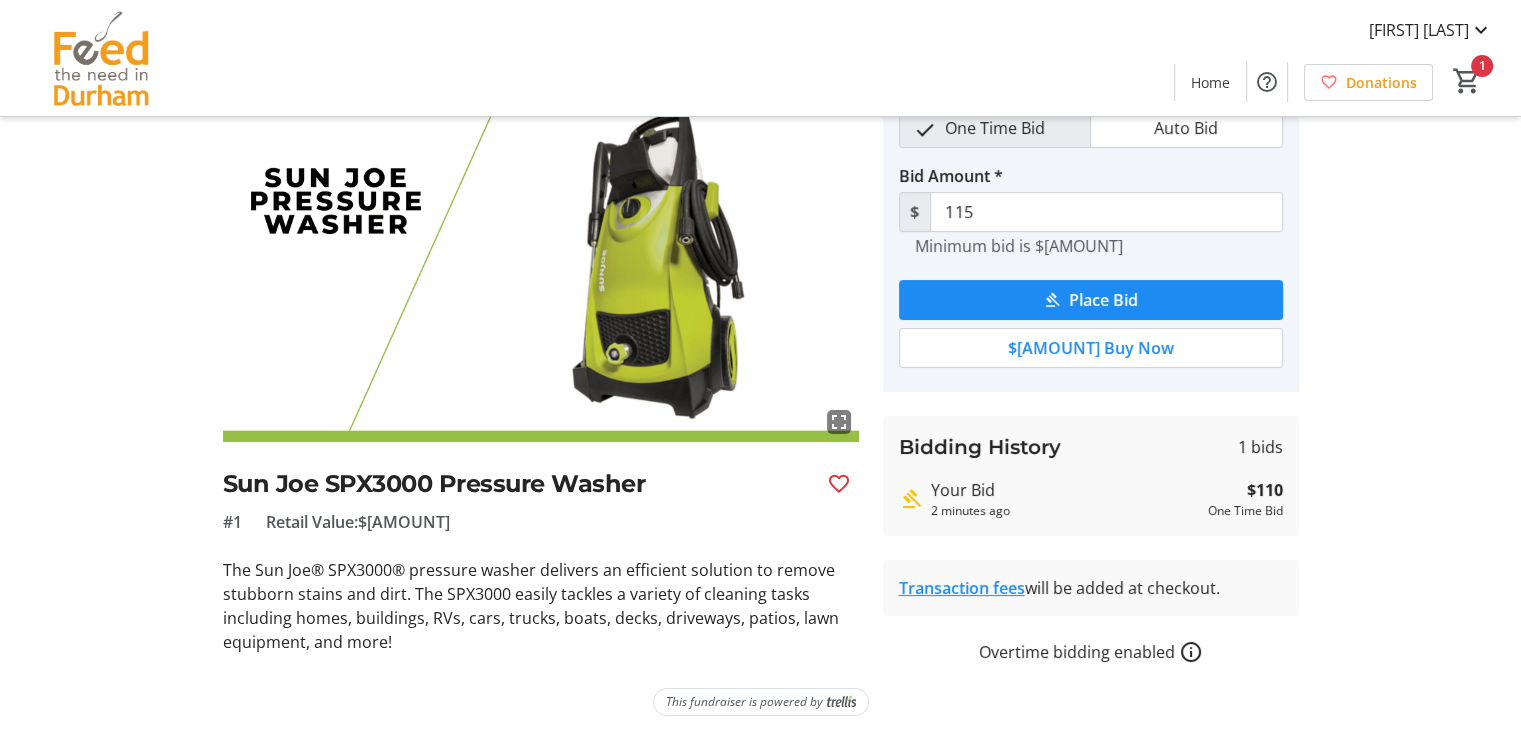 click on "Your Bid" 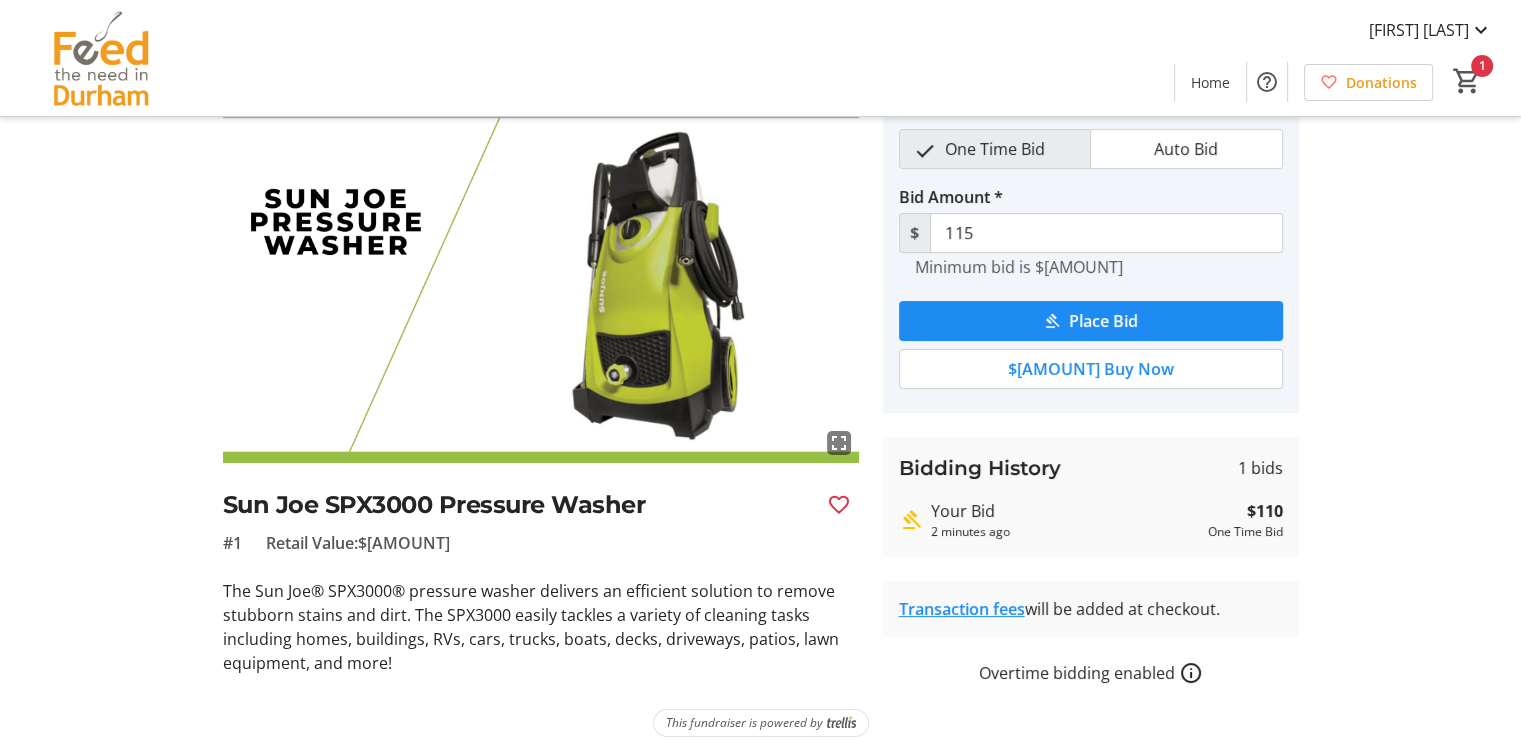 scroll, scrollTop: 0, scrollLeft: 0, axis: both 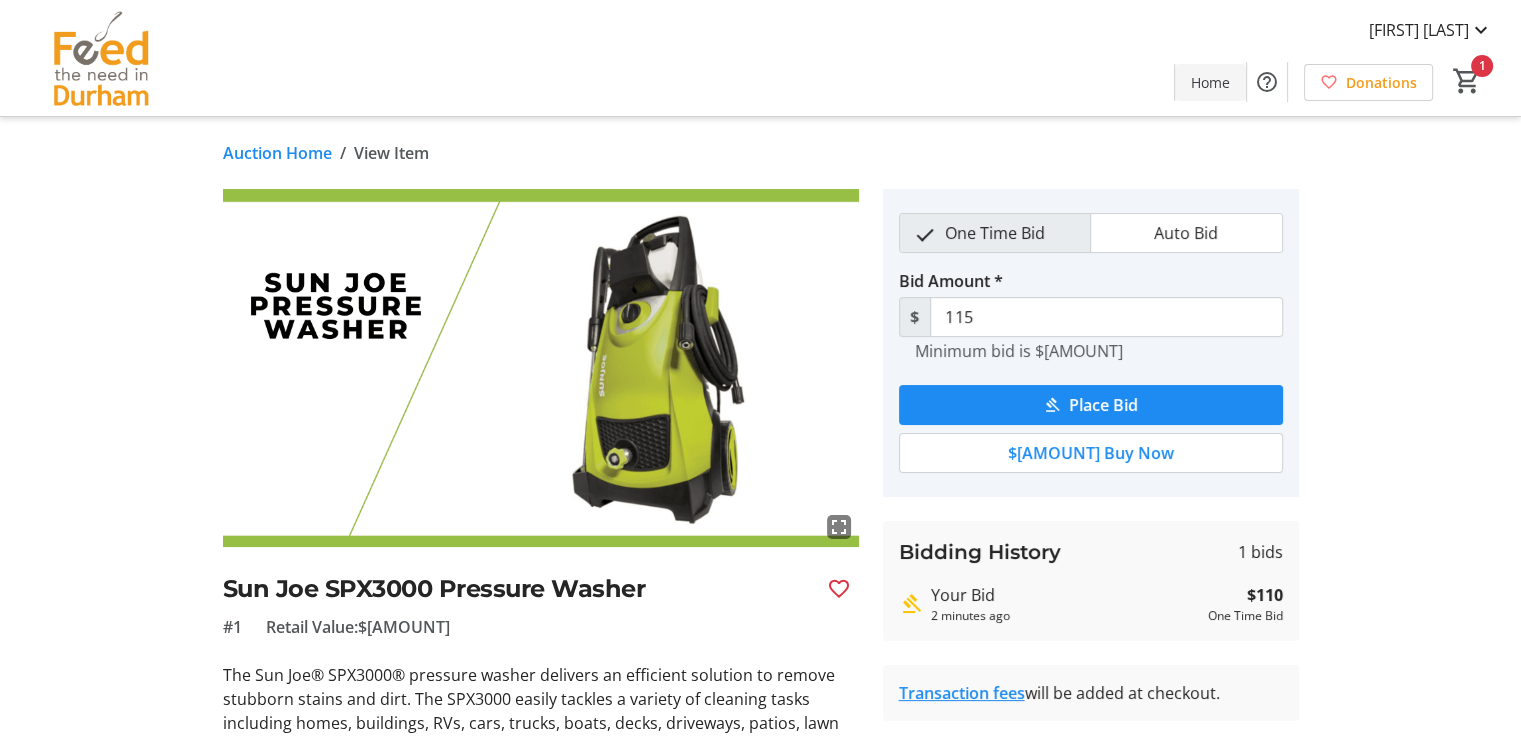 click 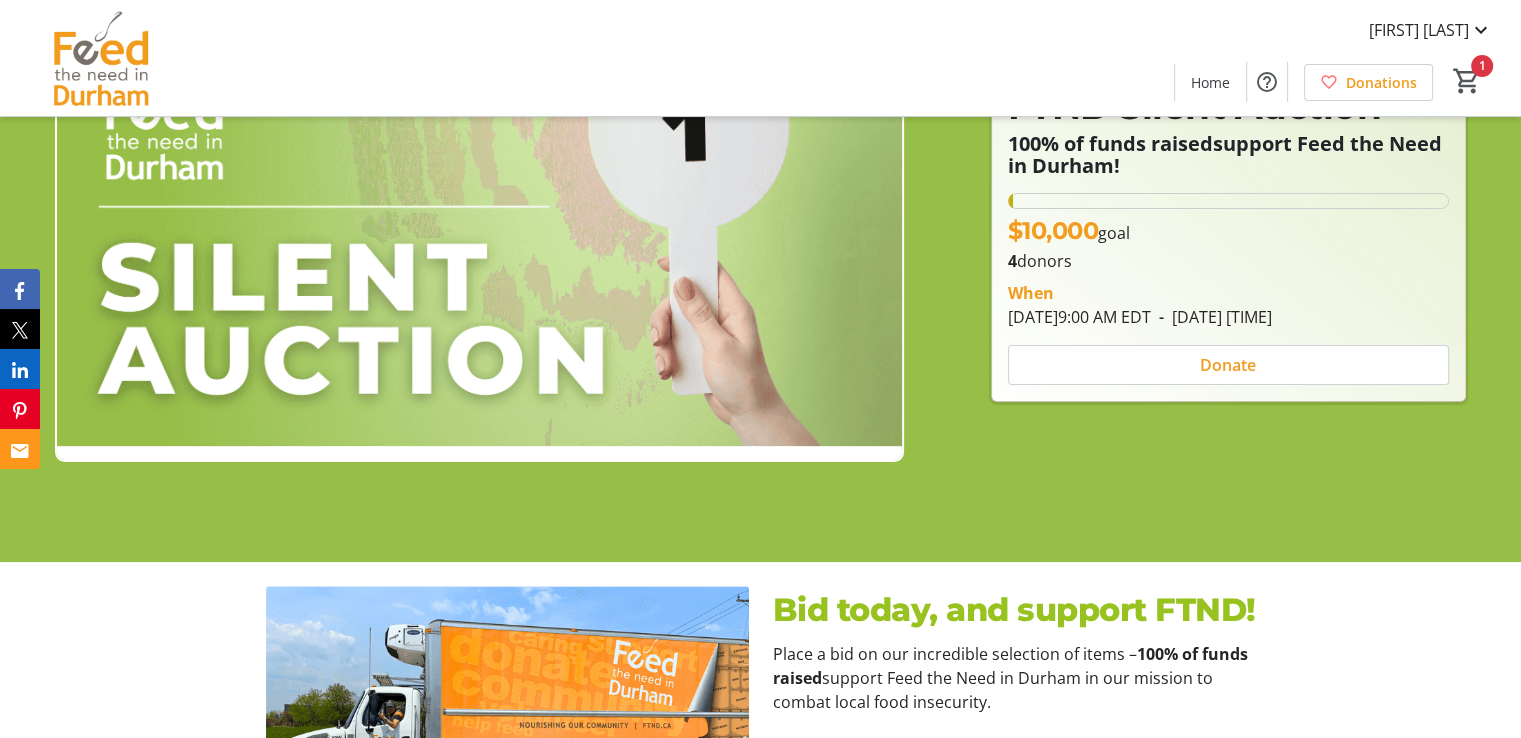 scroll, scrollTop: 0, scrollLeft: 0, axis: both 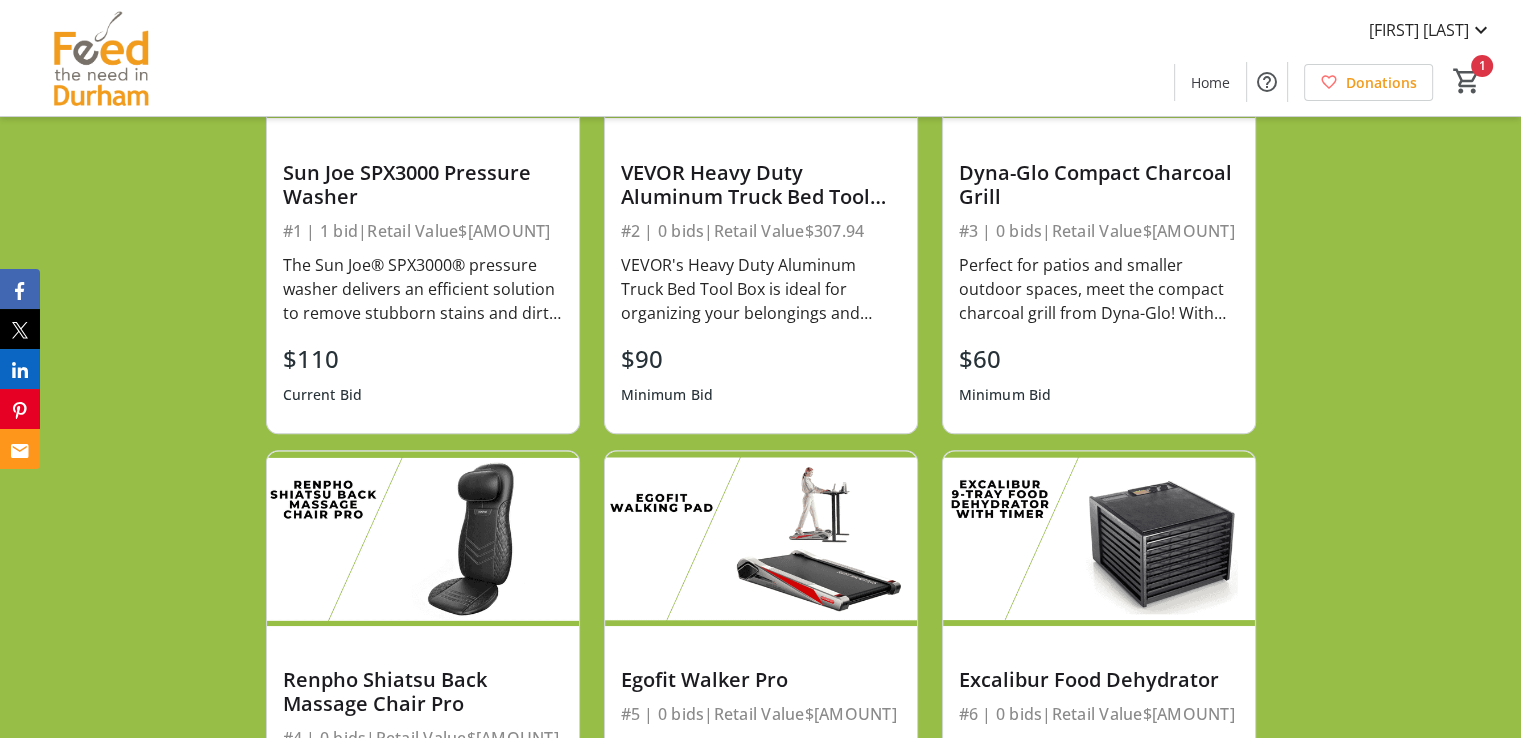 click on "VEVOR's Heavy Duty Aluminum Truck Bed Tool Box is ideal for organizing your belongings and tools. The heavy-duty tool box is made of thickened, high-quality aluminum alloy that is waterproof and rust-resistant. Its diamond tread surface is wear-resistant and the widened handles make it easy to carry." at bounding box center [761, 289] 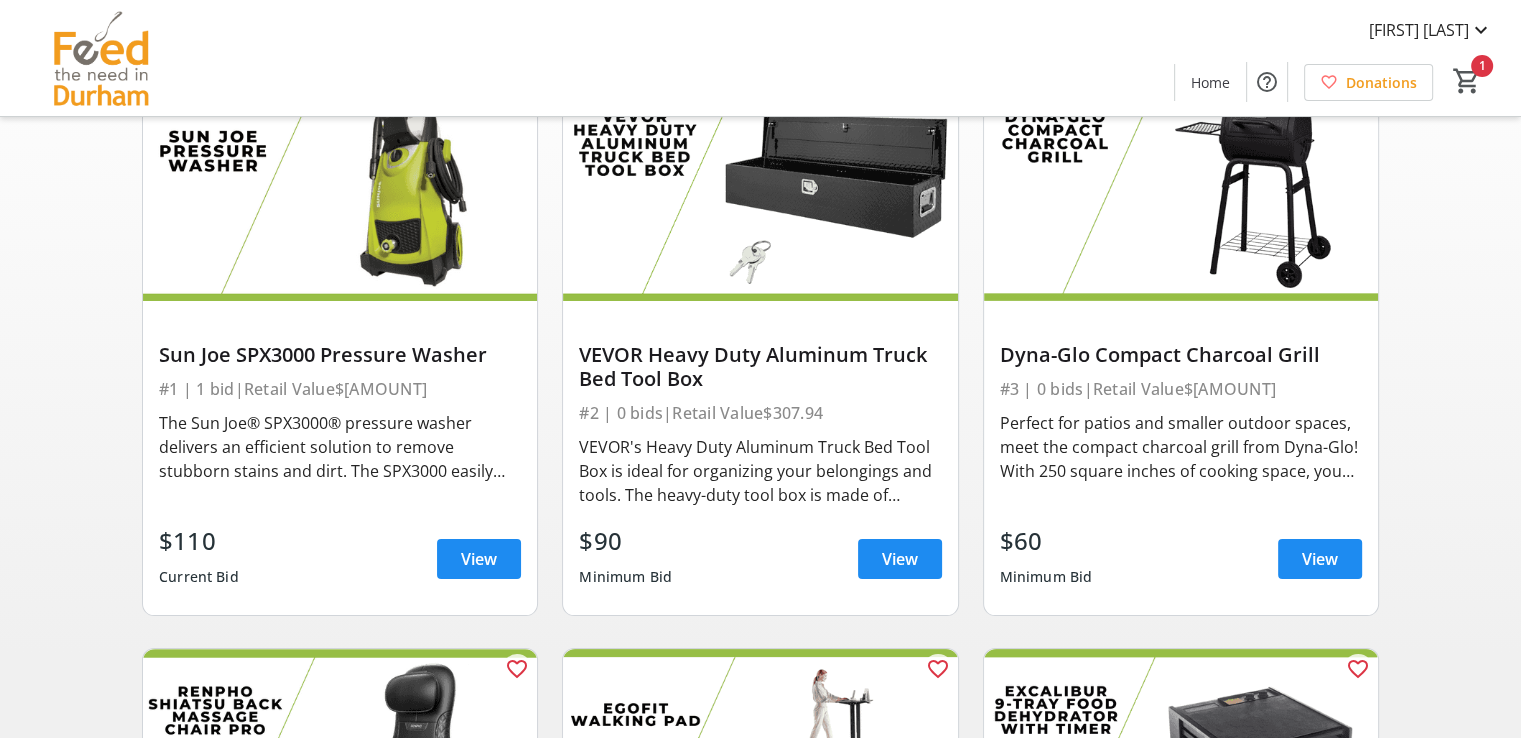 scroll, scrollTop: 300, scrollLeft: 0, axis: vertical 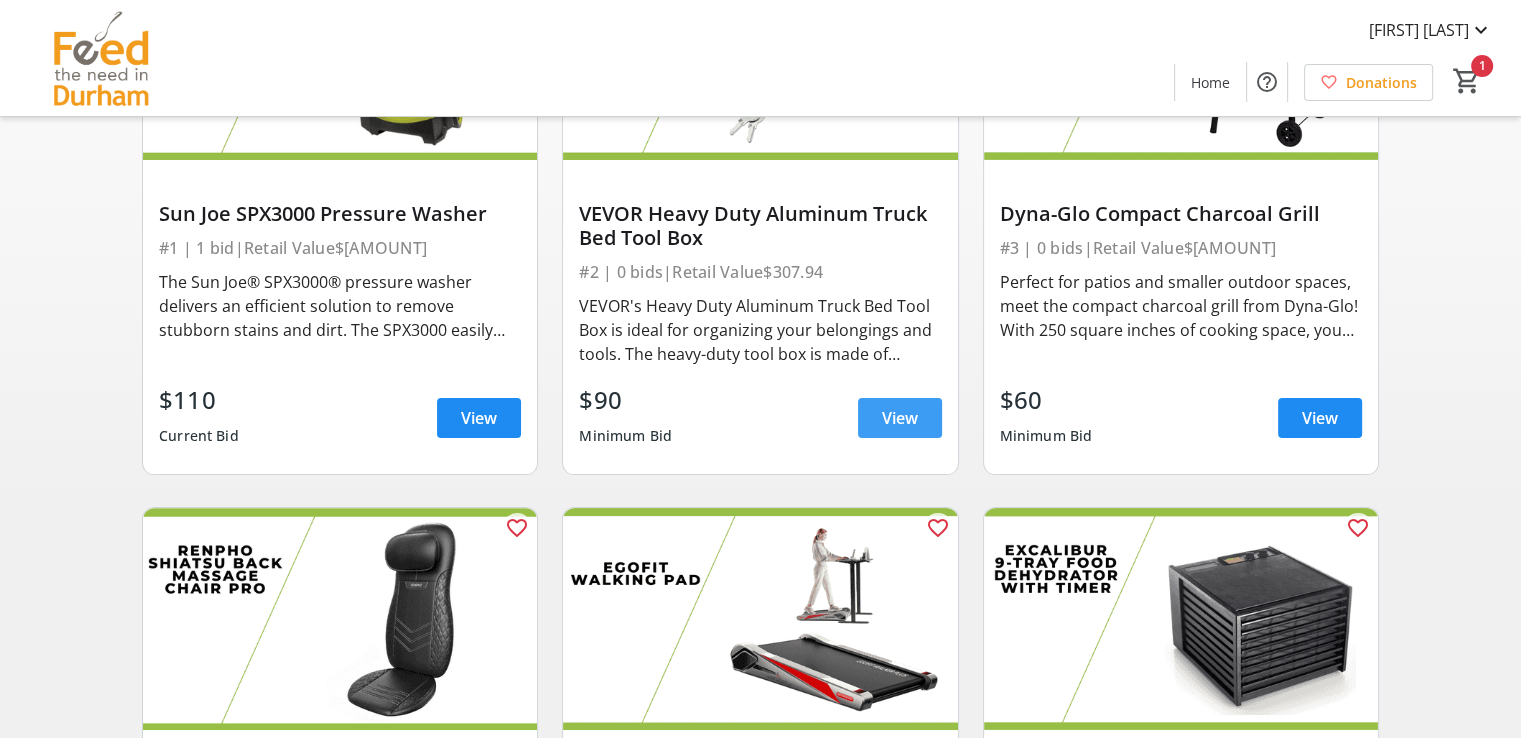 click on "View" at bounding box center (900, 418) 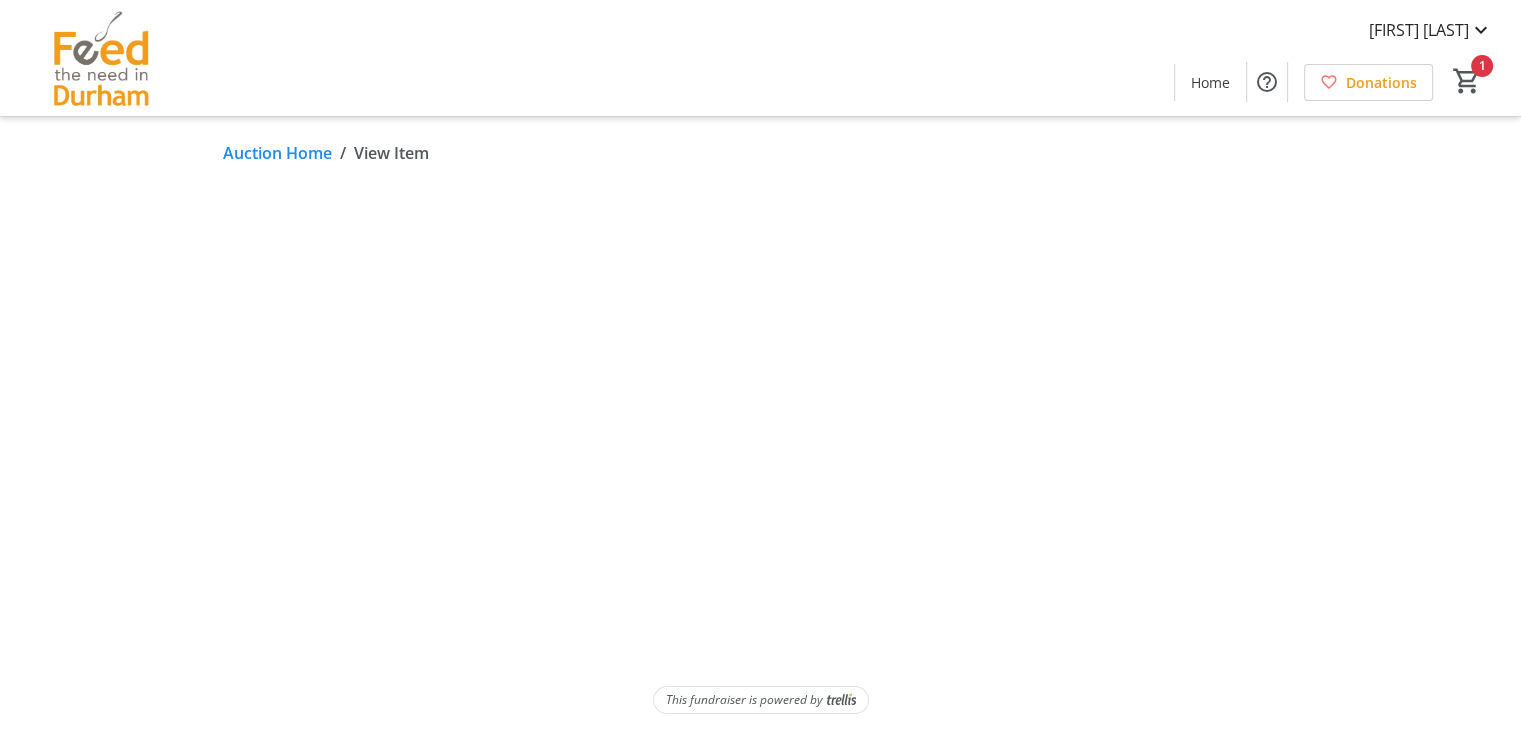 scroll, scrollTop: 0, scrollLeft: 0, axis: both 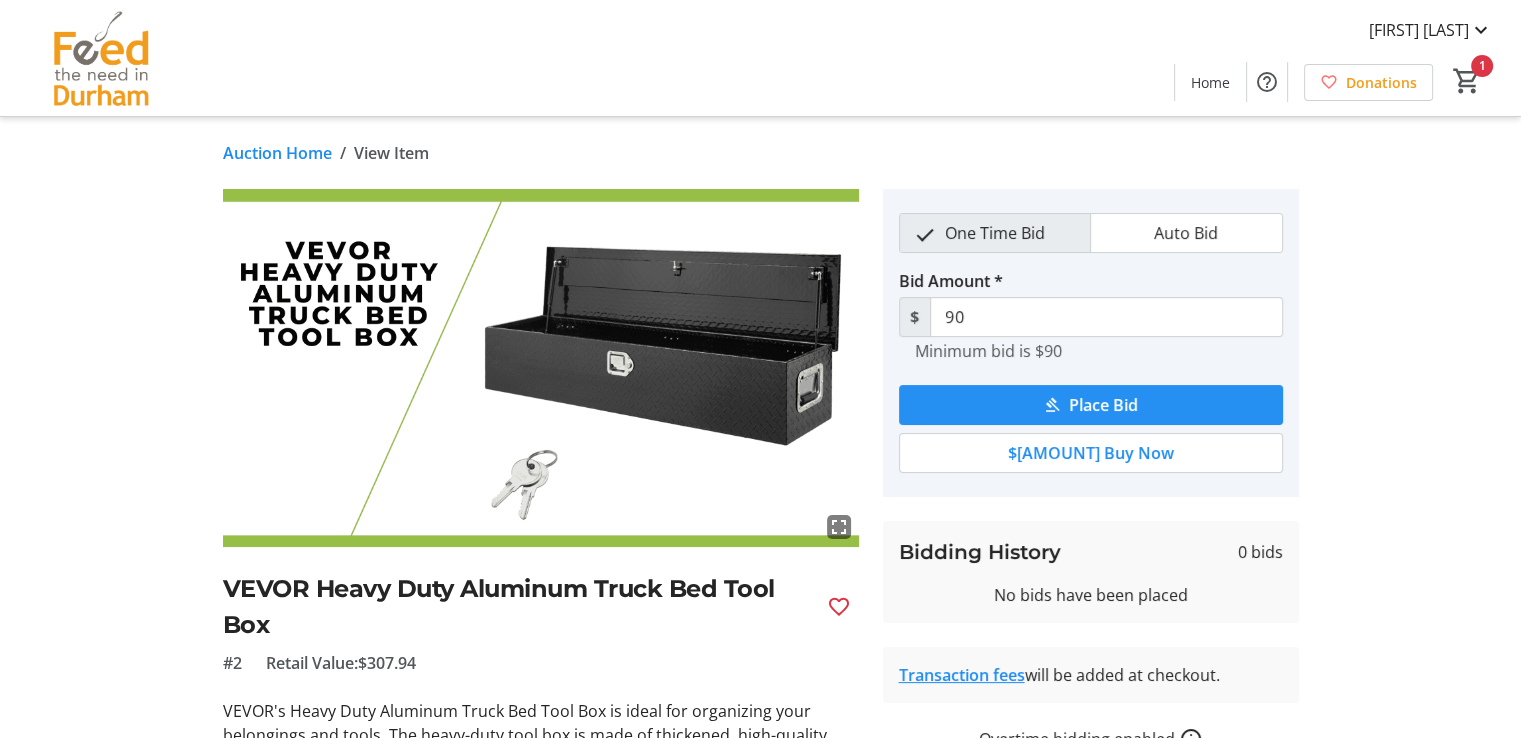 click 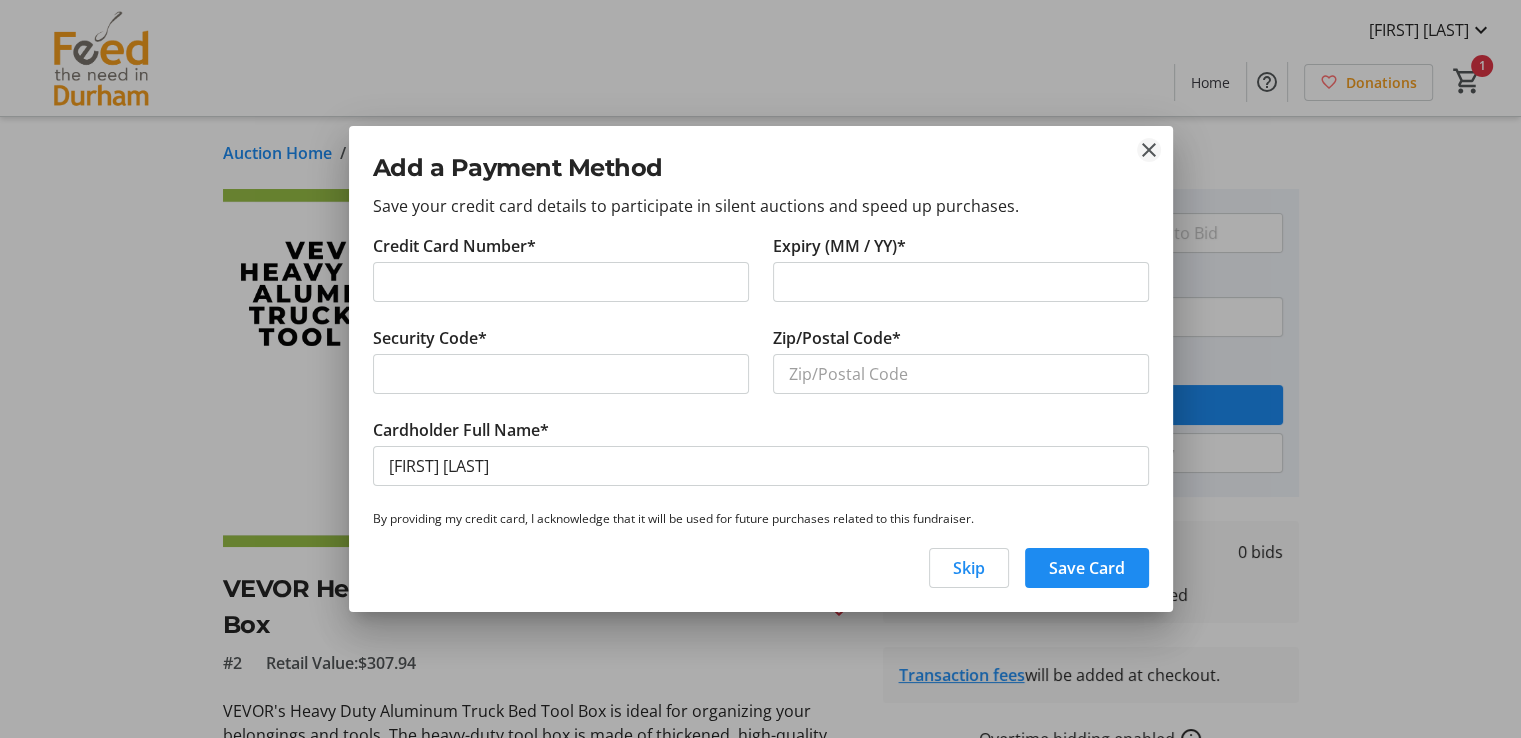 click at bounding box center (1149, 150) 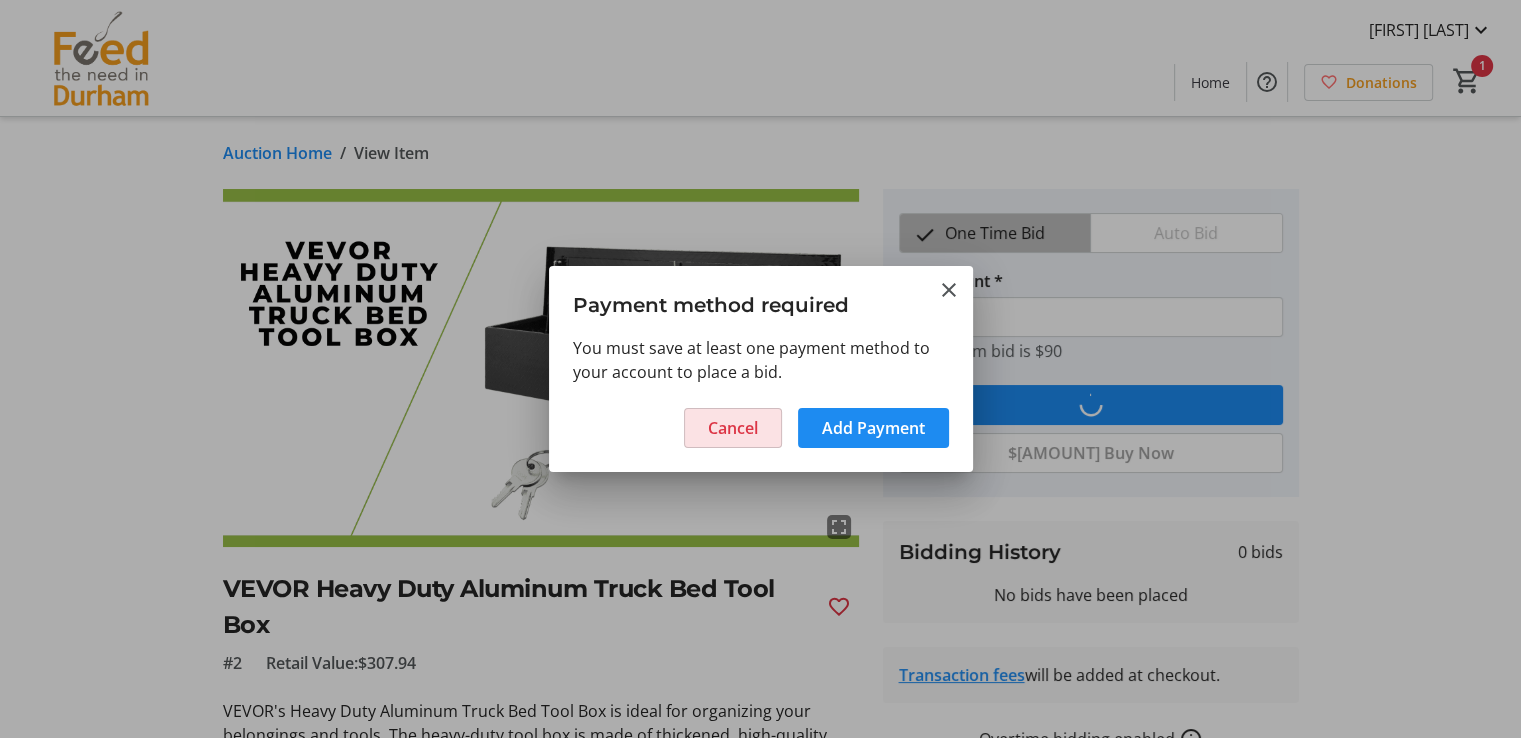 click on "Cancel" at bounding box center [733, 428] 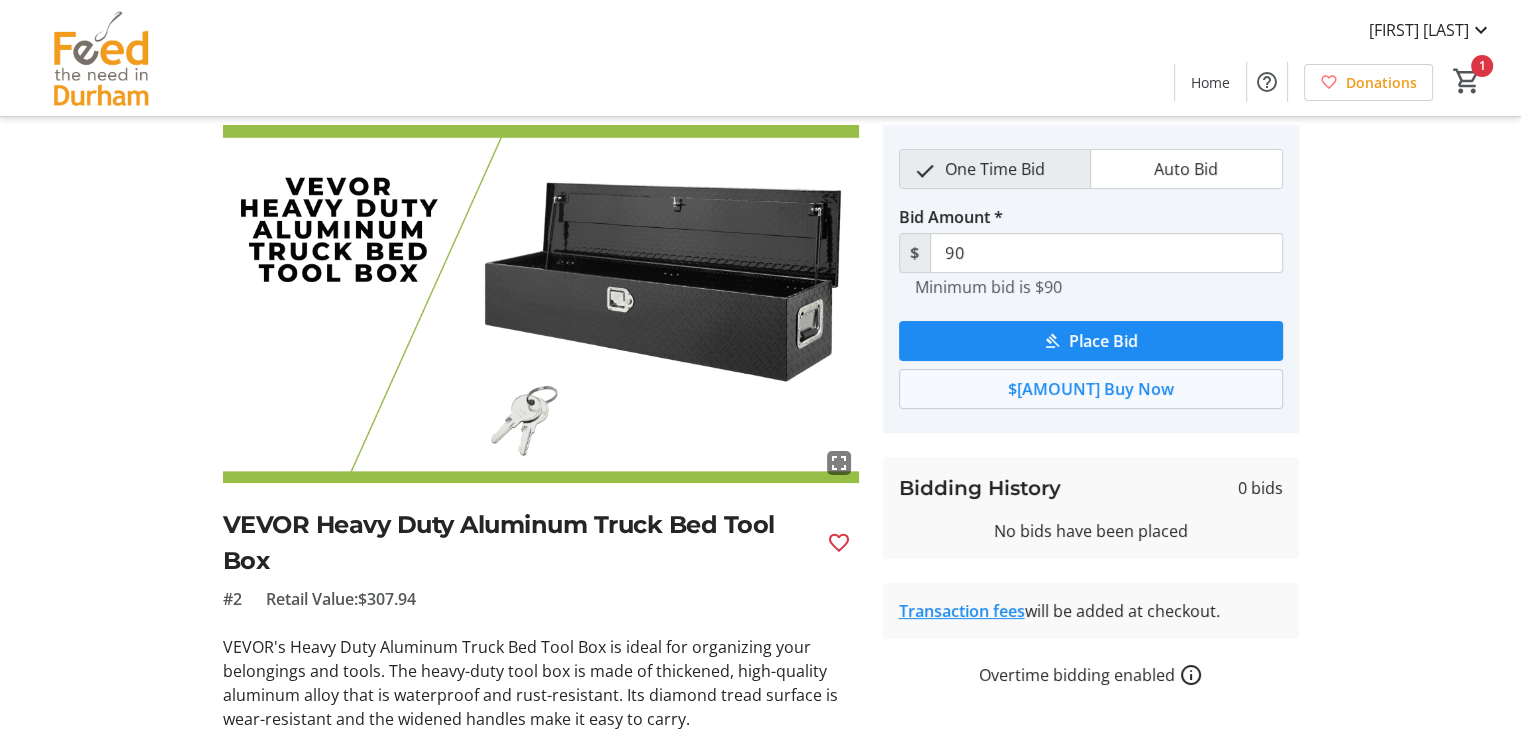 scroll, scrollTop: 0, scrollLeft: 0, axis: both 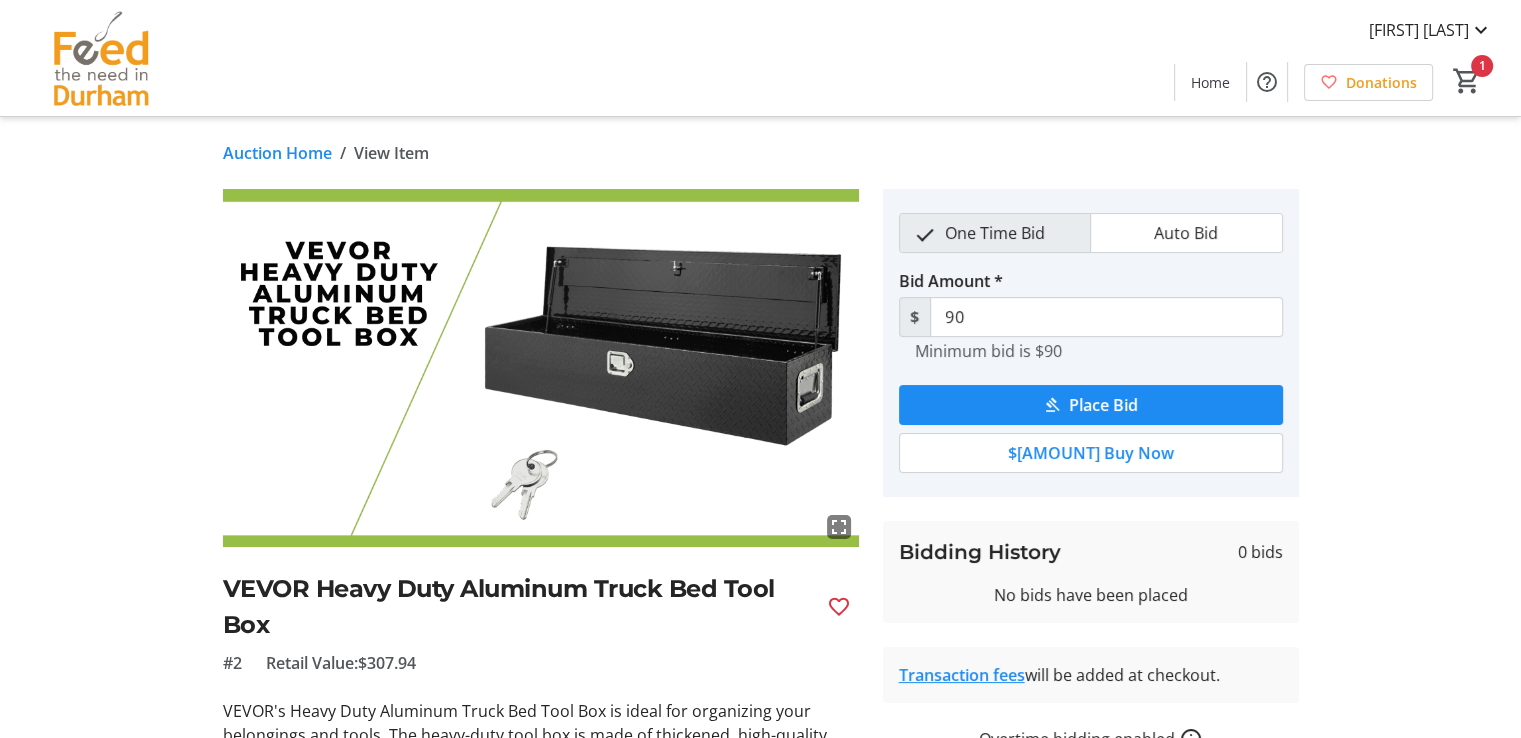 click on "Auction Home" 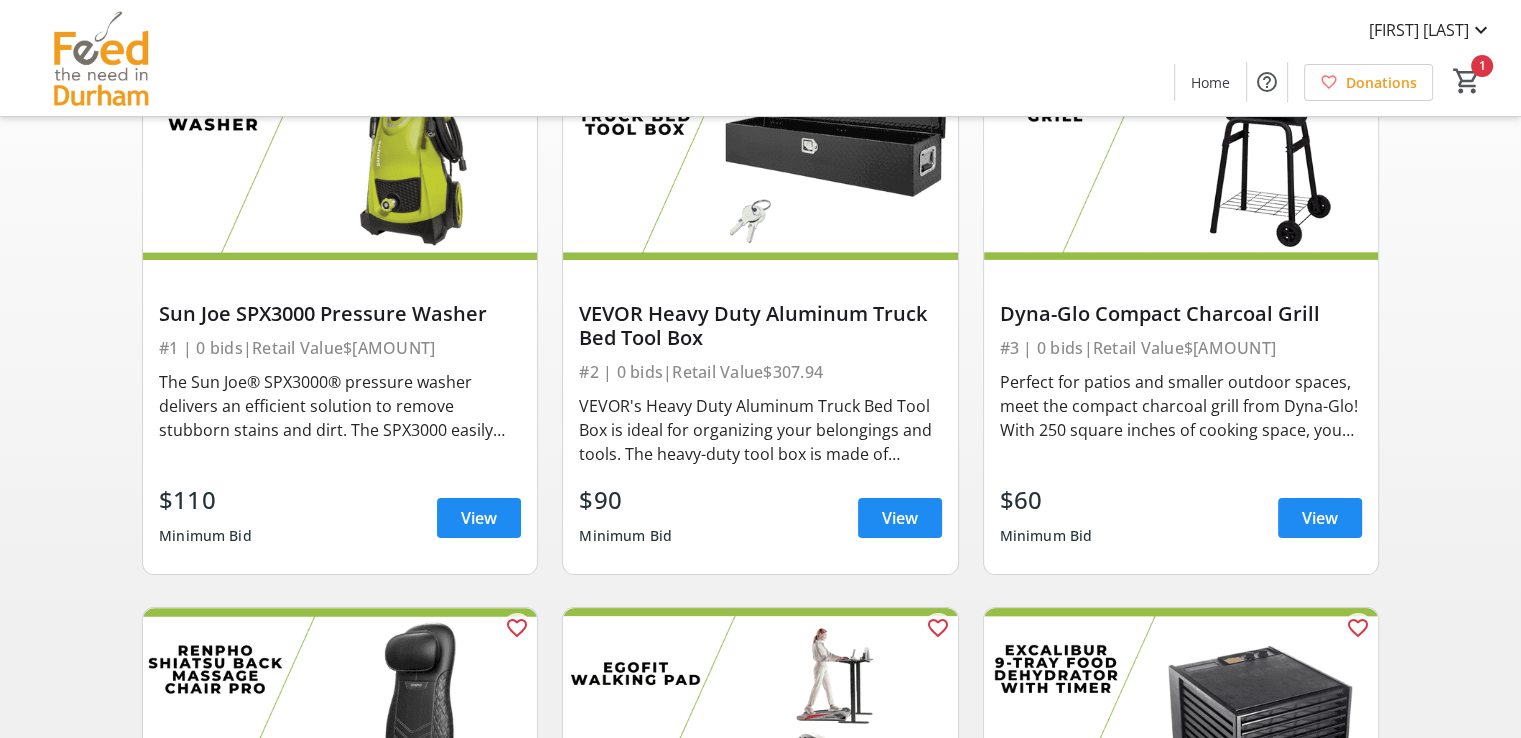 scroll, scrollTop: 0, scrollLeft: 0, axis: both 